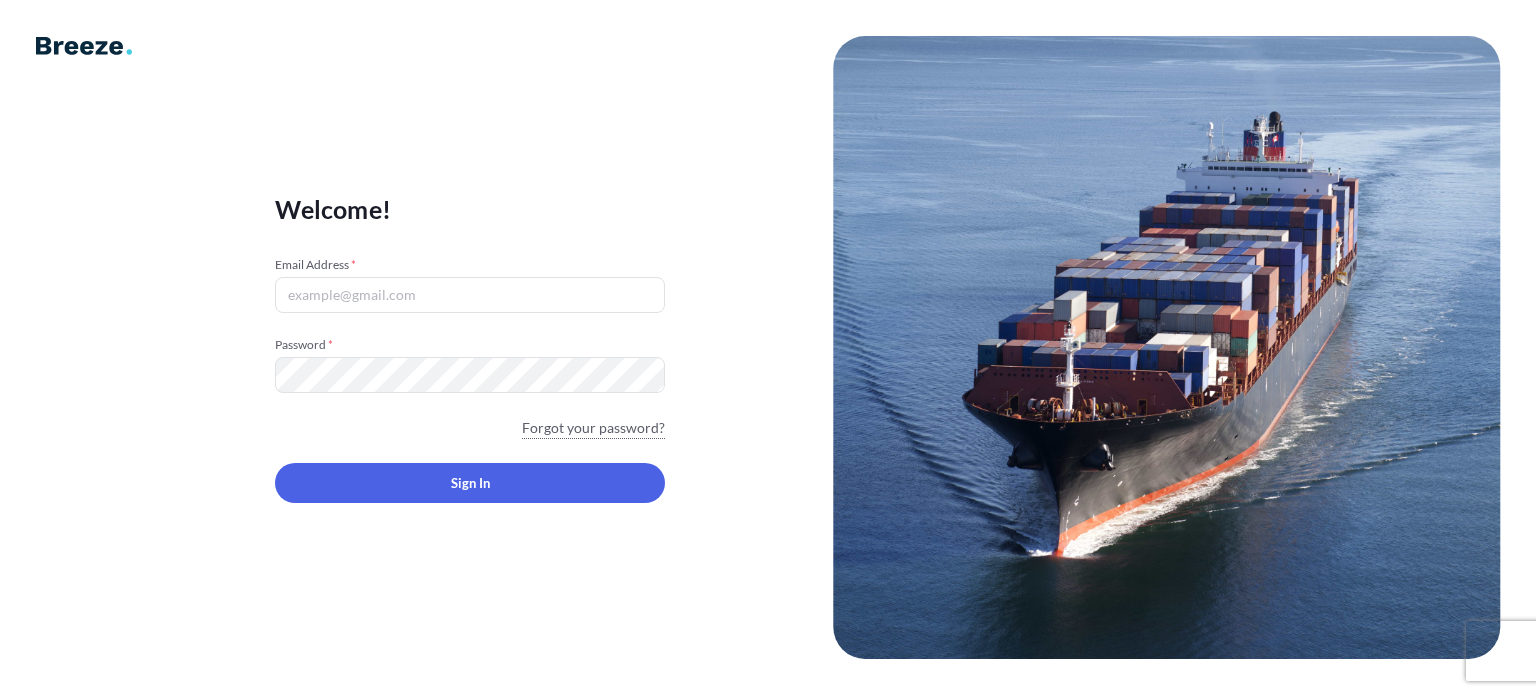 scroll, scrollTop: 0, scrollLeft: 0, axis: both 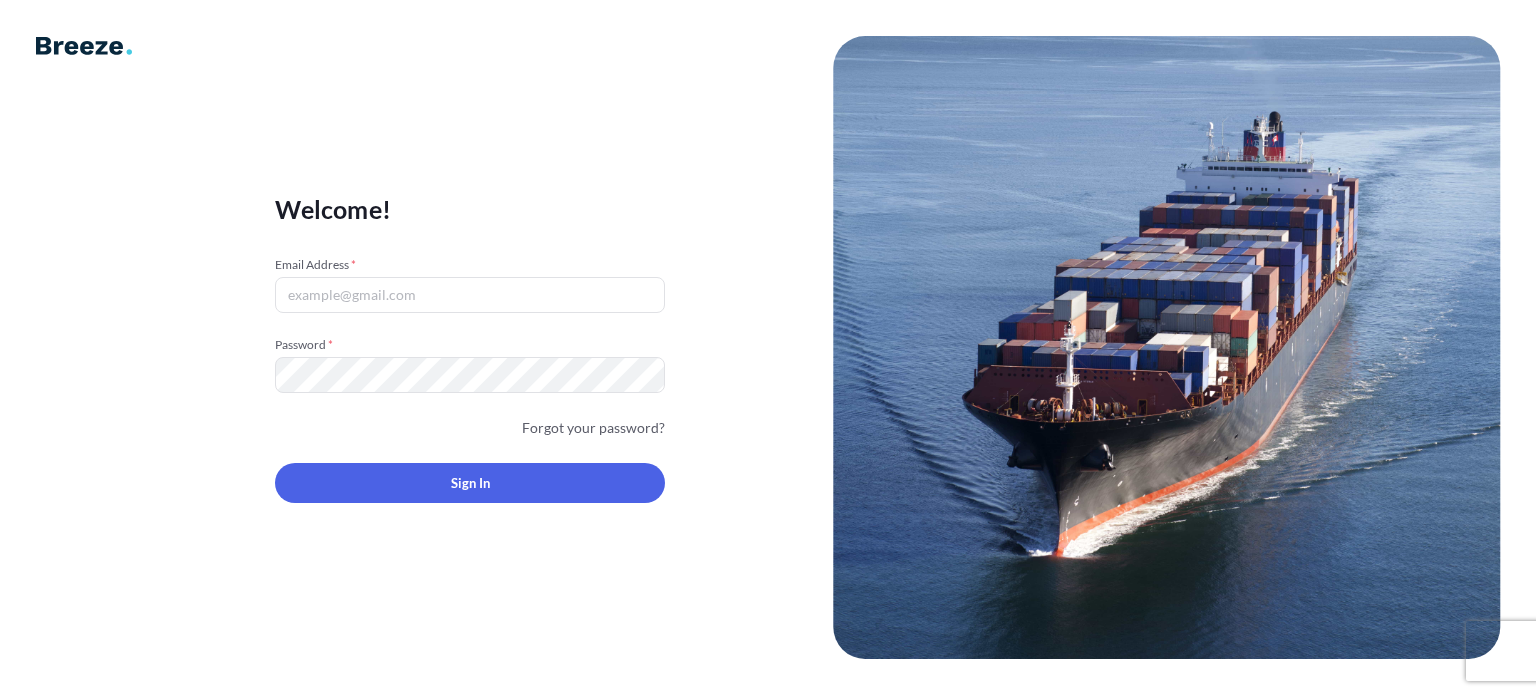 click on "Email Address   *" at bounding box center [470, 295] 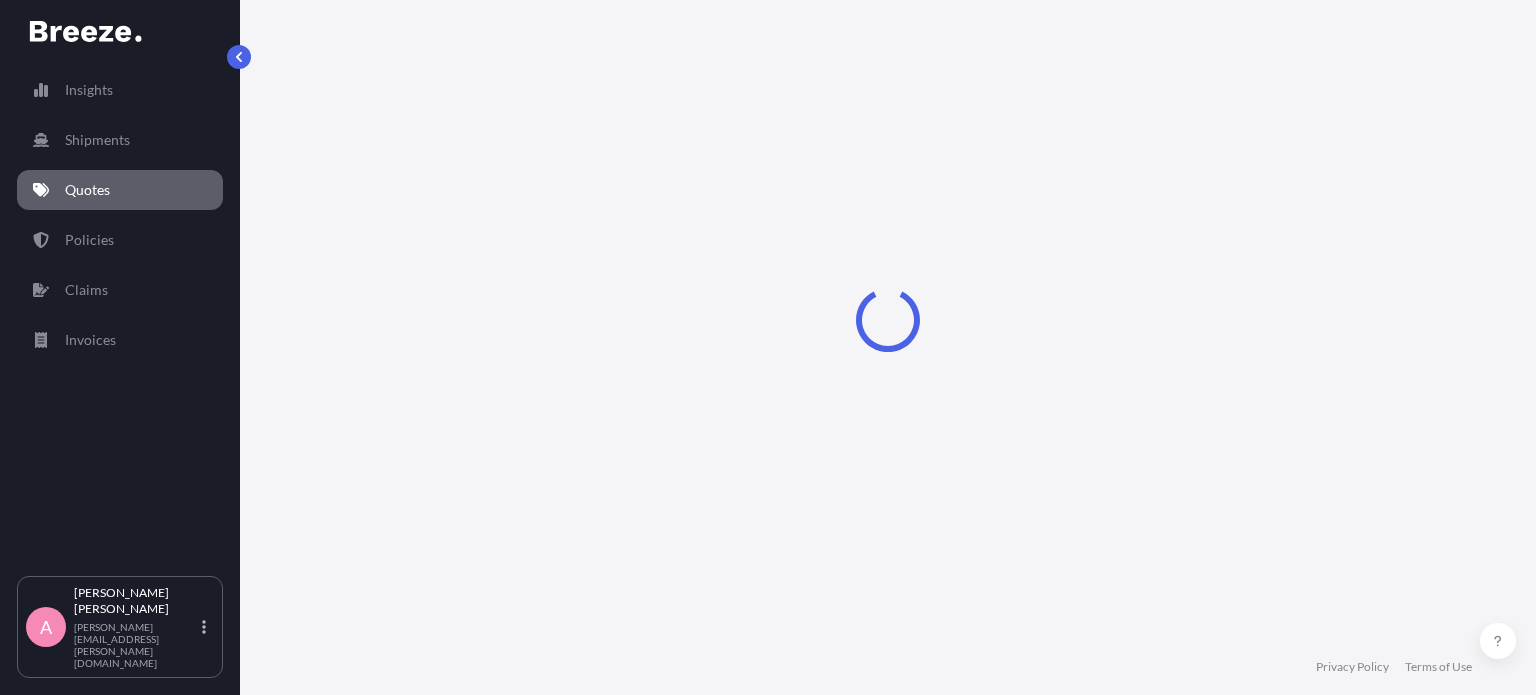 select on "Sea" 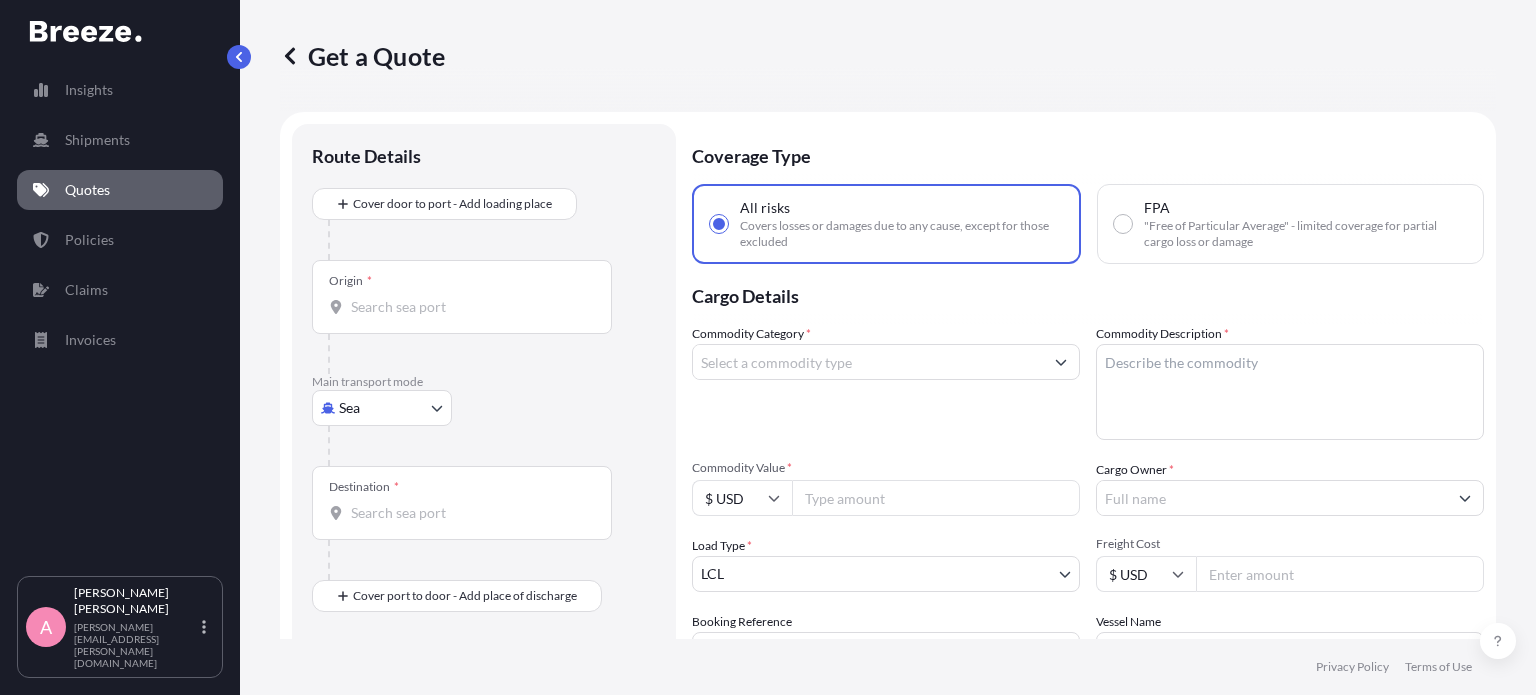 scroll, scrollTop: 32, scrollLeft: 0, axis: vertical 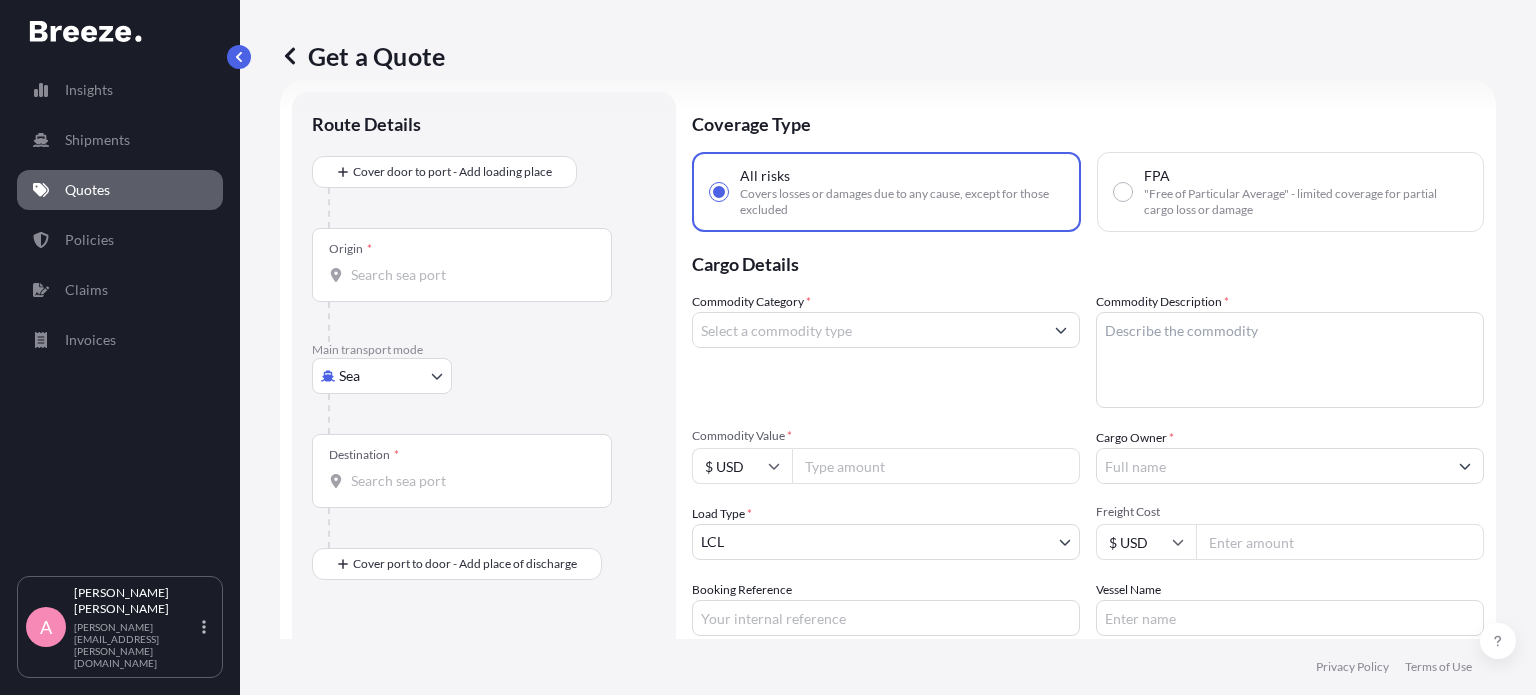 click on "Commodity Value   *" at bounding box center (936, 466) 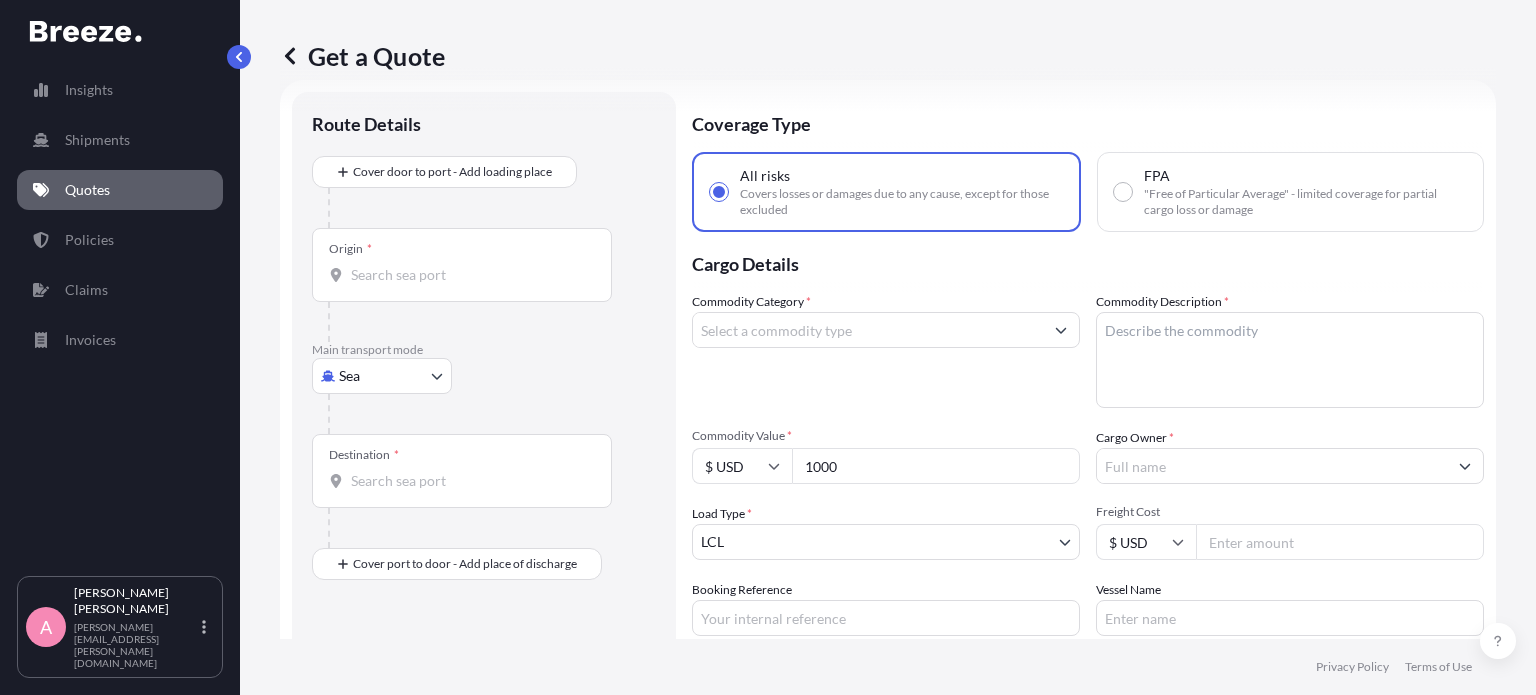 type on "1000" 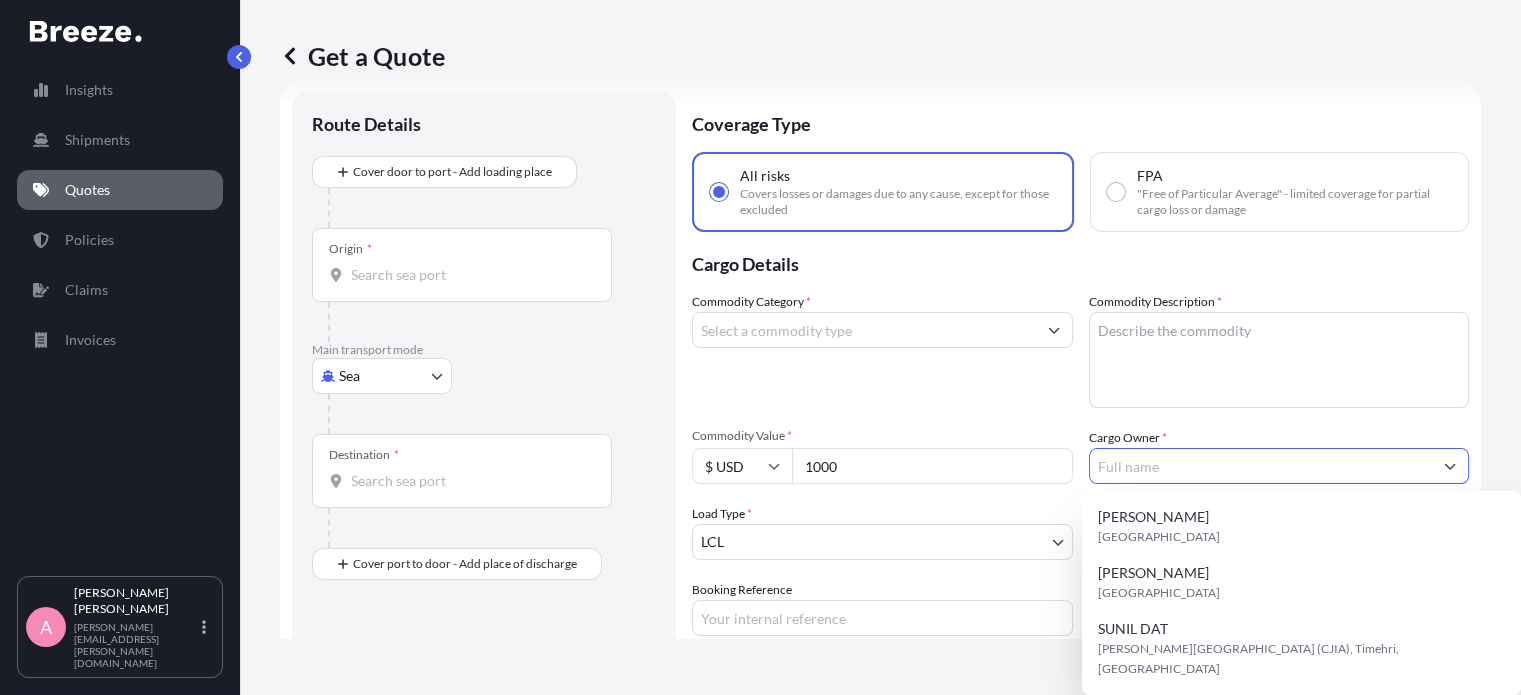 click on "Cargo Owner *" at bounding box center (1261, 466) 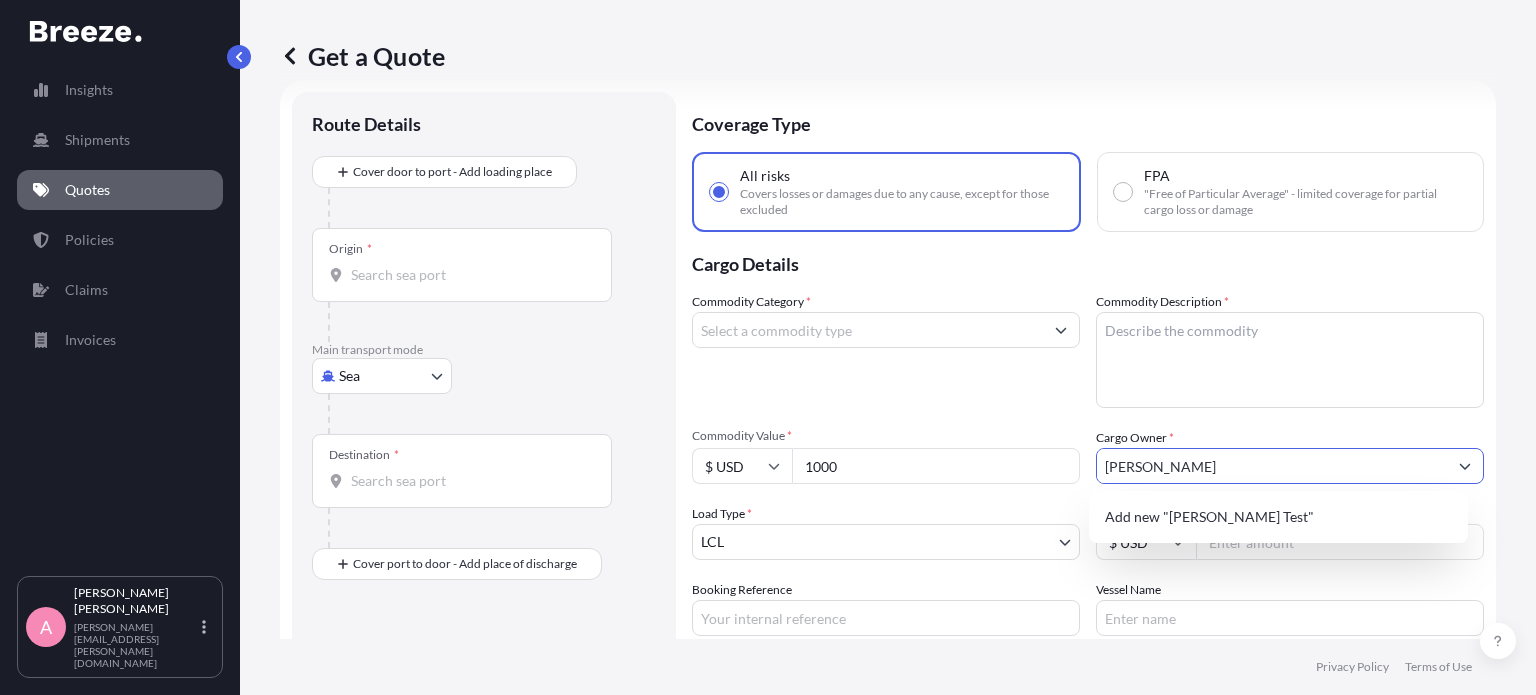 type on "Anita Test" 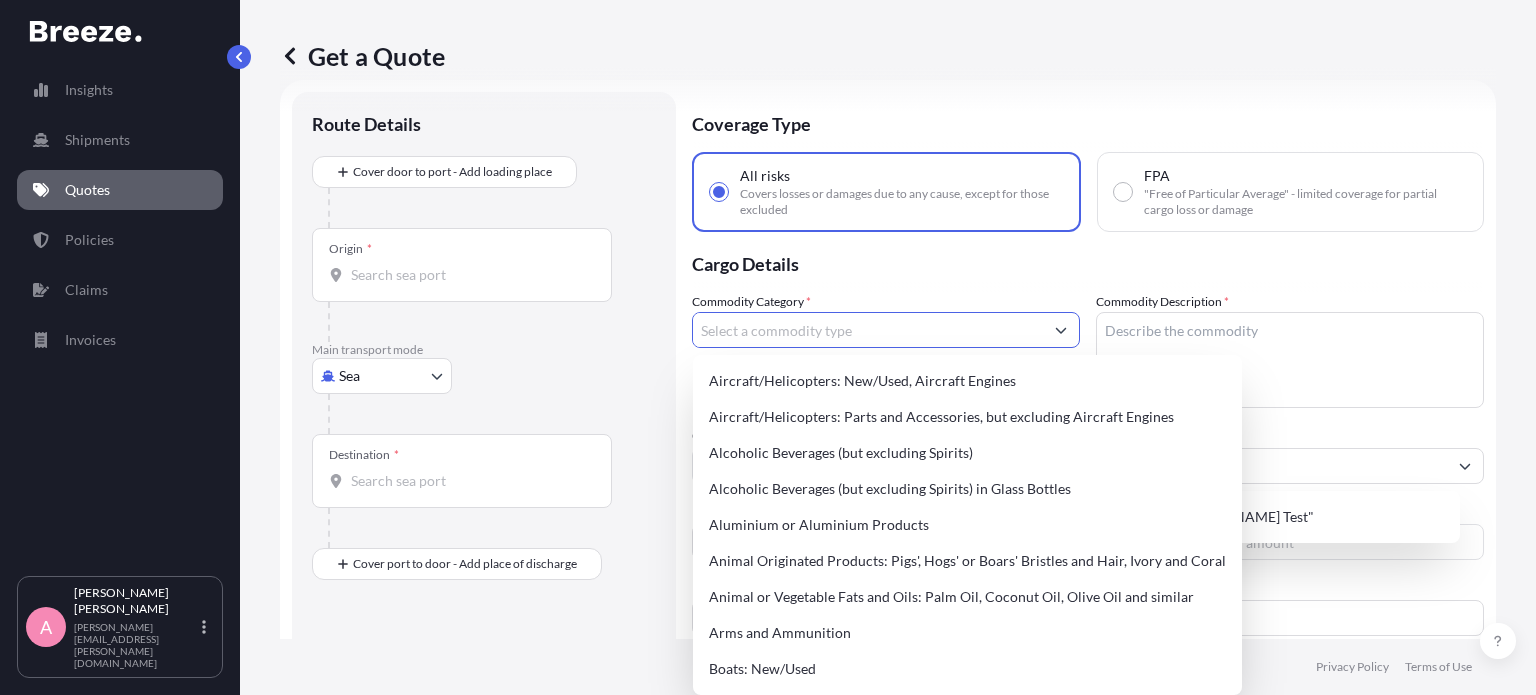 click on "Commodity Category *" at bounding box center (868, 330) 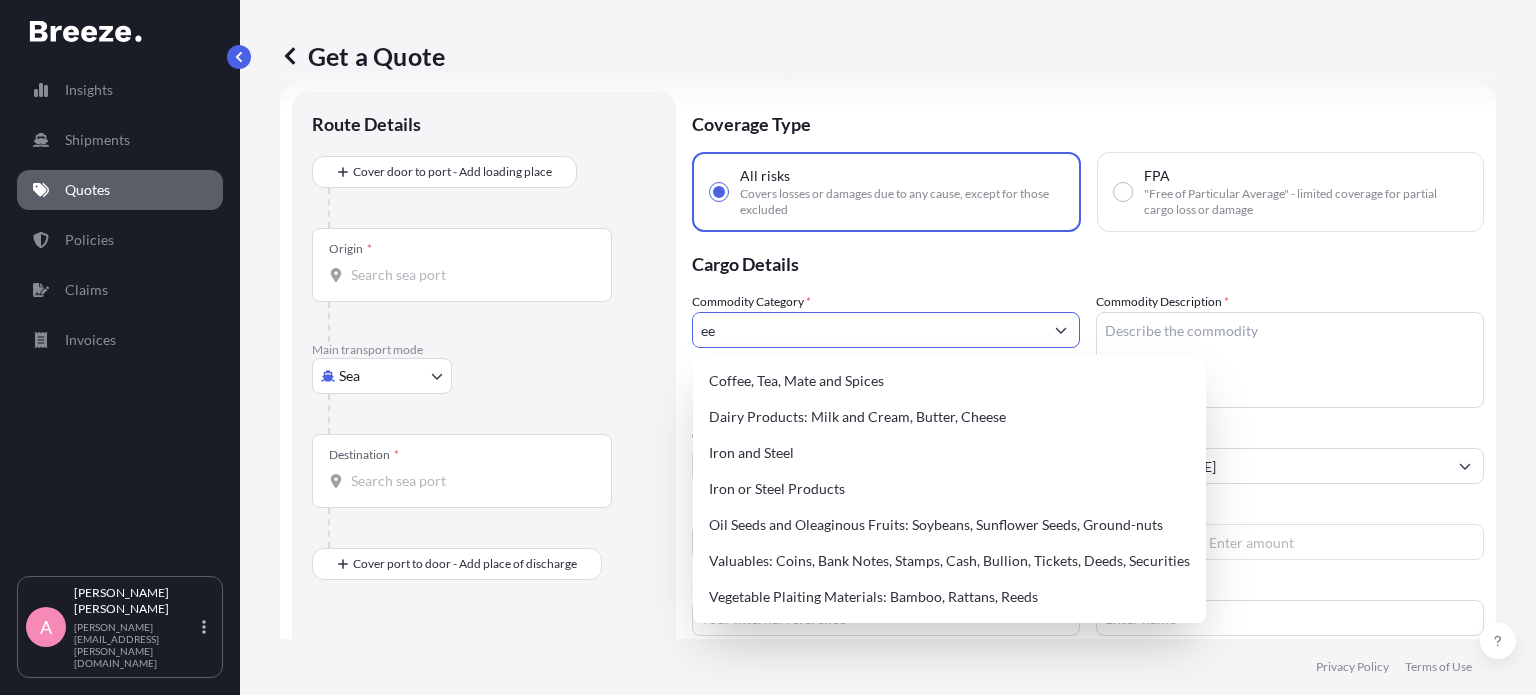 type on "e" 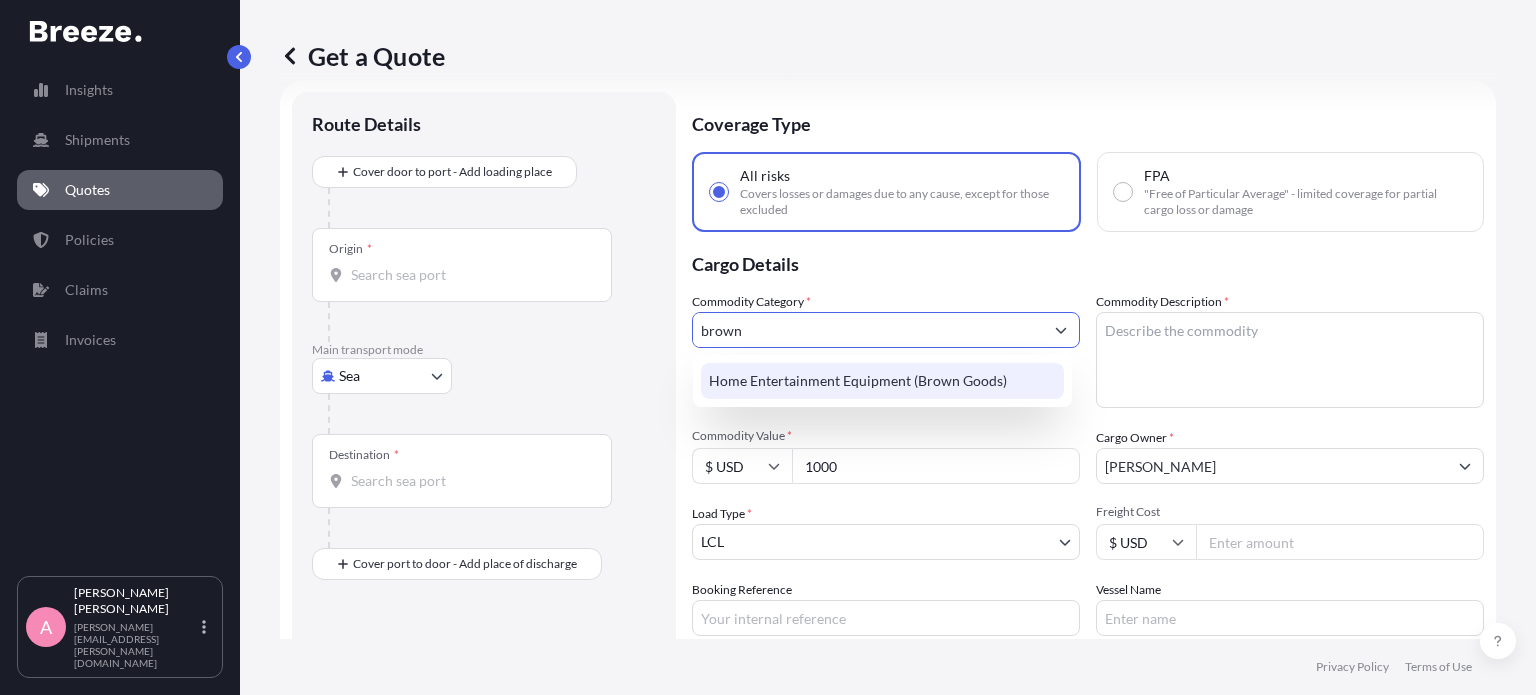 click on "Home Entertainment Equipment (Brown Goods)" at bounding box center (882, 381) 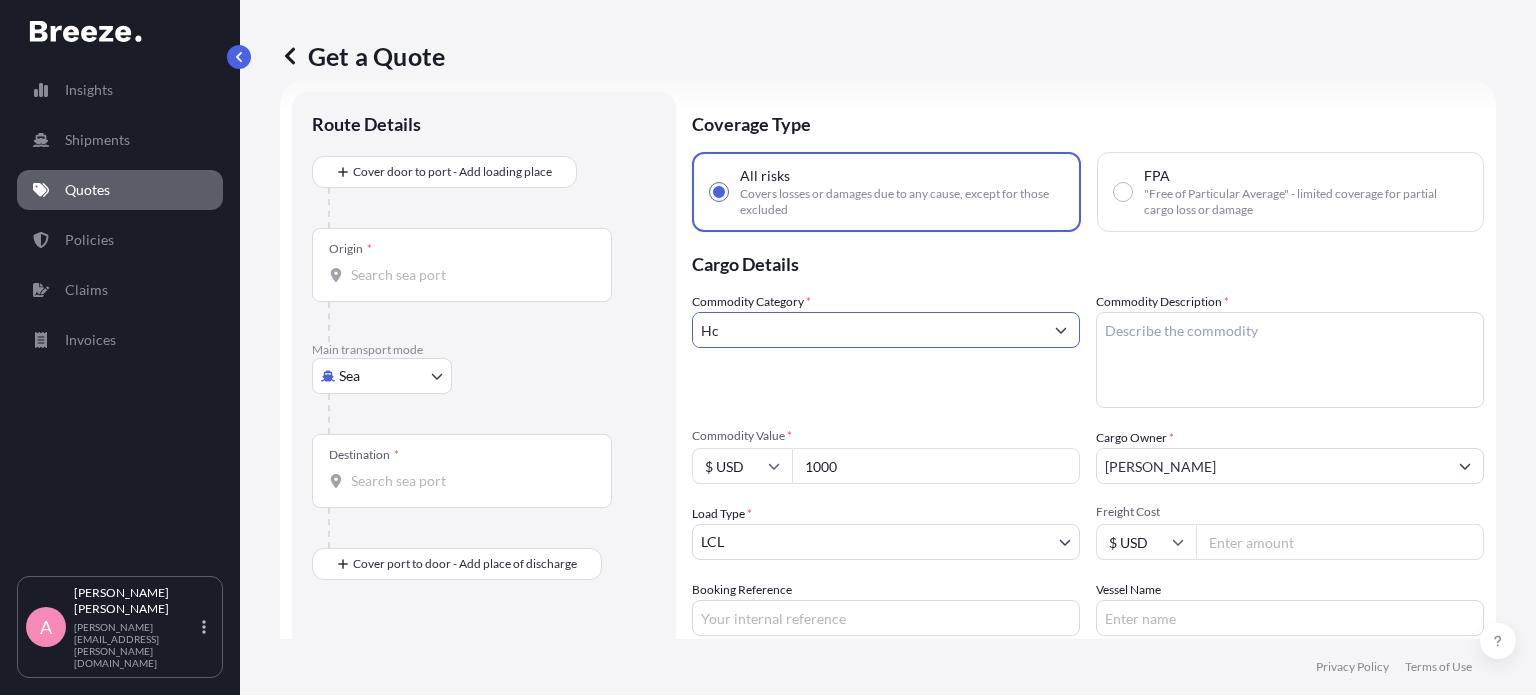 type on "H" 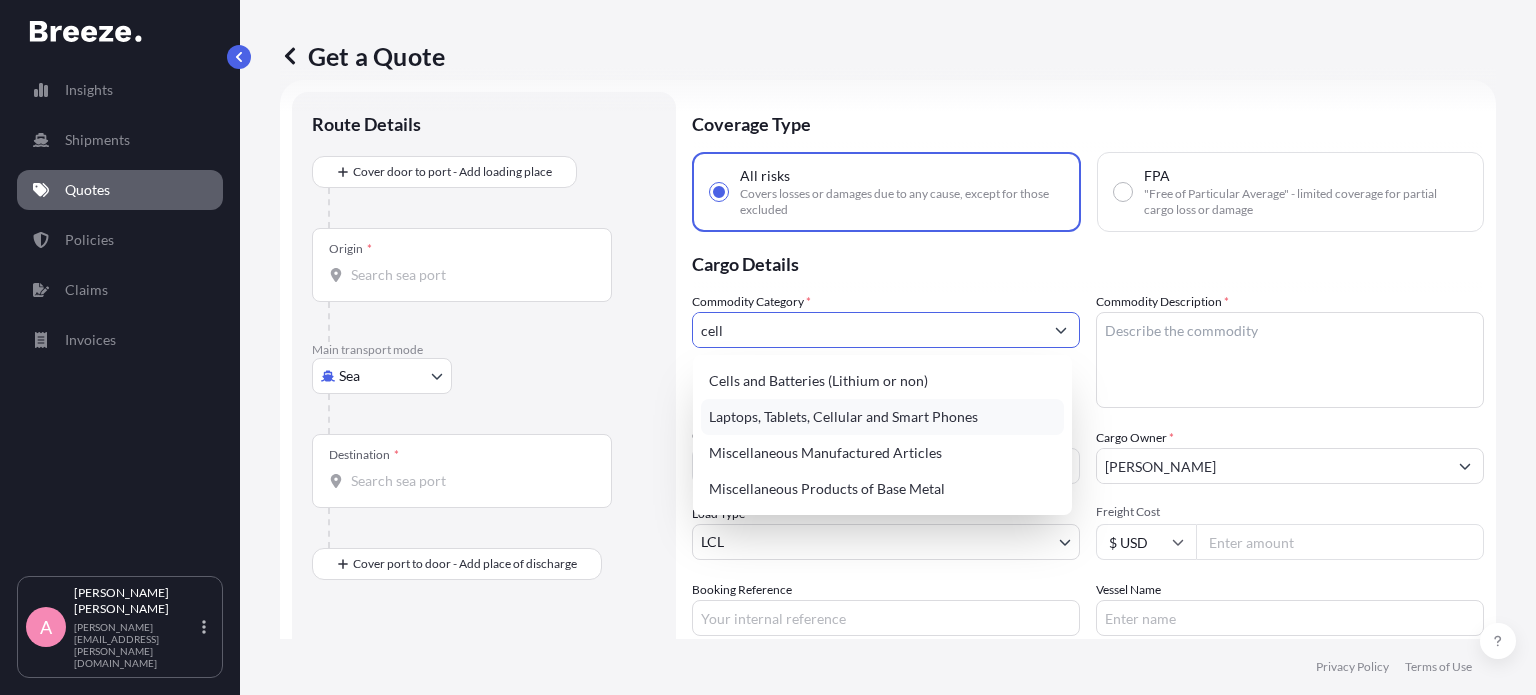 click on "Laptops, Tablets, Cellular and Smart Phones" at bounding box center [882, 417] 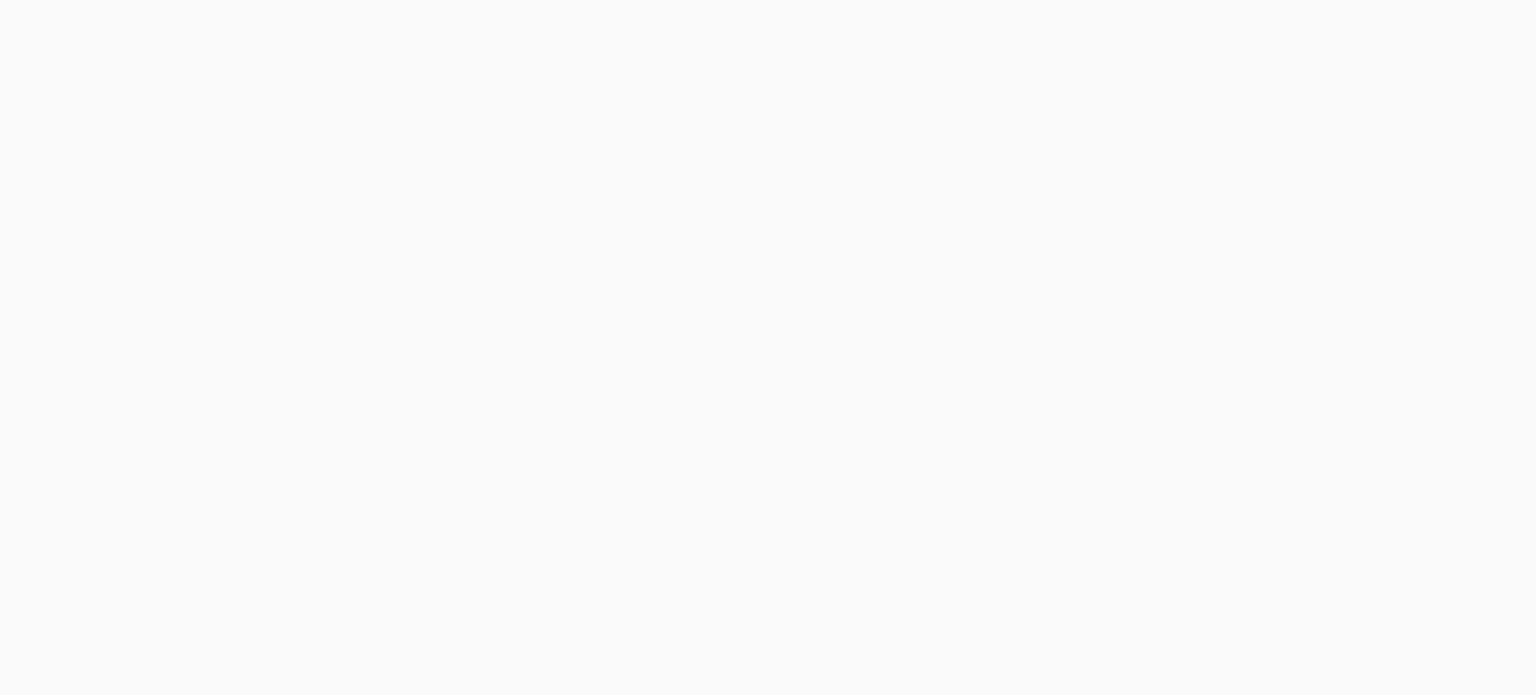 scroll, scrollTop: 0, scrollLeft: 0, axis: both 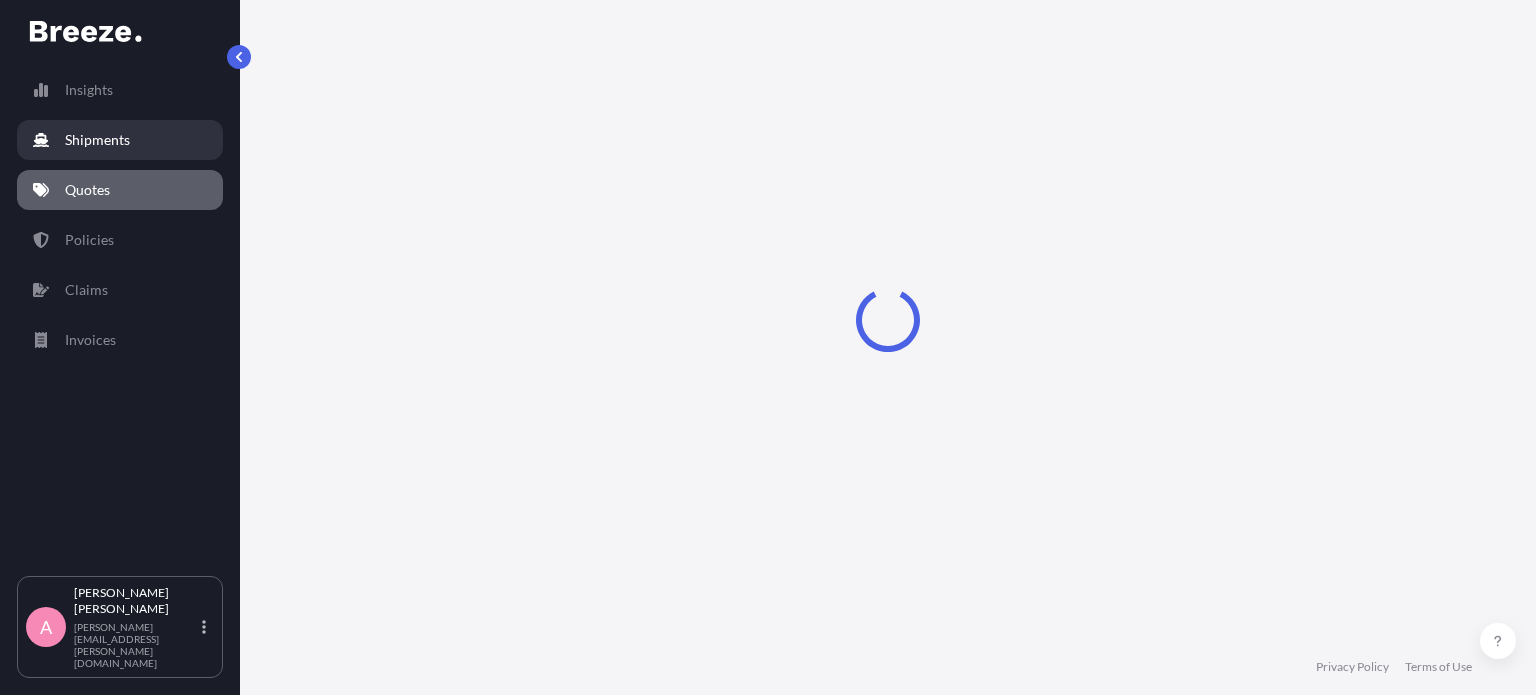 click on "Shipments" at bounding box center [97, 140] 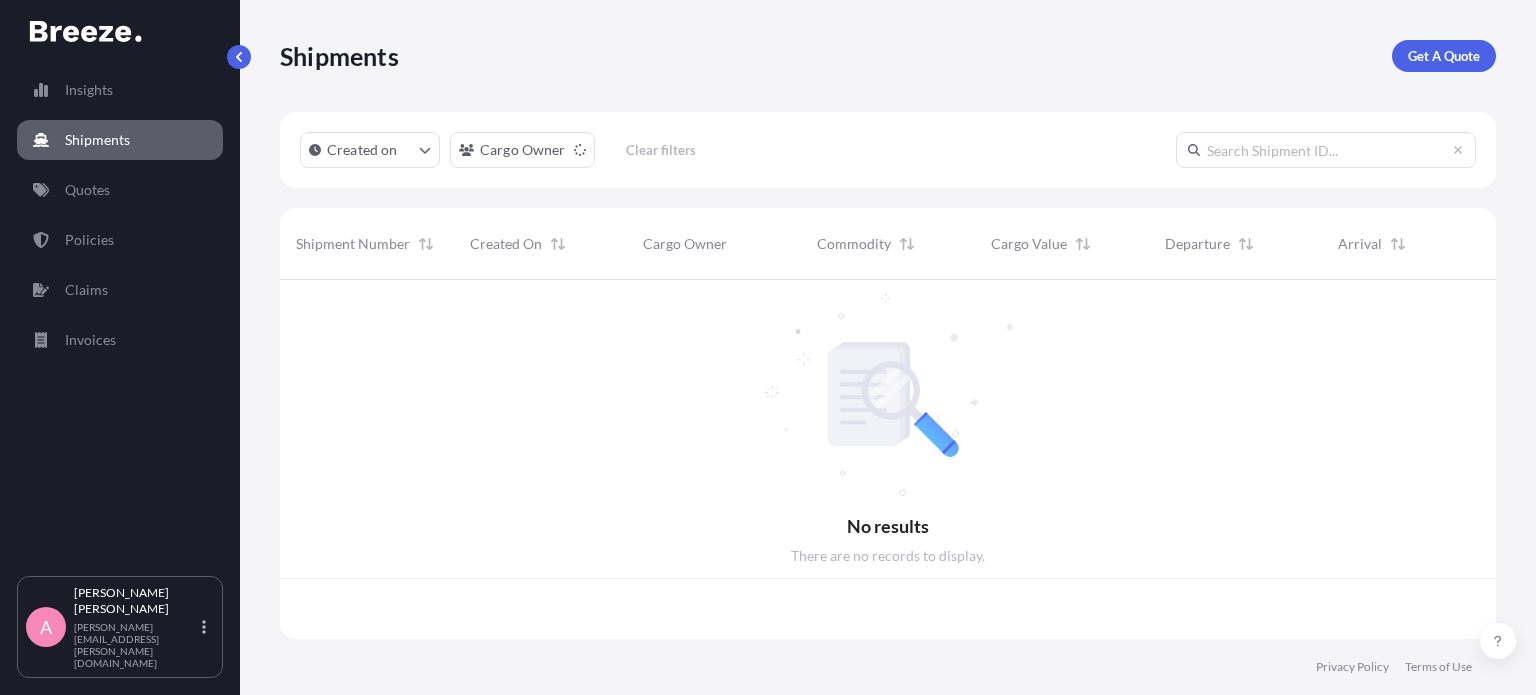 scroll, scrollTop: 16, scrollLeft: 16, axis: both 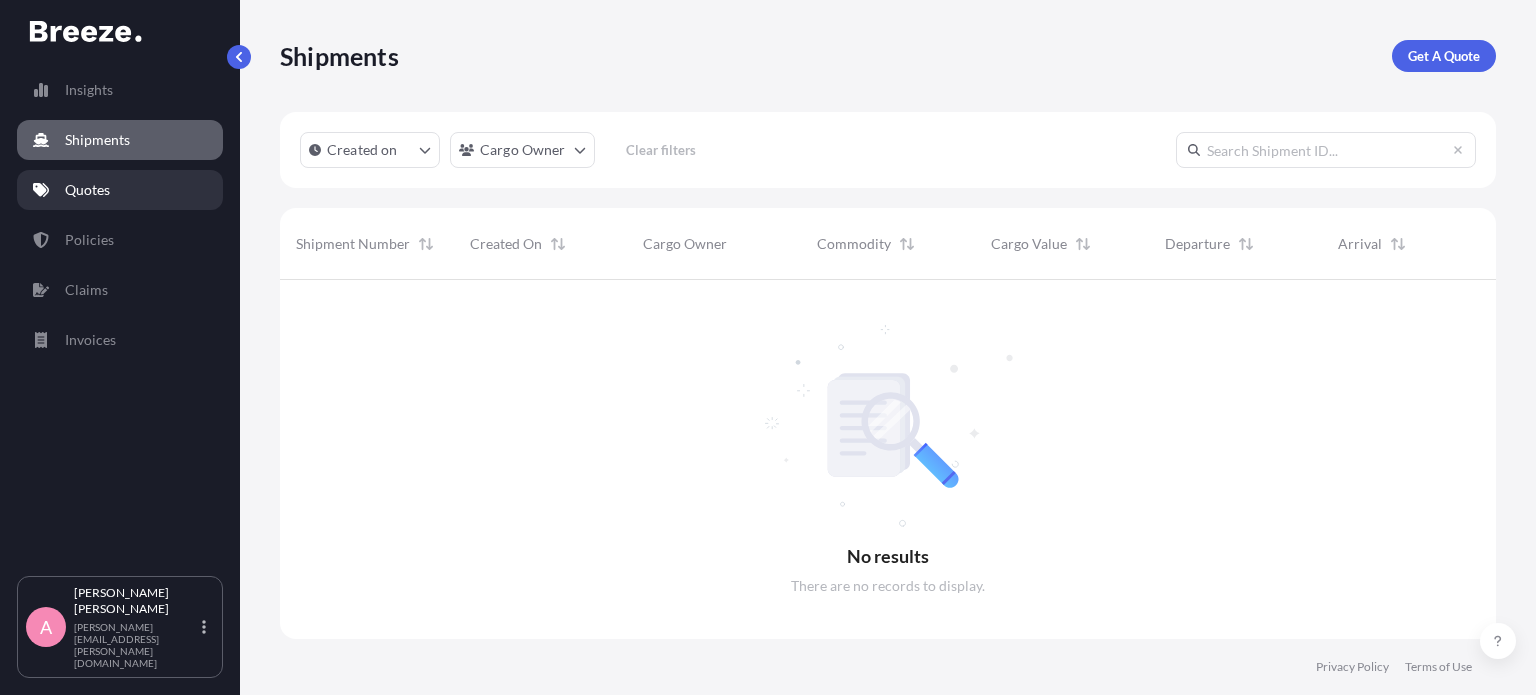 click on "Quotes" at bounding box center [87, 190] 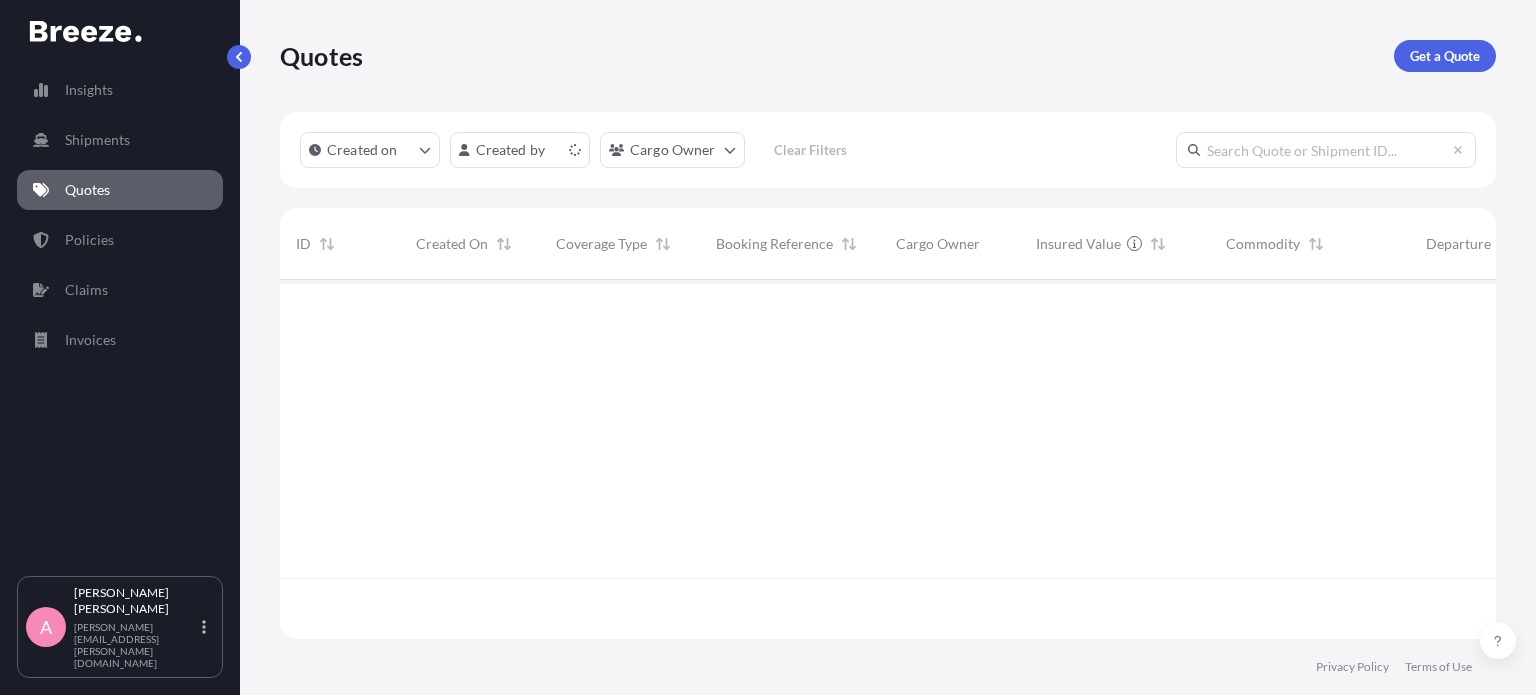 scroll, scrollTop: 16, scrollLeft: 16, axis: both 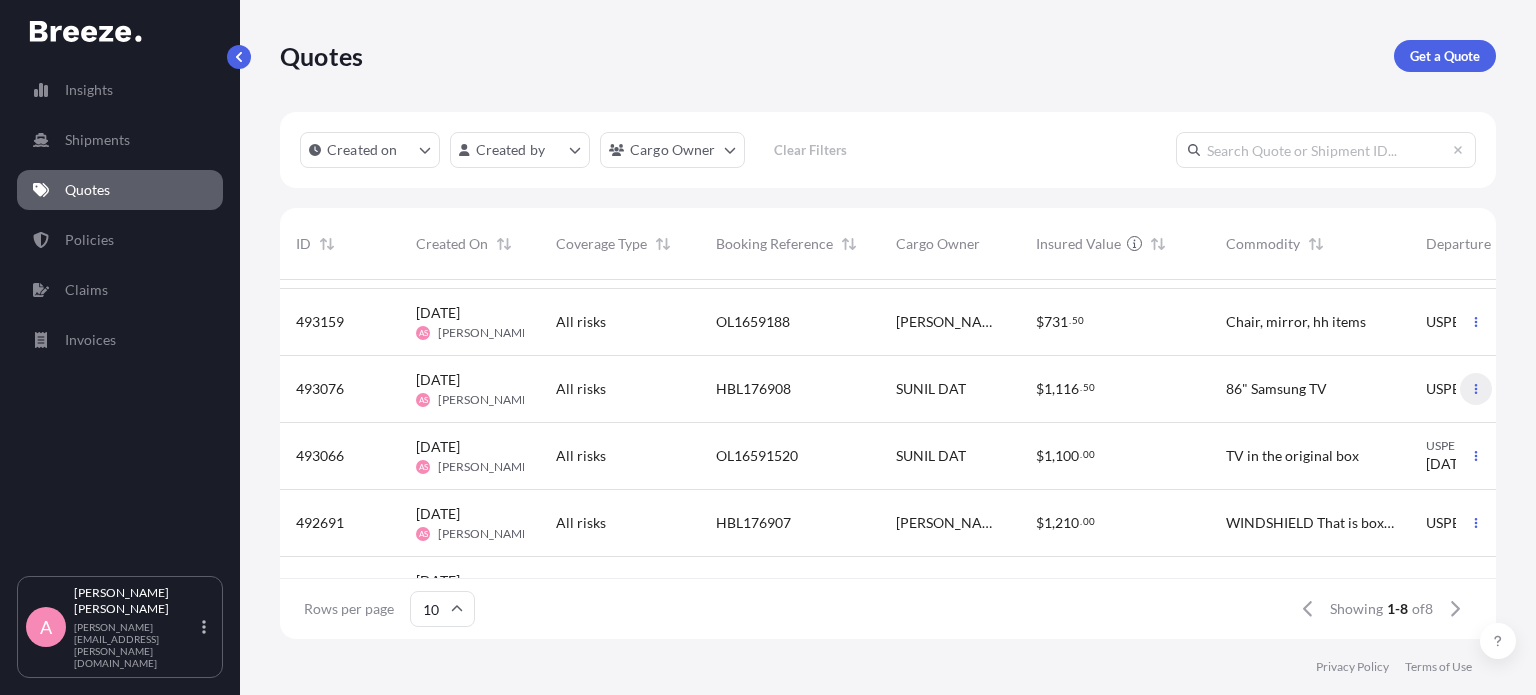 click 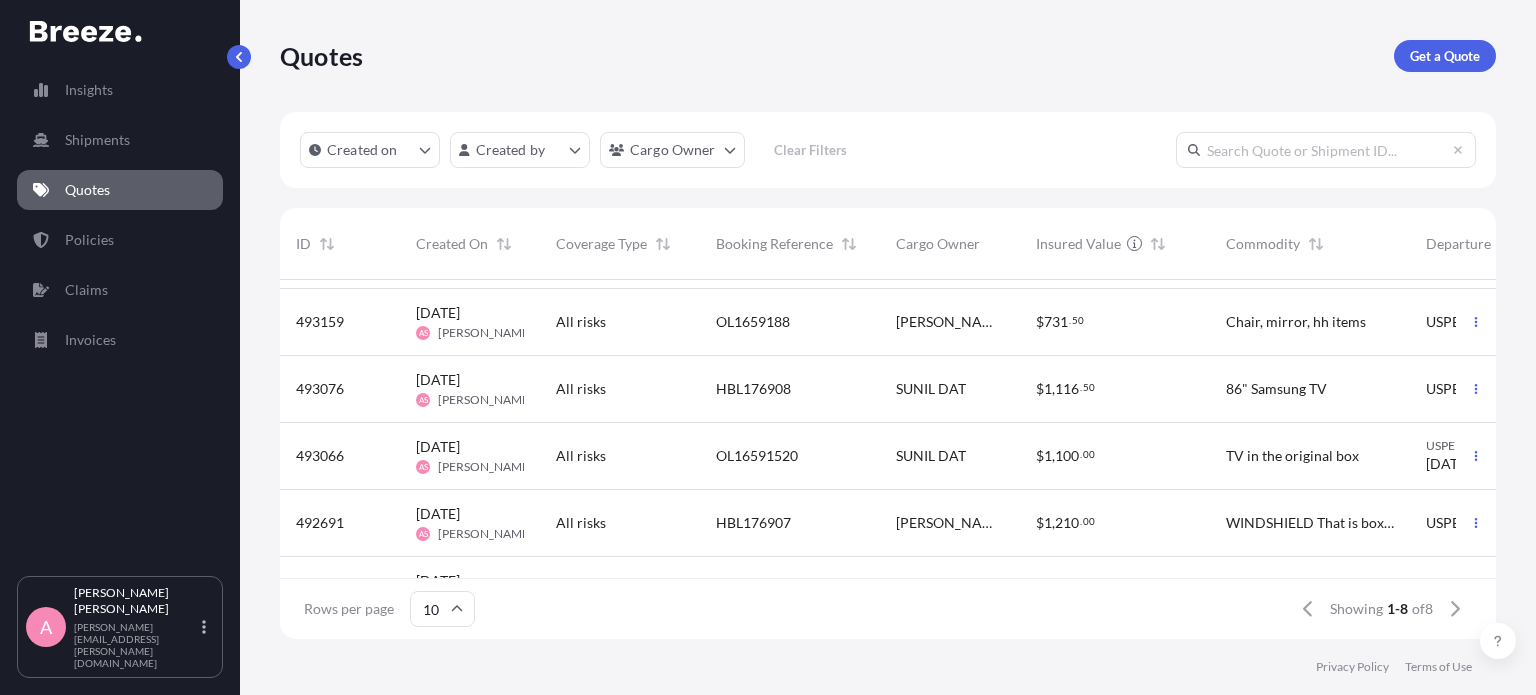 click on "$ 1 , 116 . 50" at bounding box center (1115, 389) 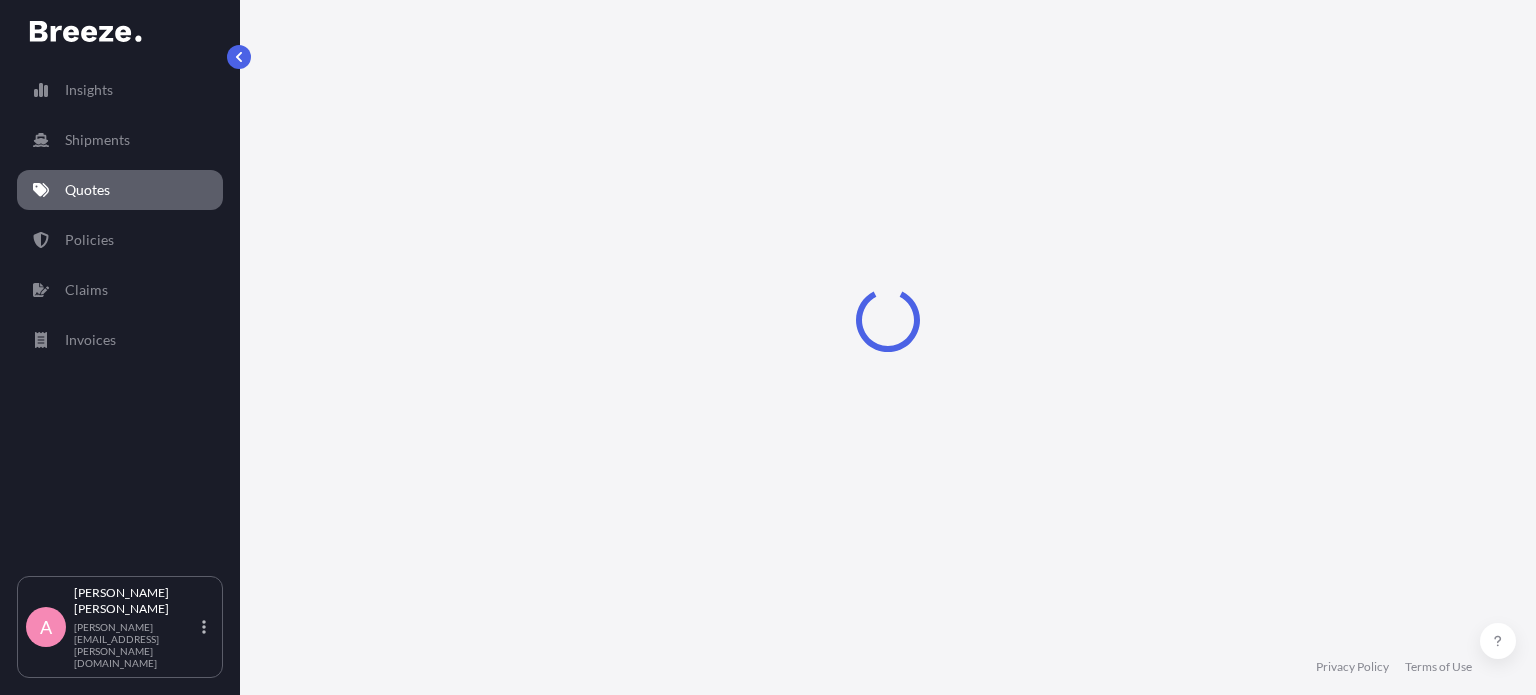 select on "Sea" 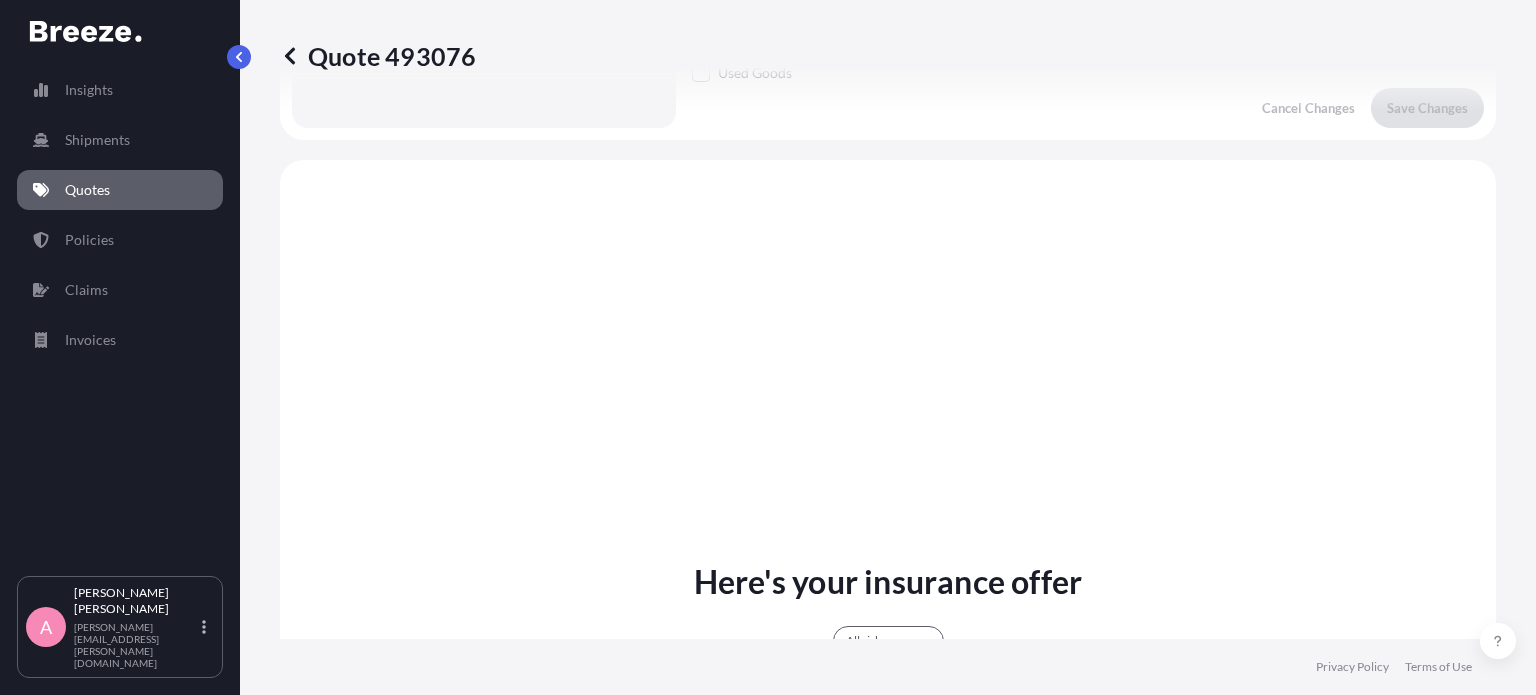 scroll, scrollTop: 771, scrollLeft: 0, axis: vertical 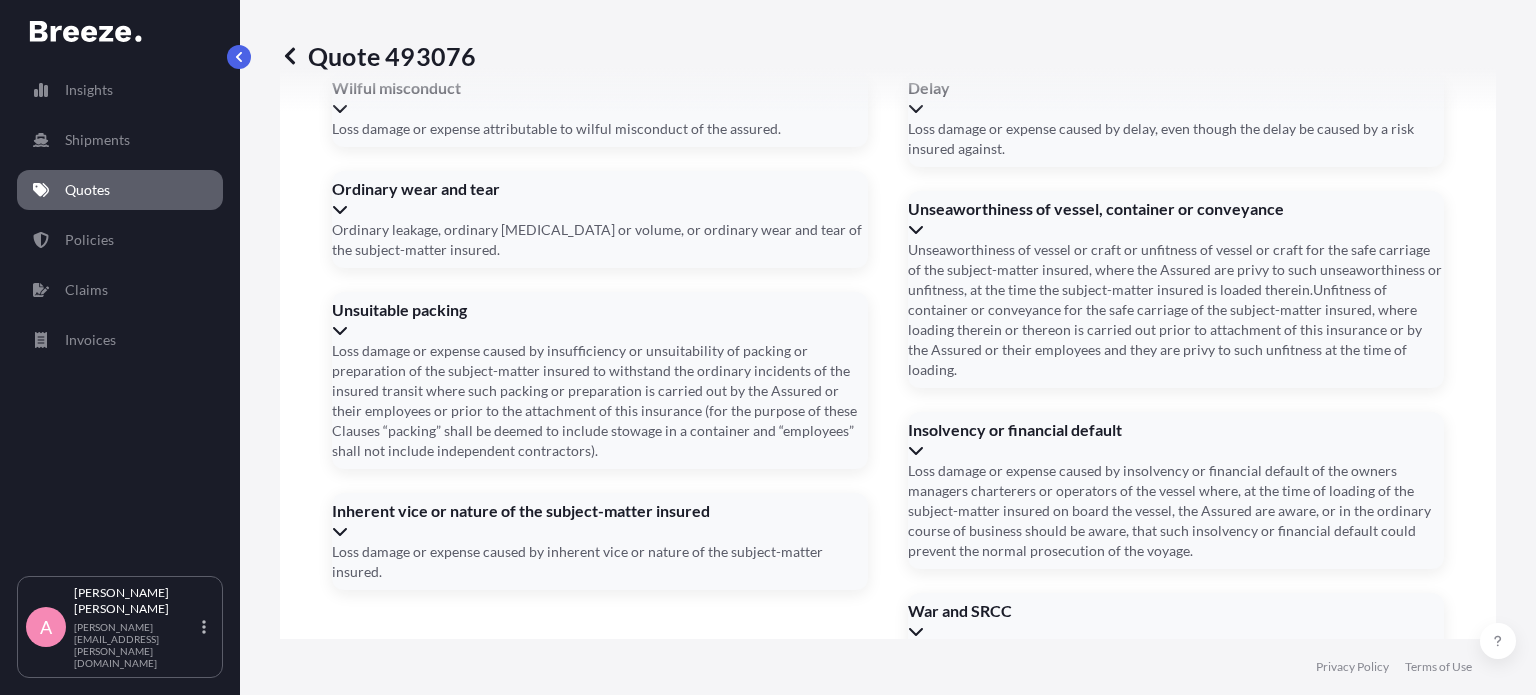 click 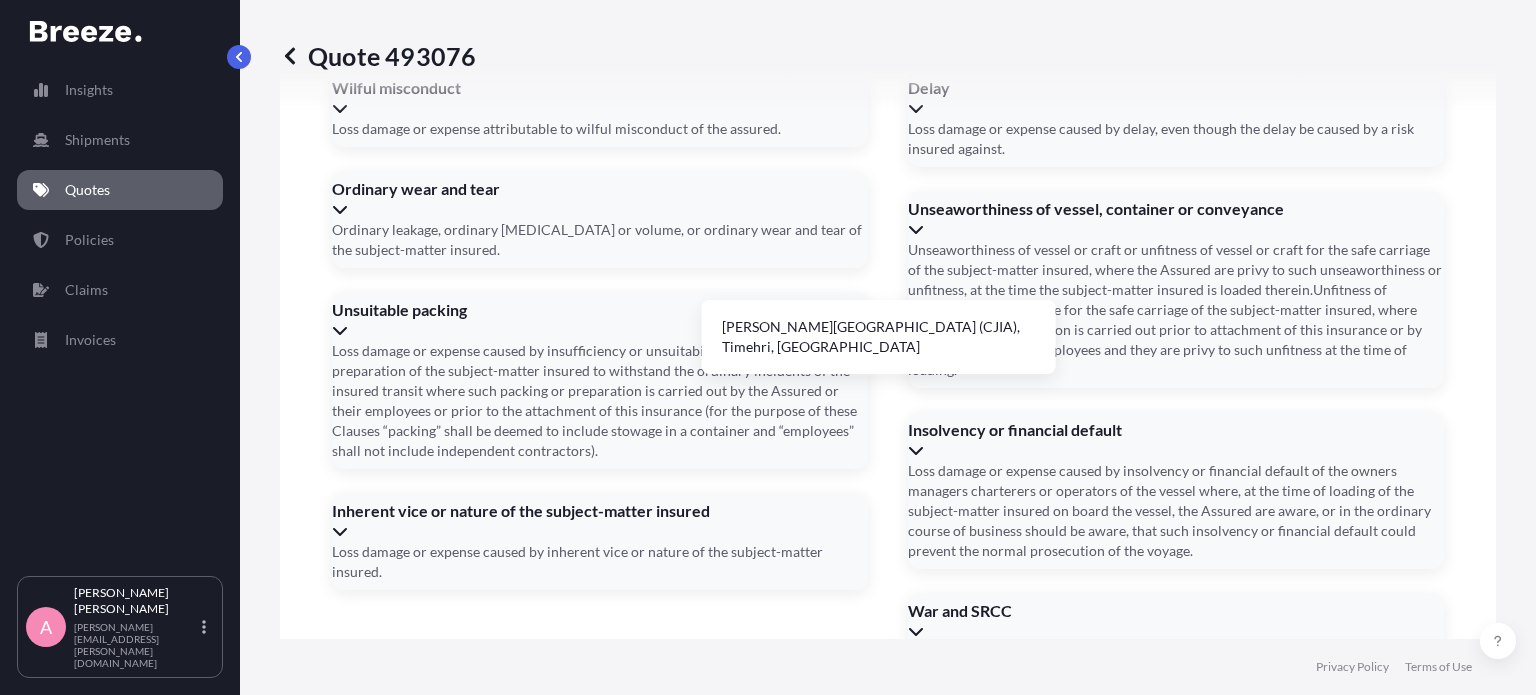 click 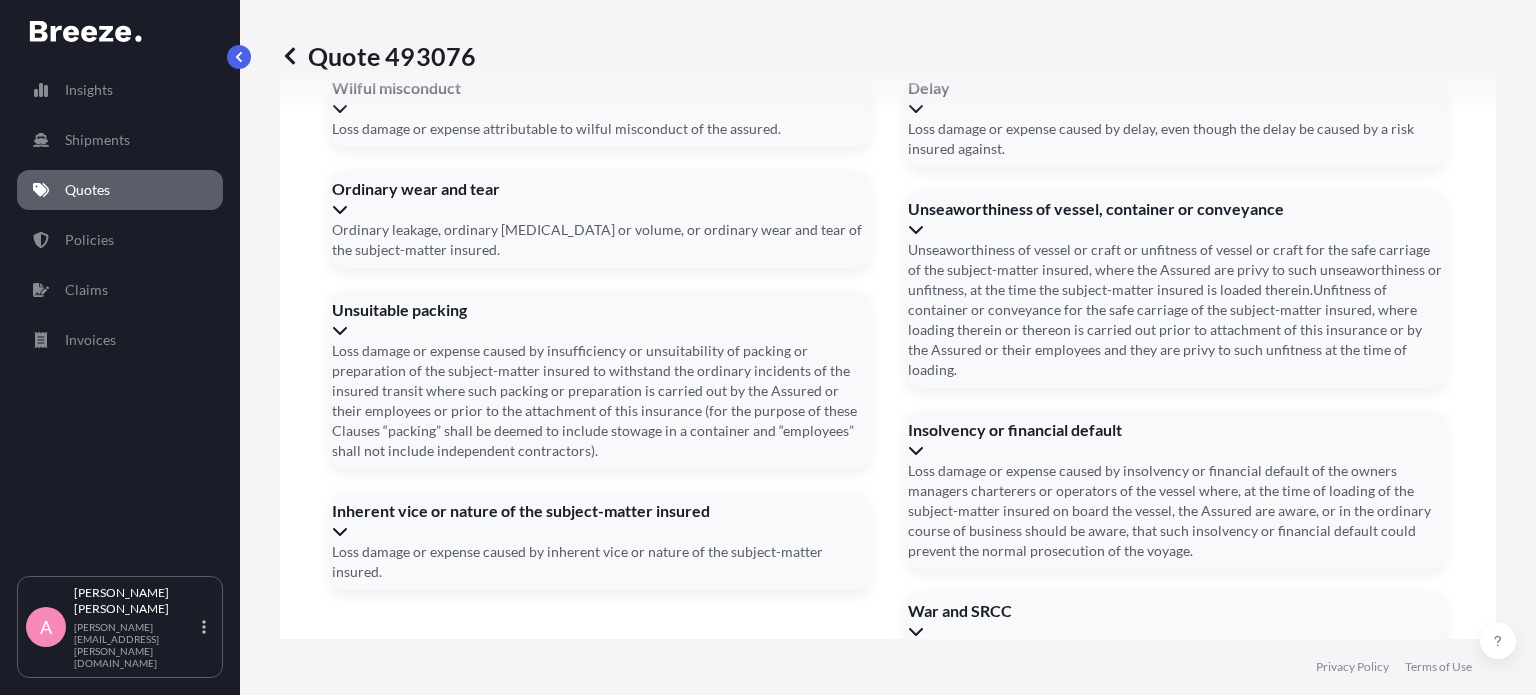 click on "Date of Arrival   *" at bounding box center (886, 1433) 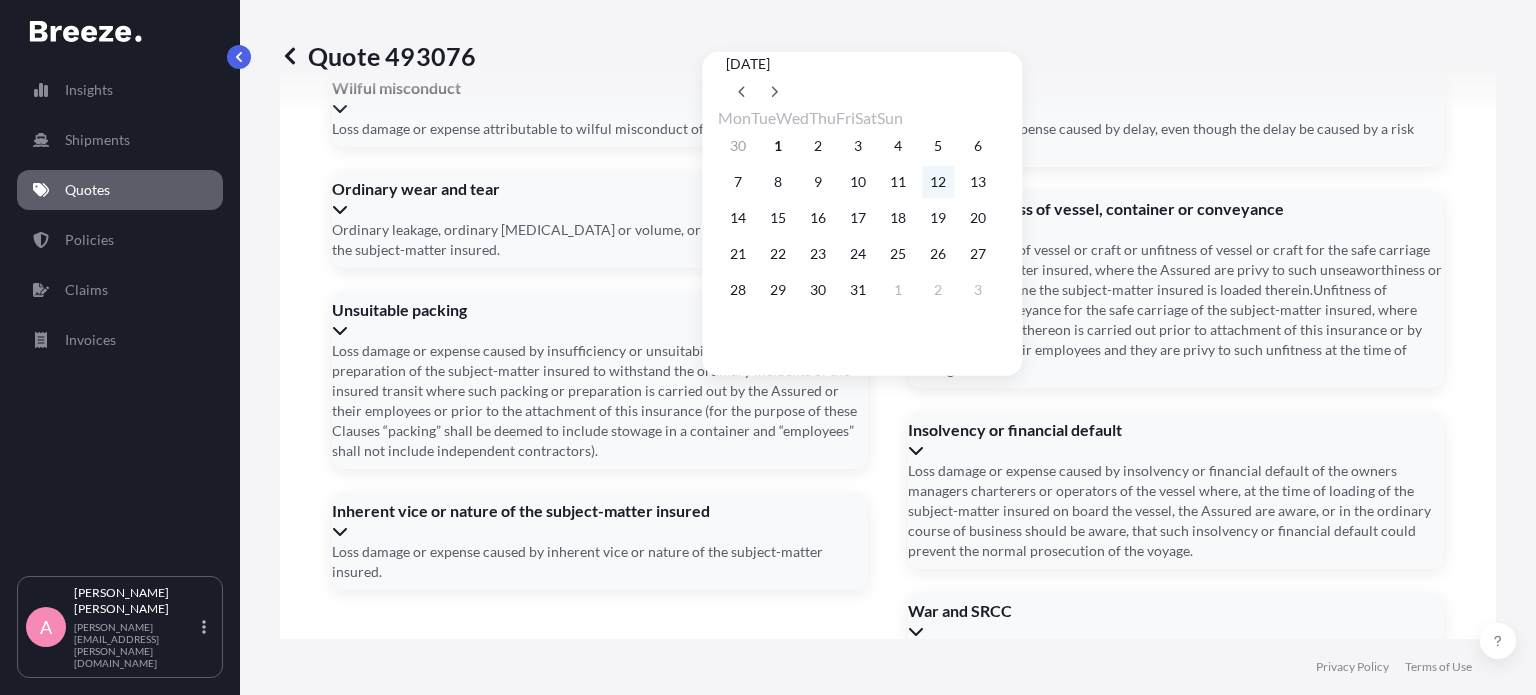 click on "12" at bounding box center (938, 182) 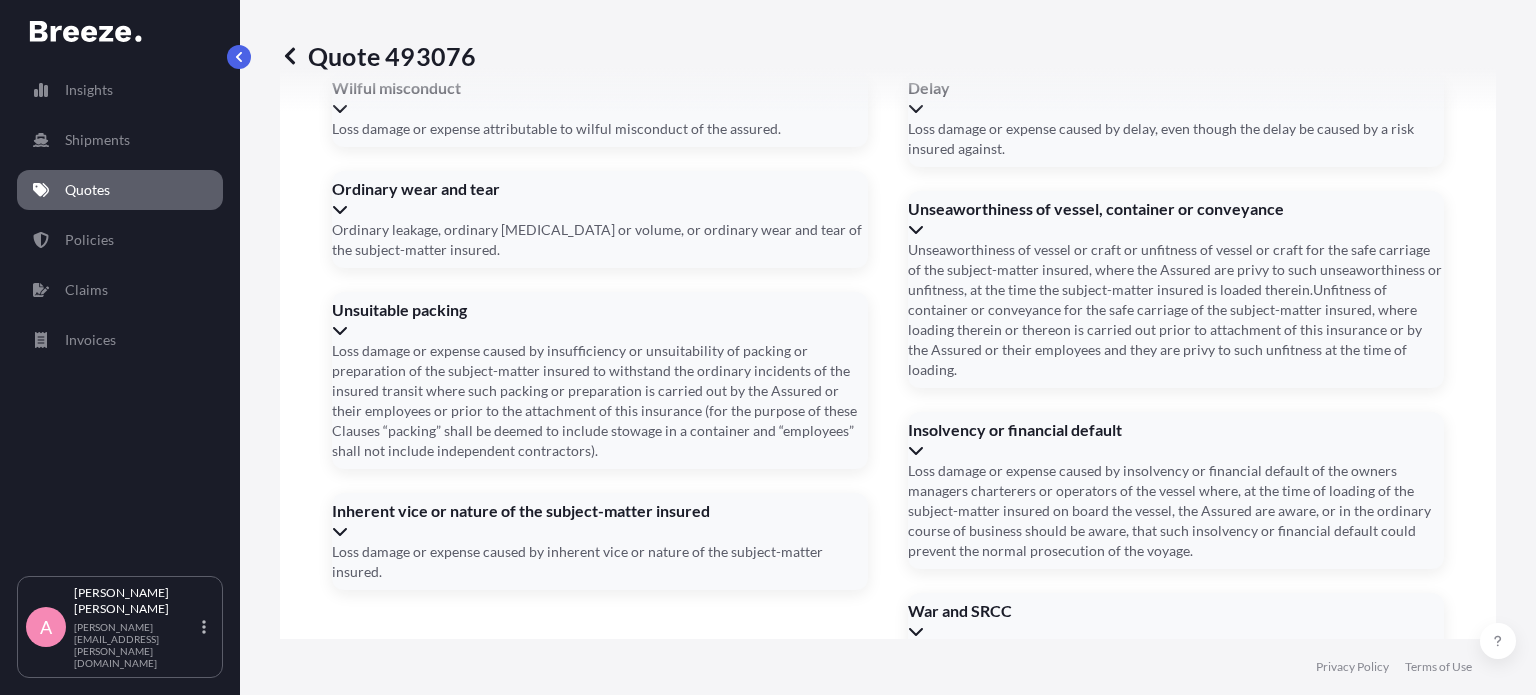 click on "[DATE]" at bounding box center [886, 1433] 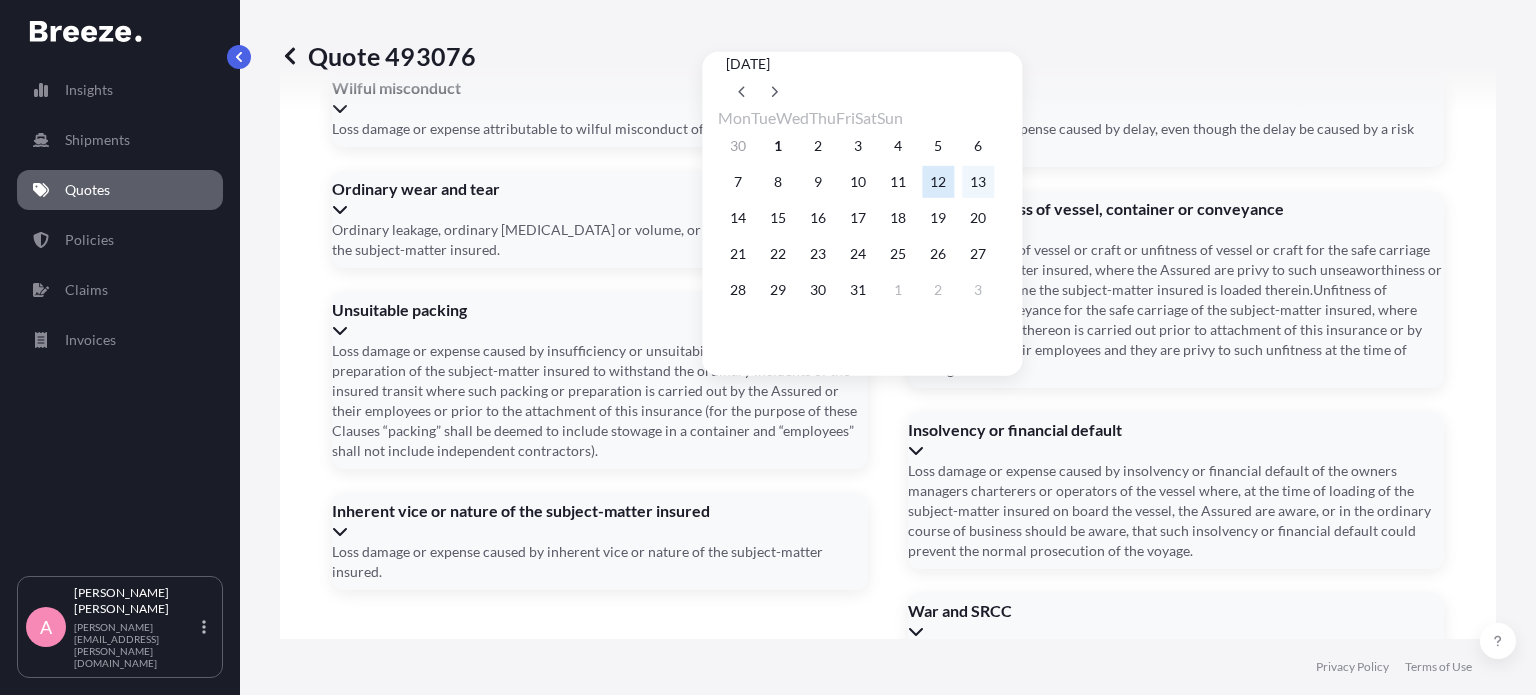 click on "13" at bounding box center (978, 182) 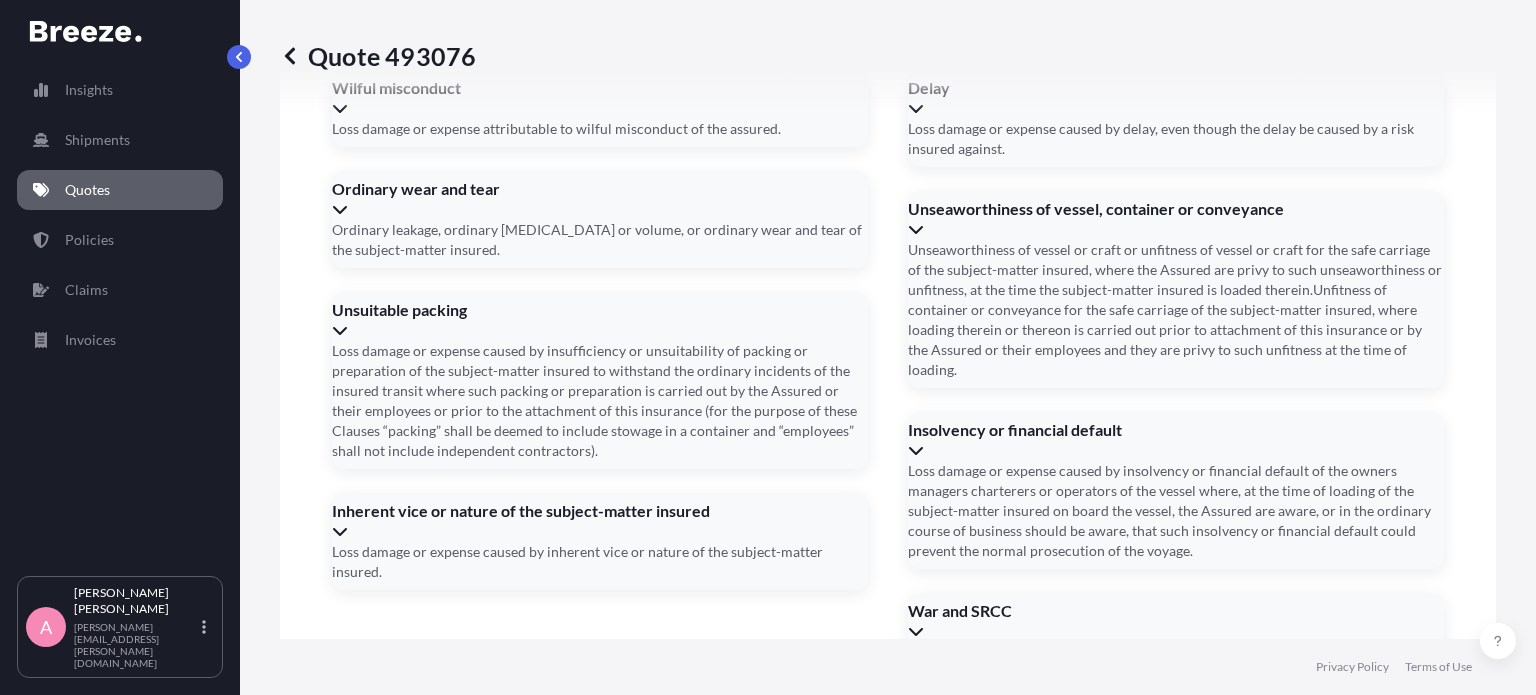 type on "[DATE]" 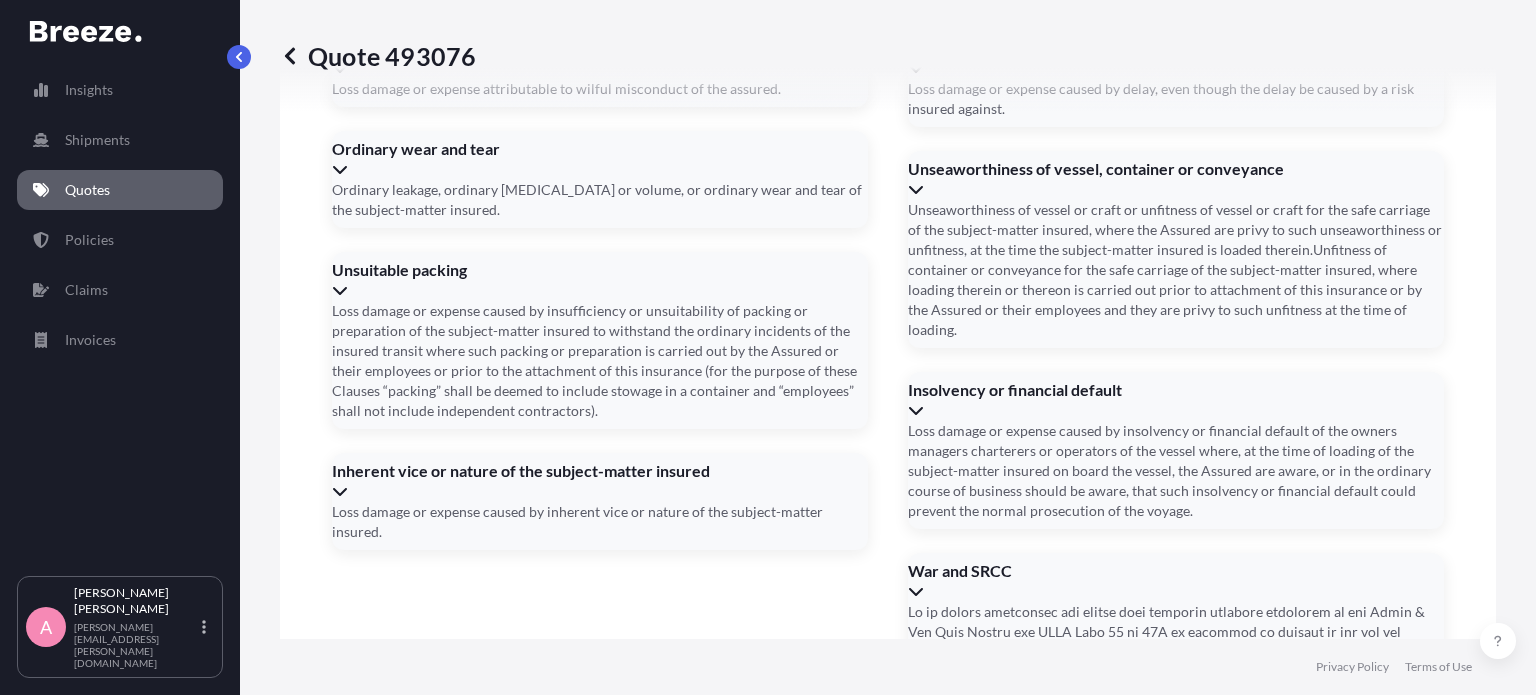 scroll, scrollTop: 3064, scrollLeft: 0, axis: vertical 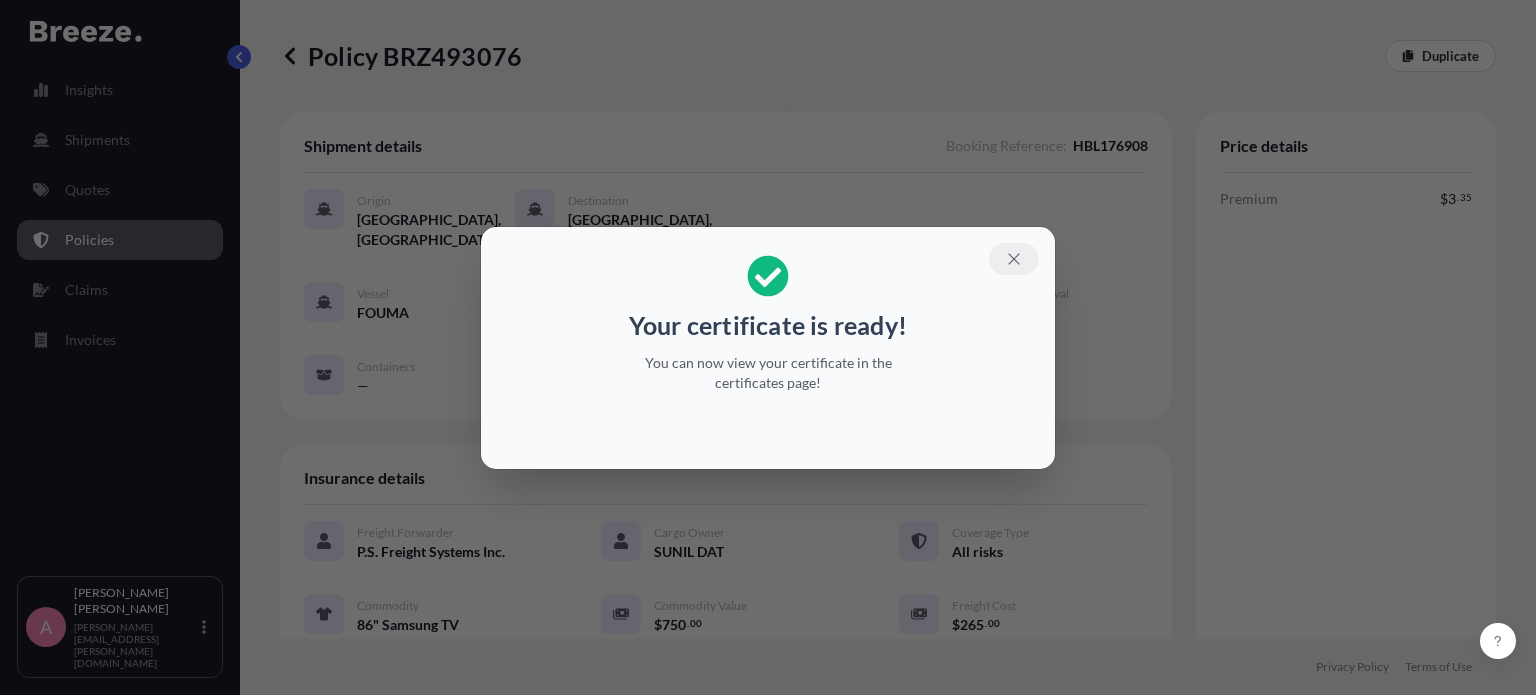 click 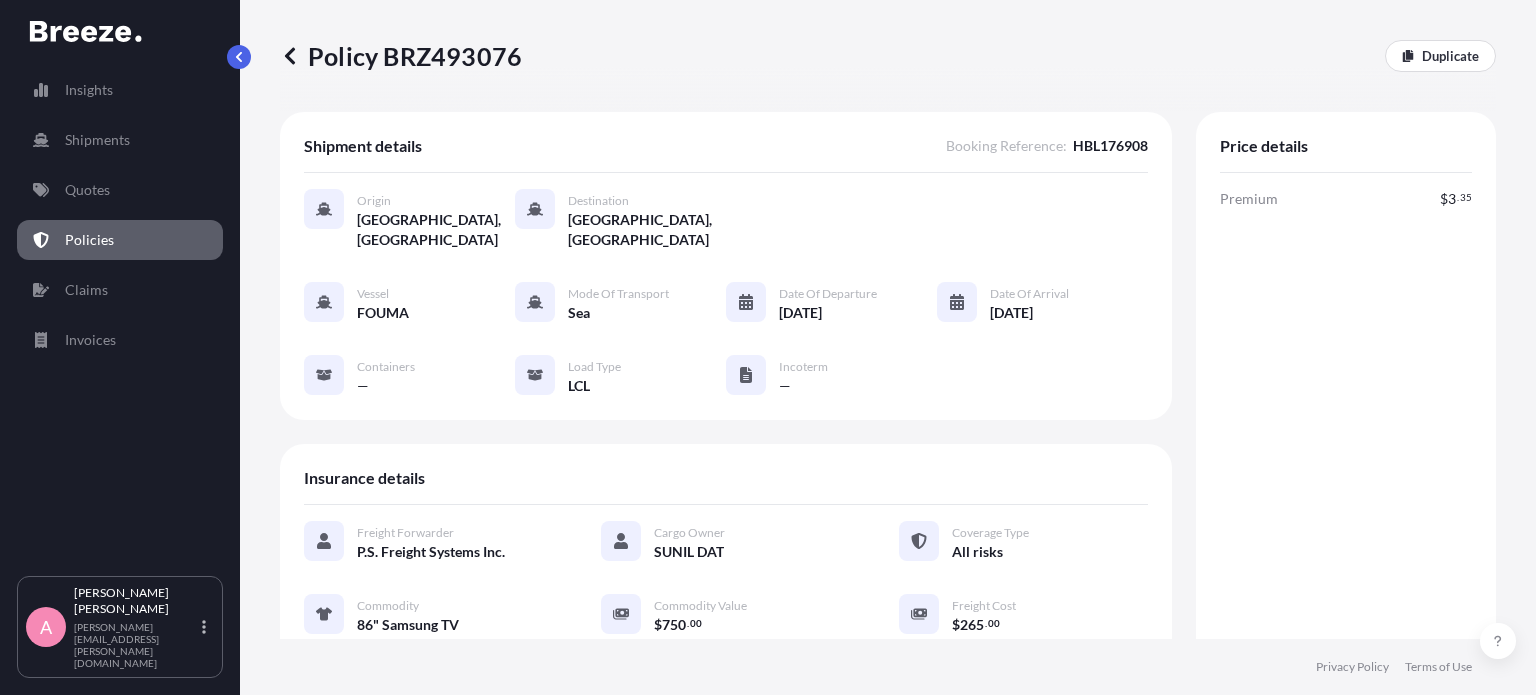 click 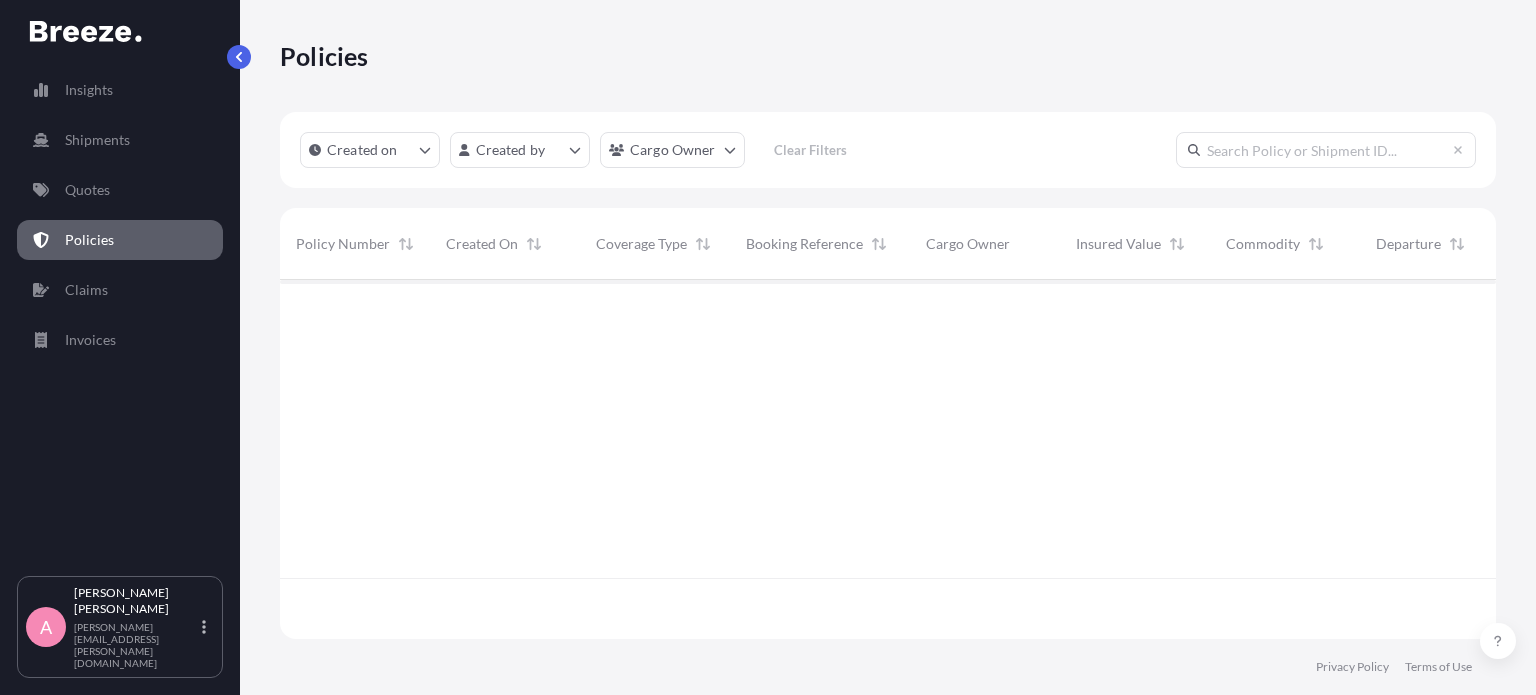scroll, scrollTop: 16, scrollLeft: 16, axis: both 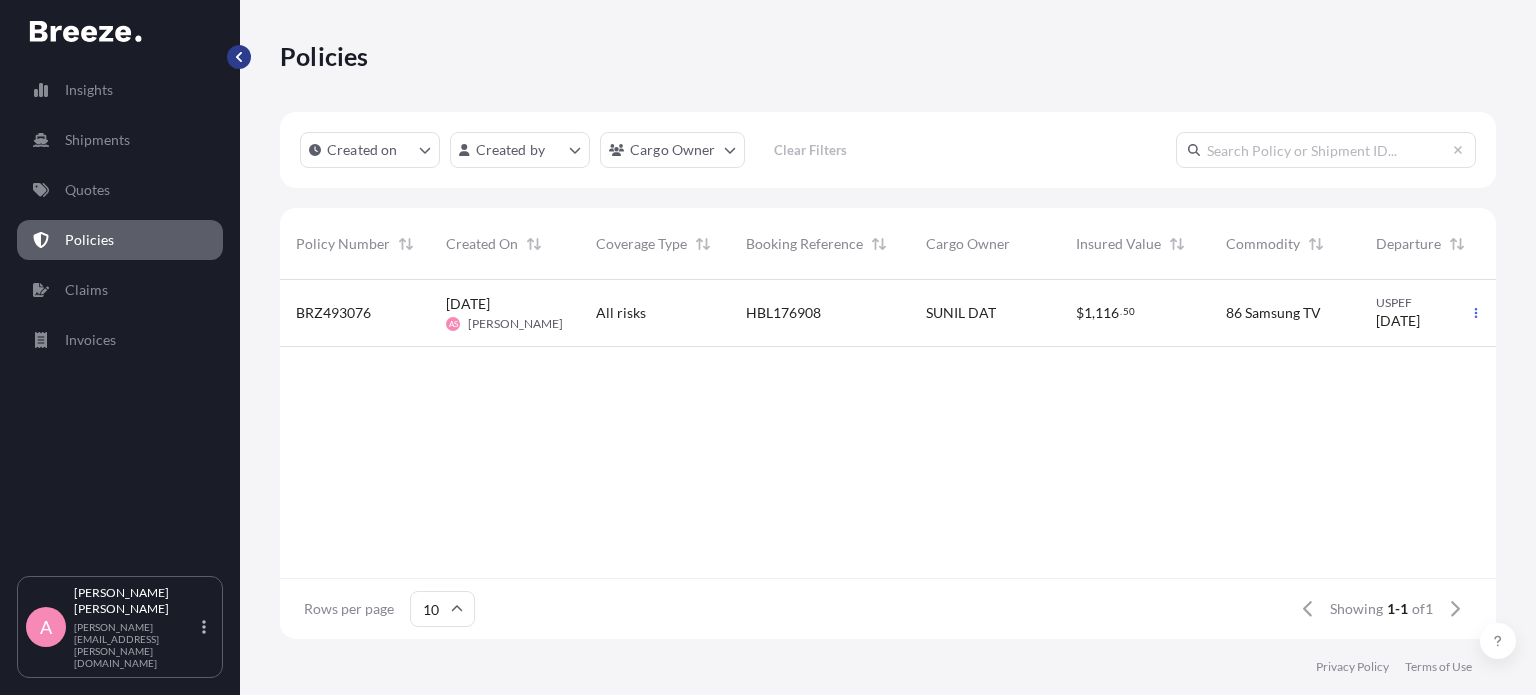 click at bounding box center [239, 57] 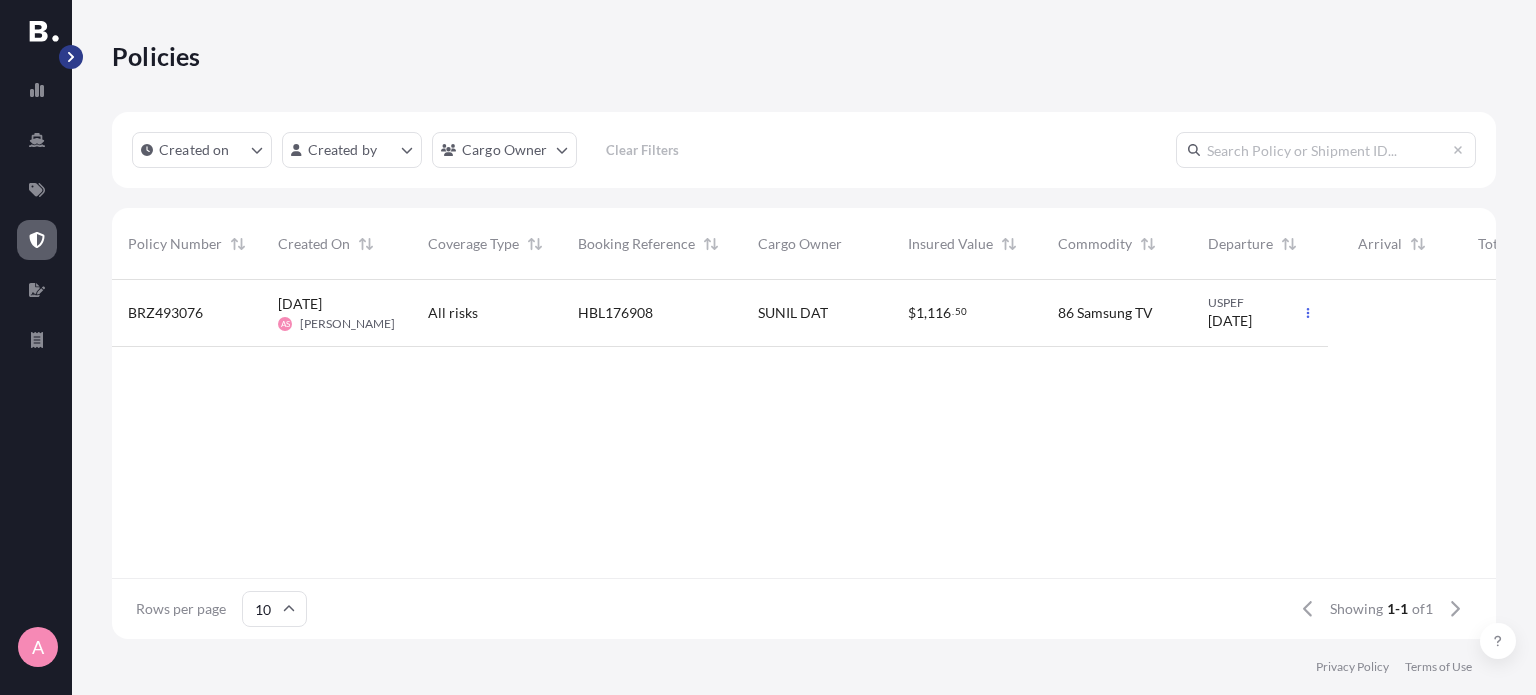 scroll, scrollTop: 16, scrollLeft: 16, axis: both 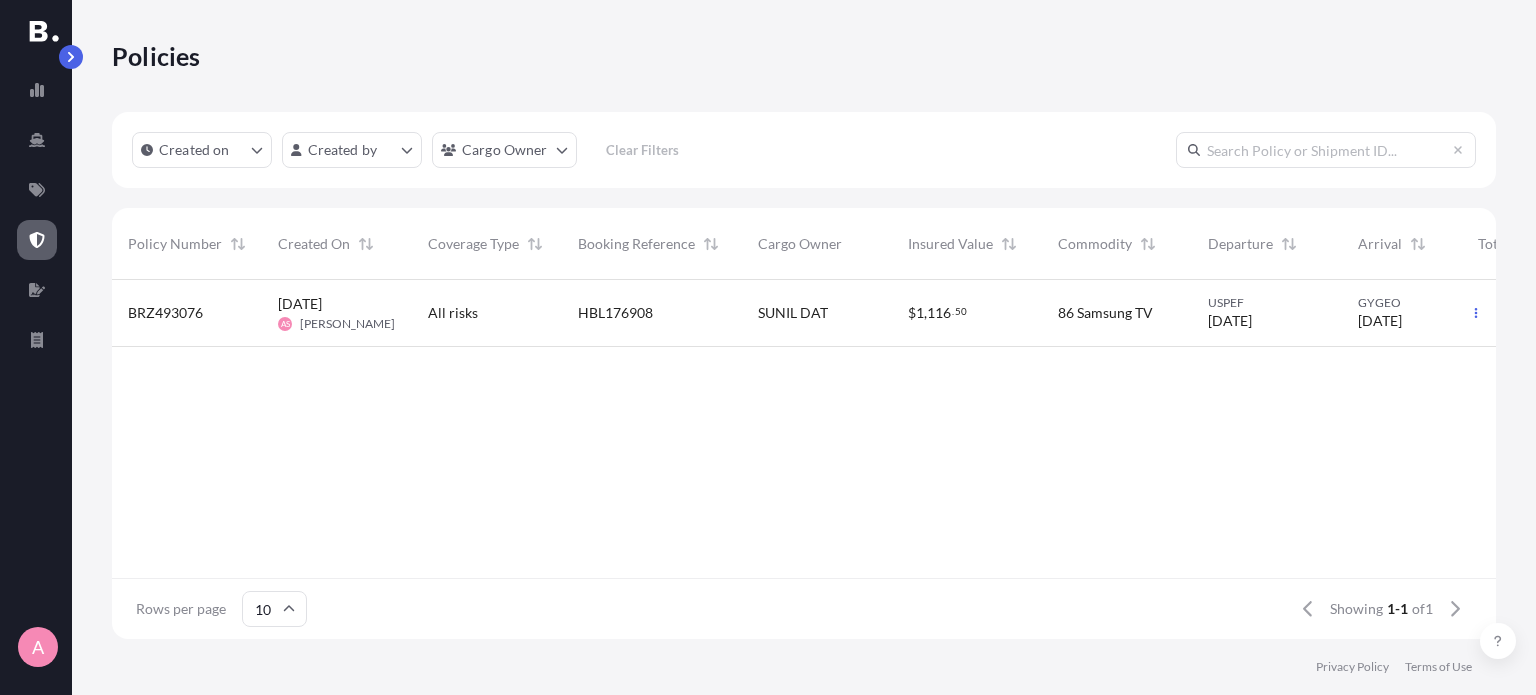 click on "Policies" at bounding box center (804, 56) 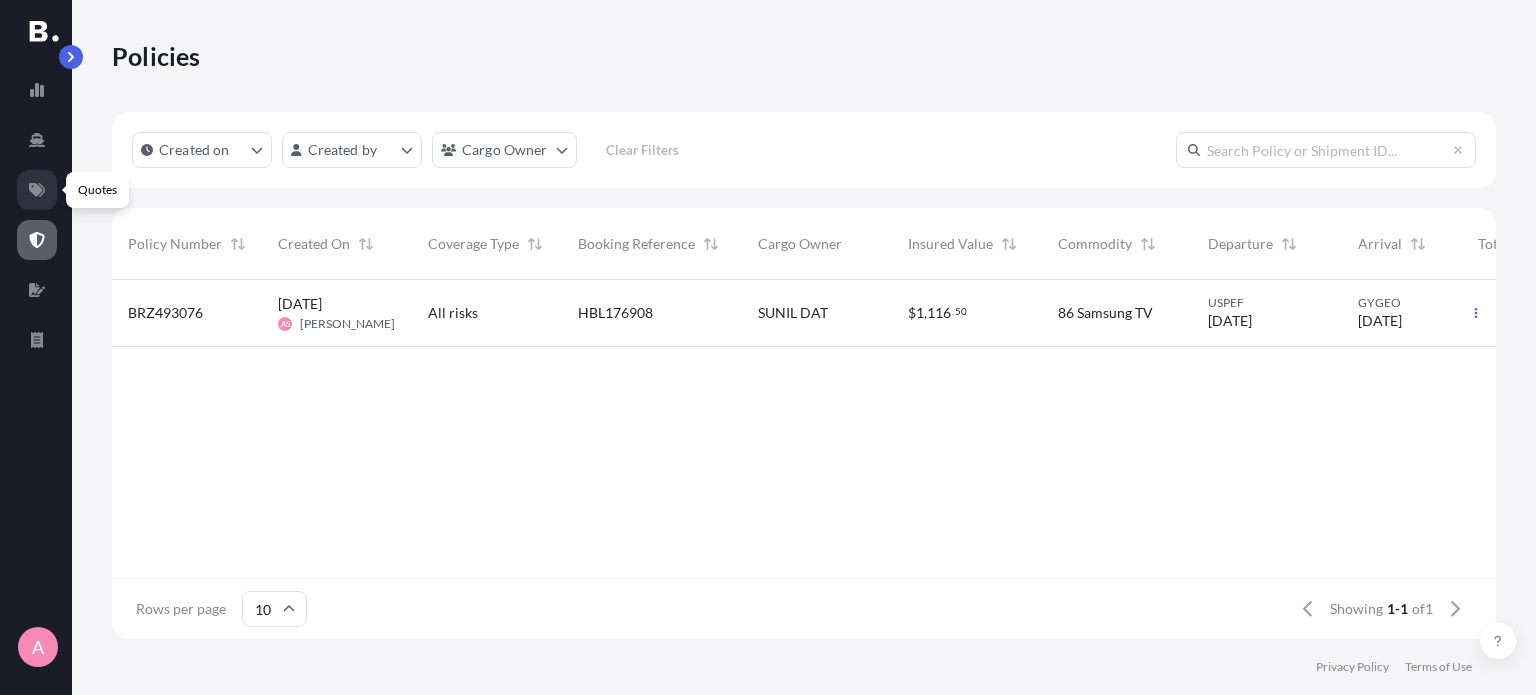 scroll, scrollTop: 355, scrollLeft: 1368, axis: both 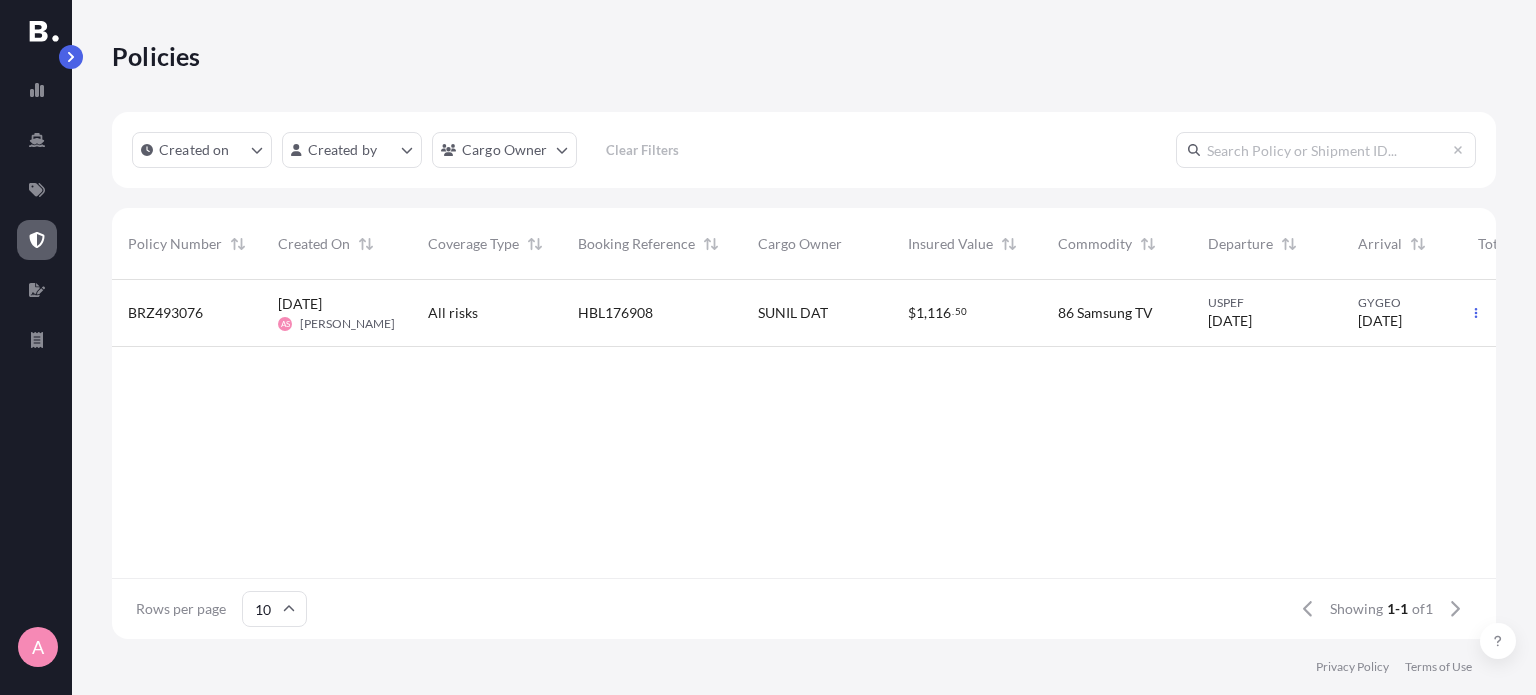 click at bounding box center (37, 240) 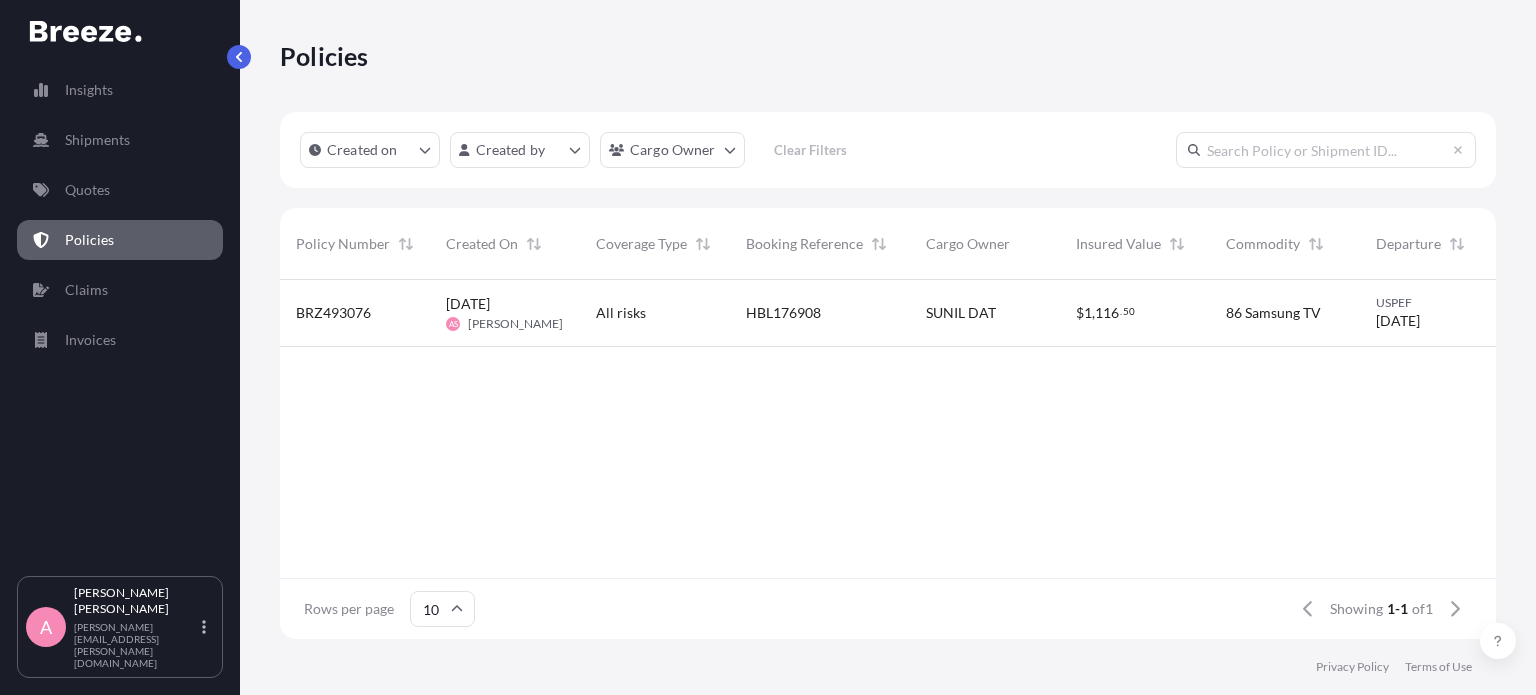 scroll, scrollTop: 355, scrollLeft: 1200, axis: both 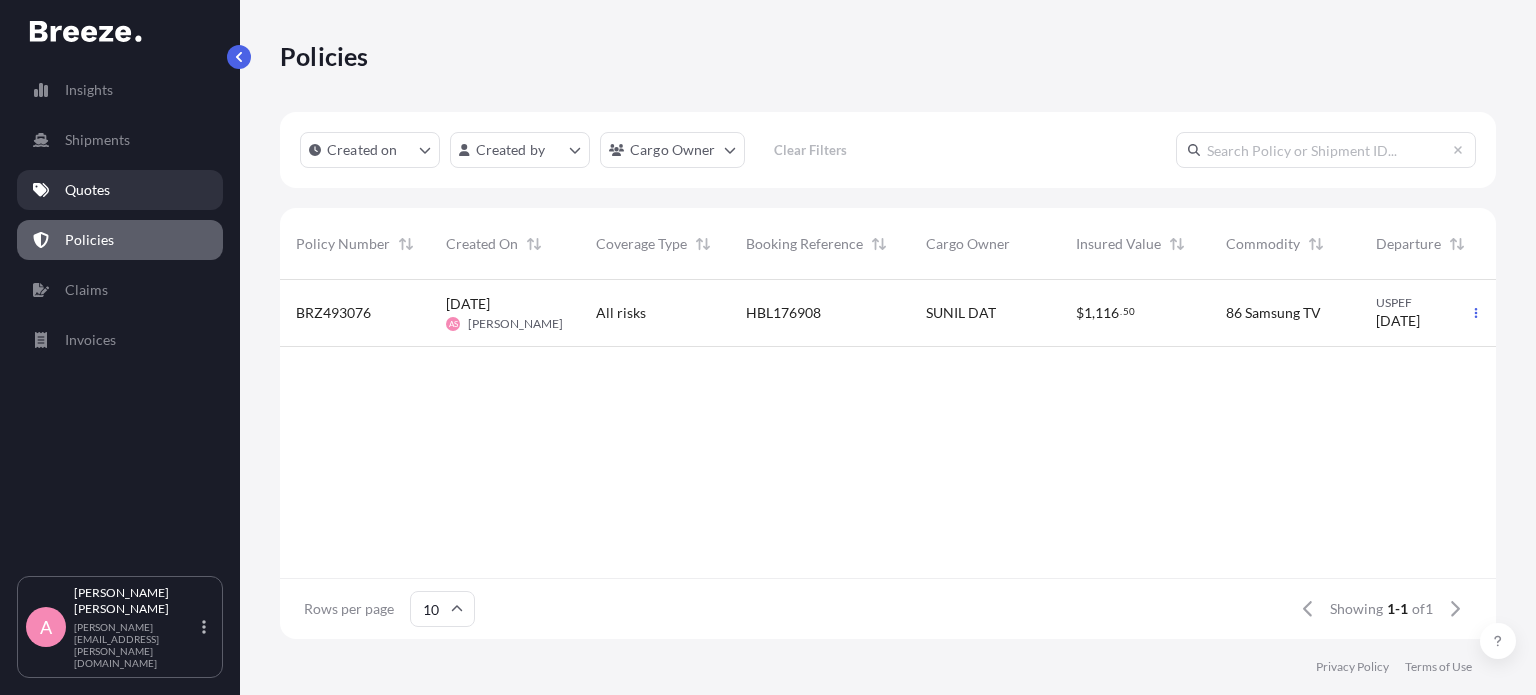 click on "Quotes" at bounding box center [120, 190] 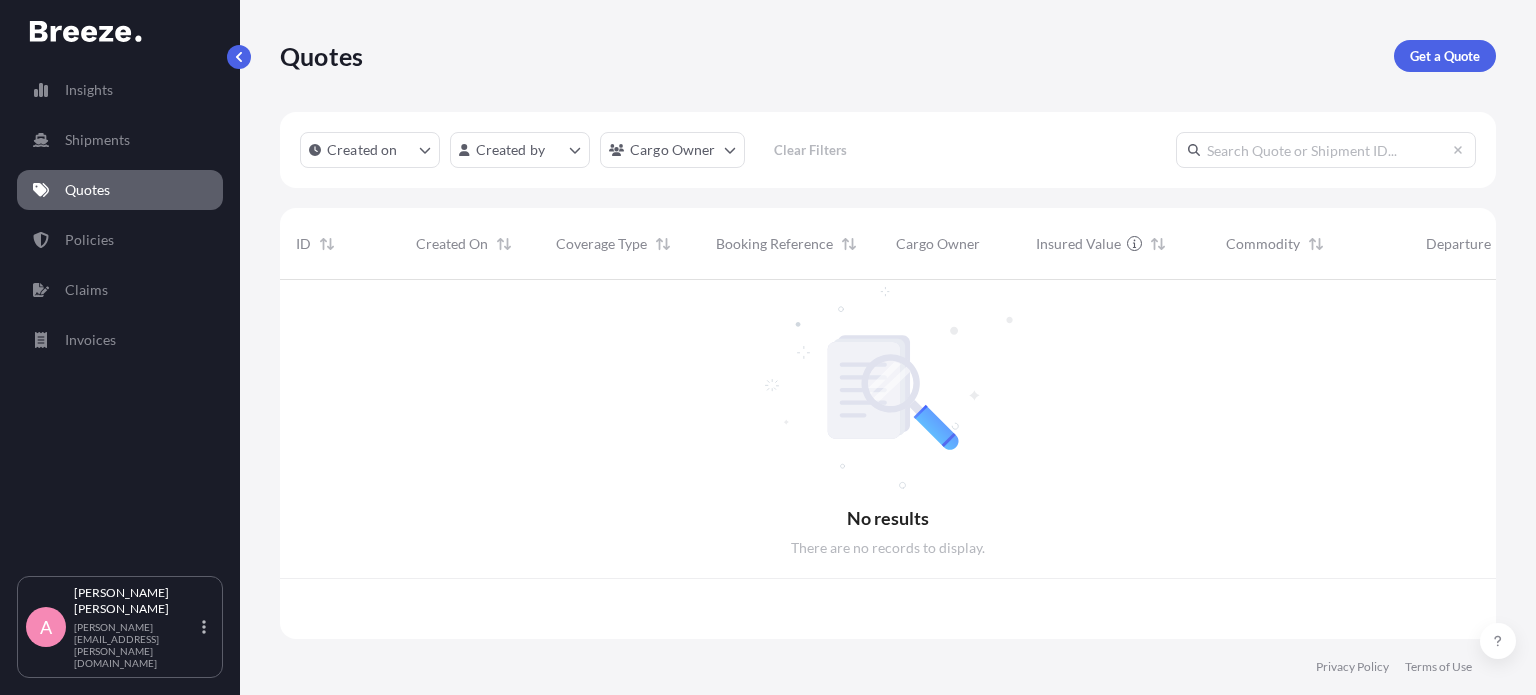 scroll, scrollTop: 16, scrollLeft: 16, axis: both 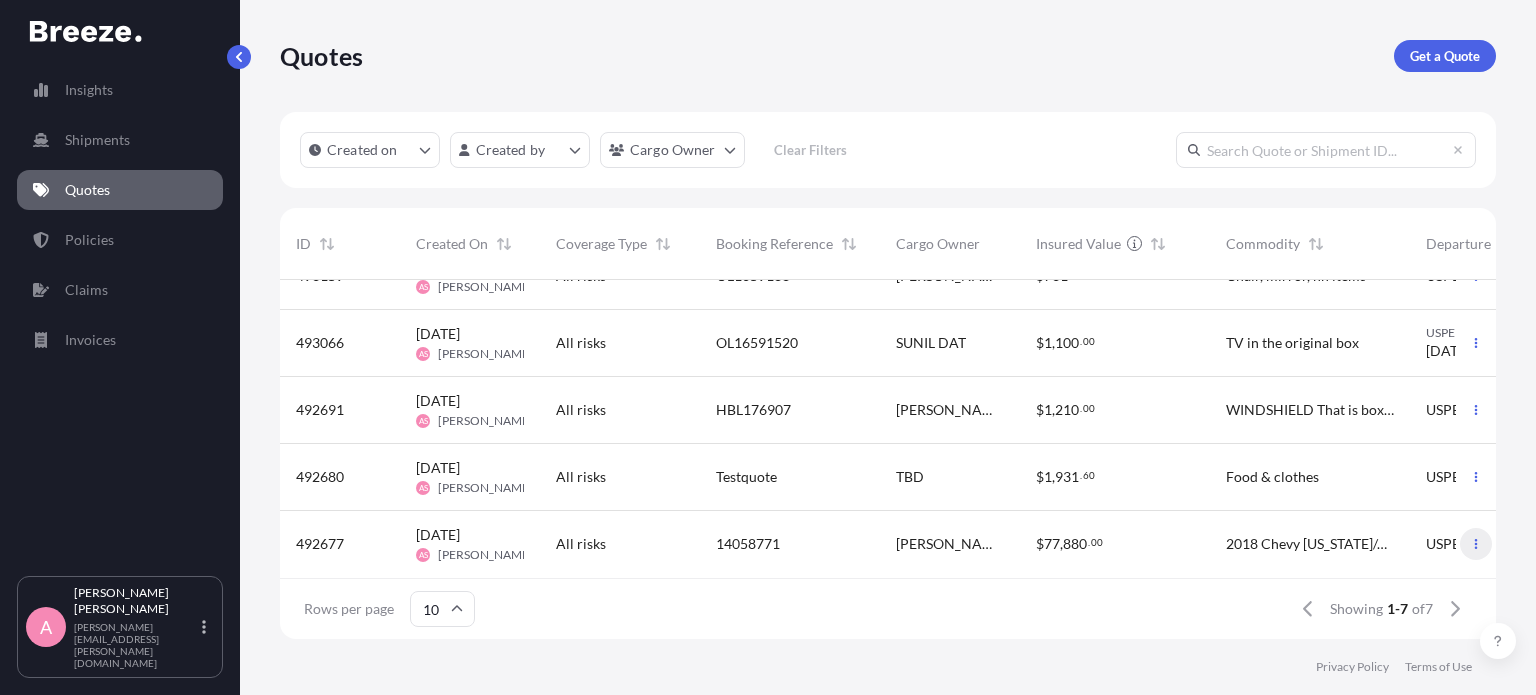 click 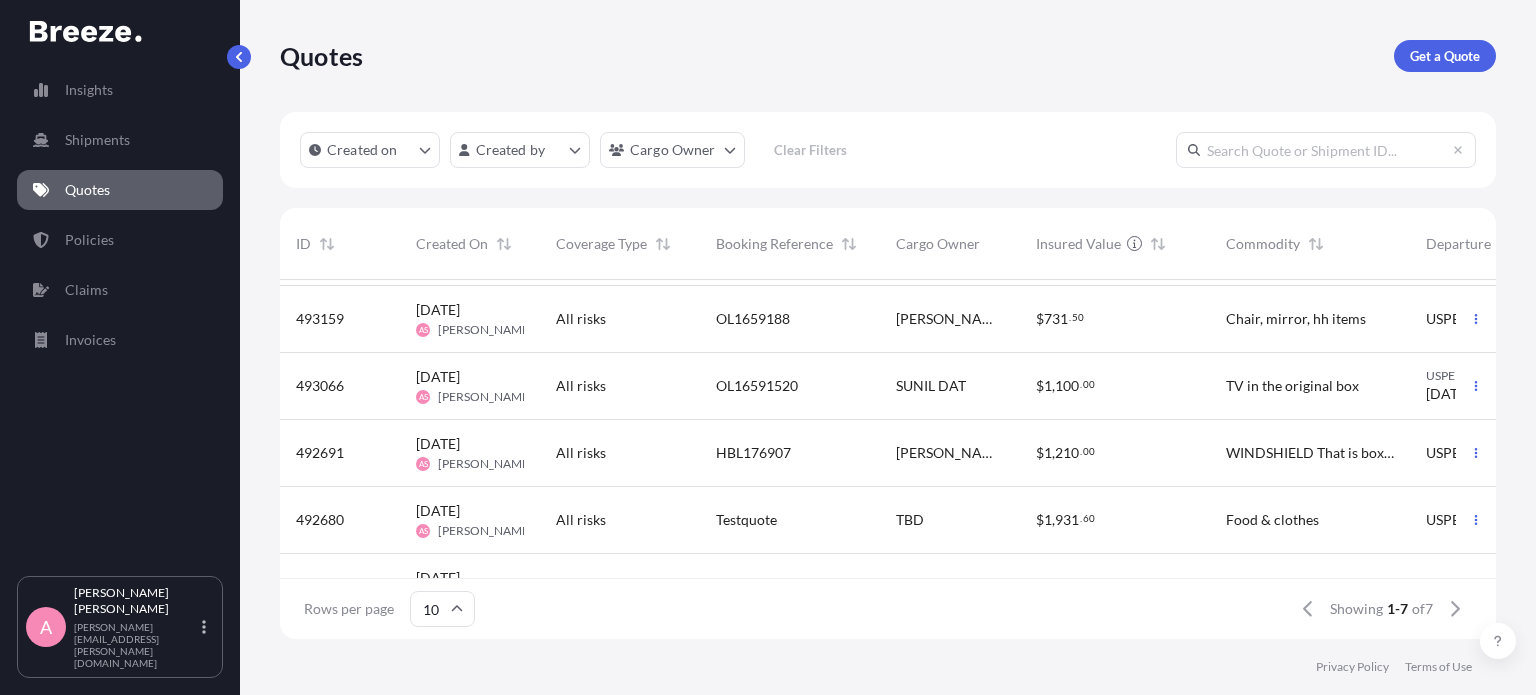 scroll, scrollTop: 105, scrollLeft: 0, axis: vertical 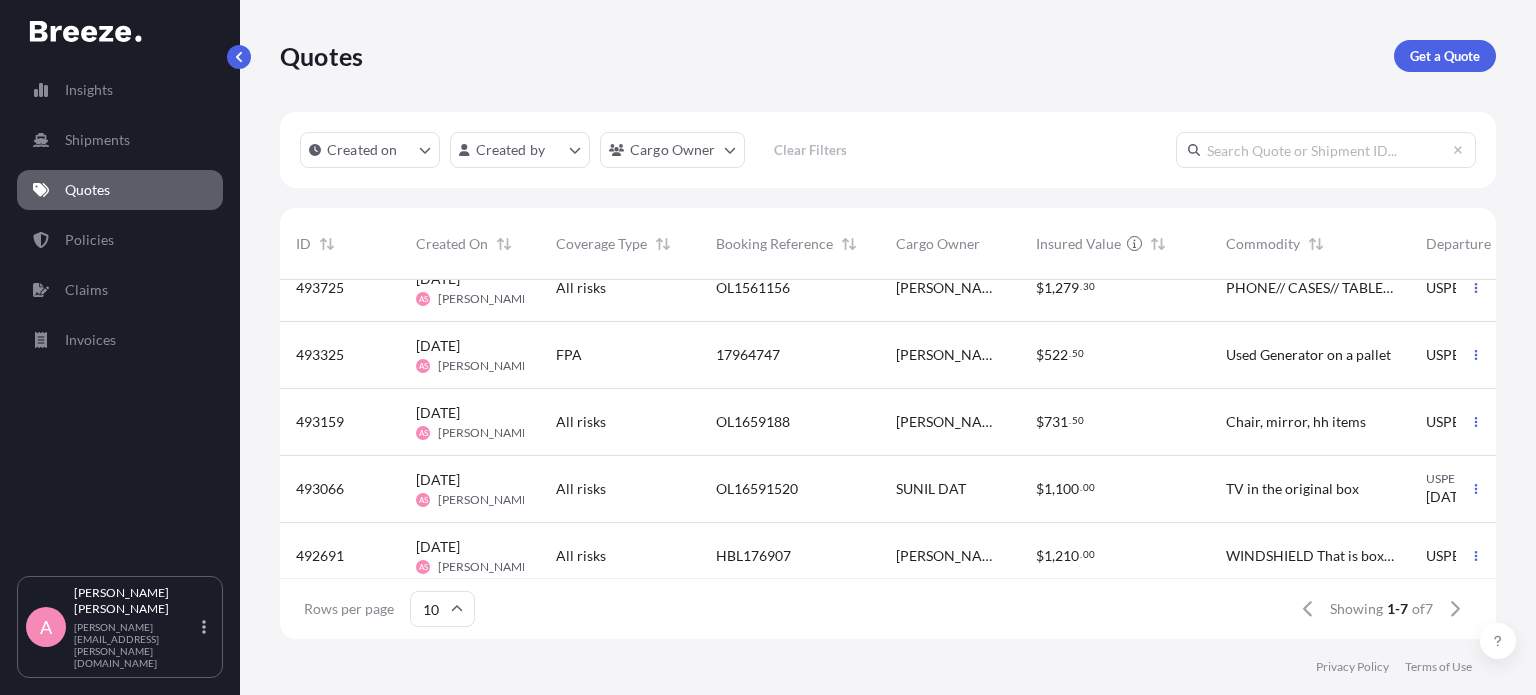 click on "[PERSON_NAME]" at bounding box center (950, 556) 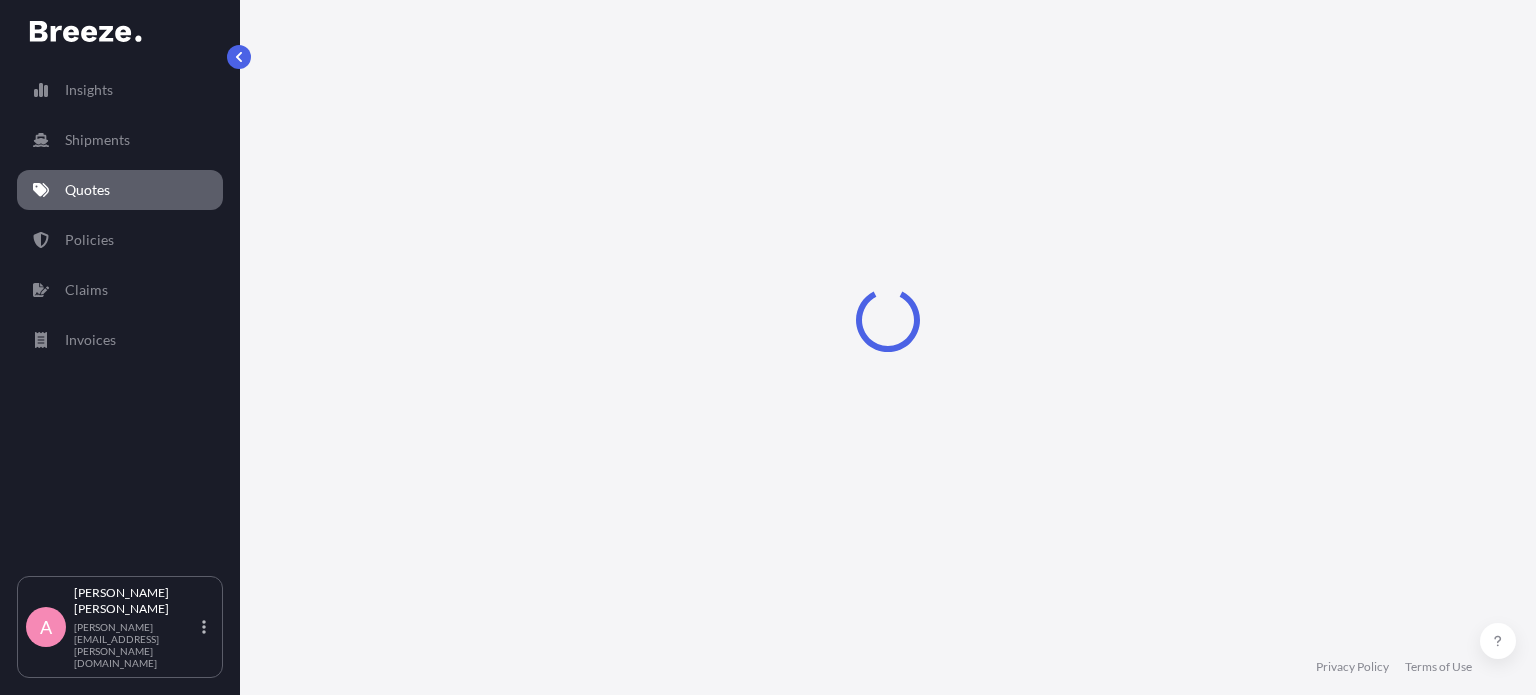 select on "Sea" 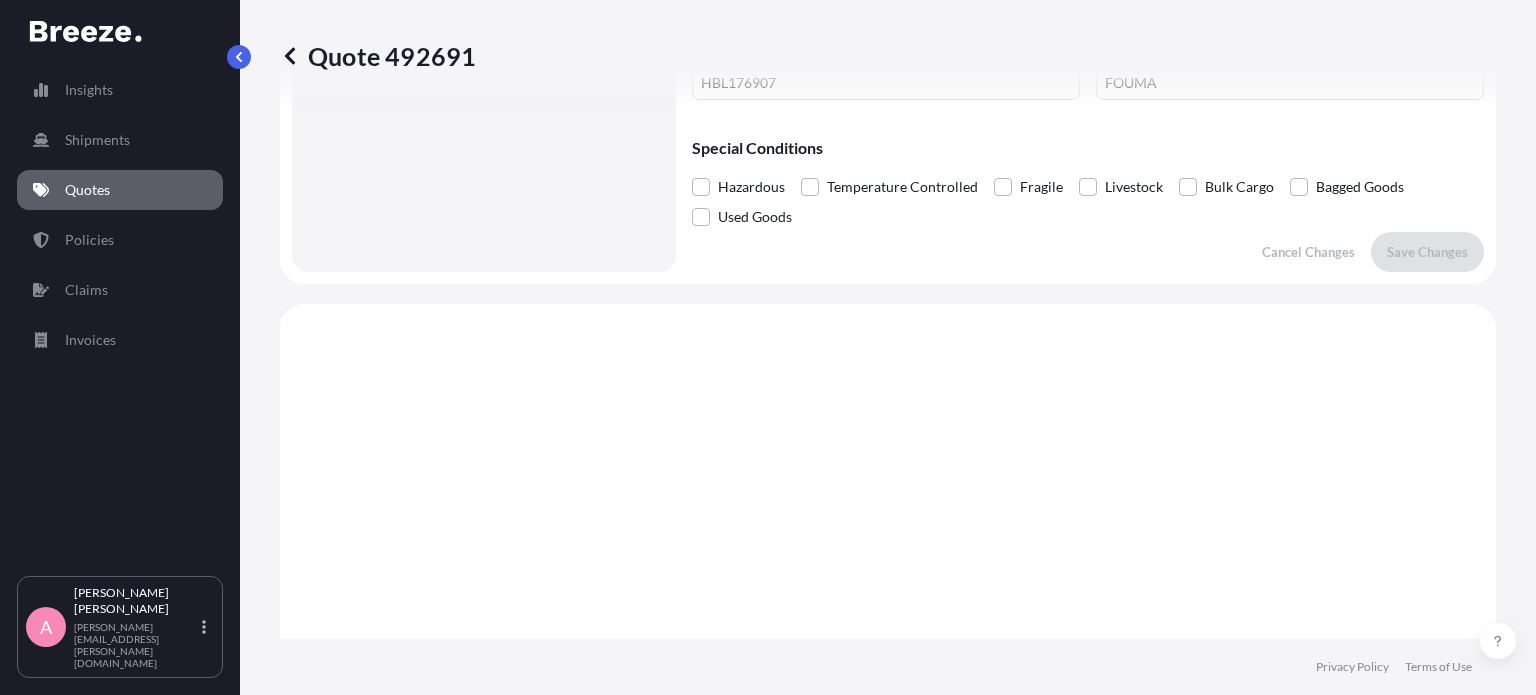 scroll, scrollTop: 771, scrollLeft: 0, axis: vertical 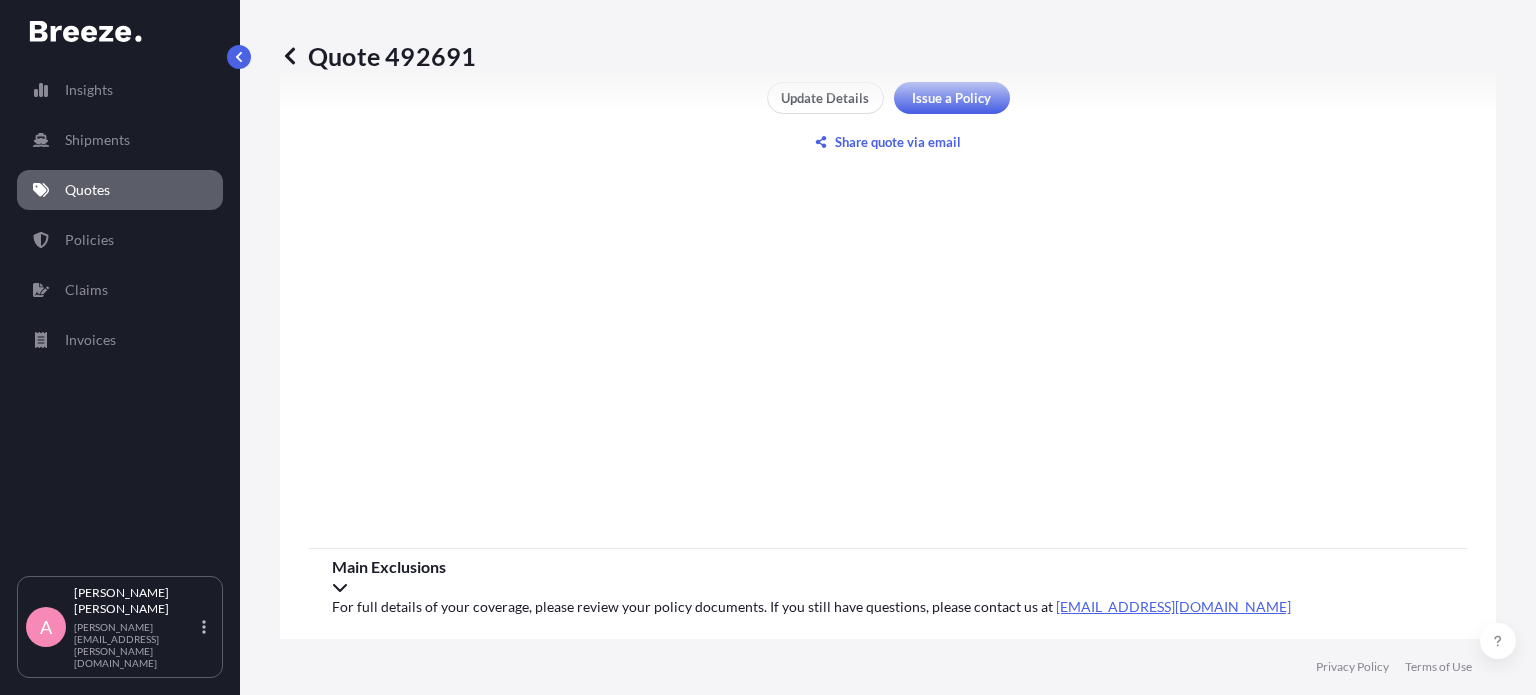 click on "Quote 492691" at bounding box center [888, 56] 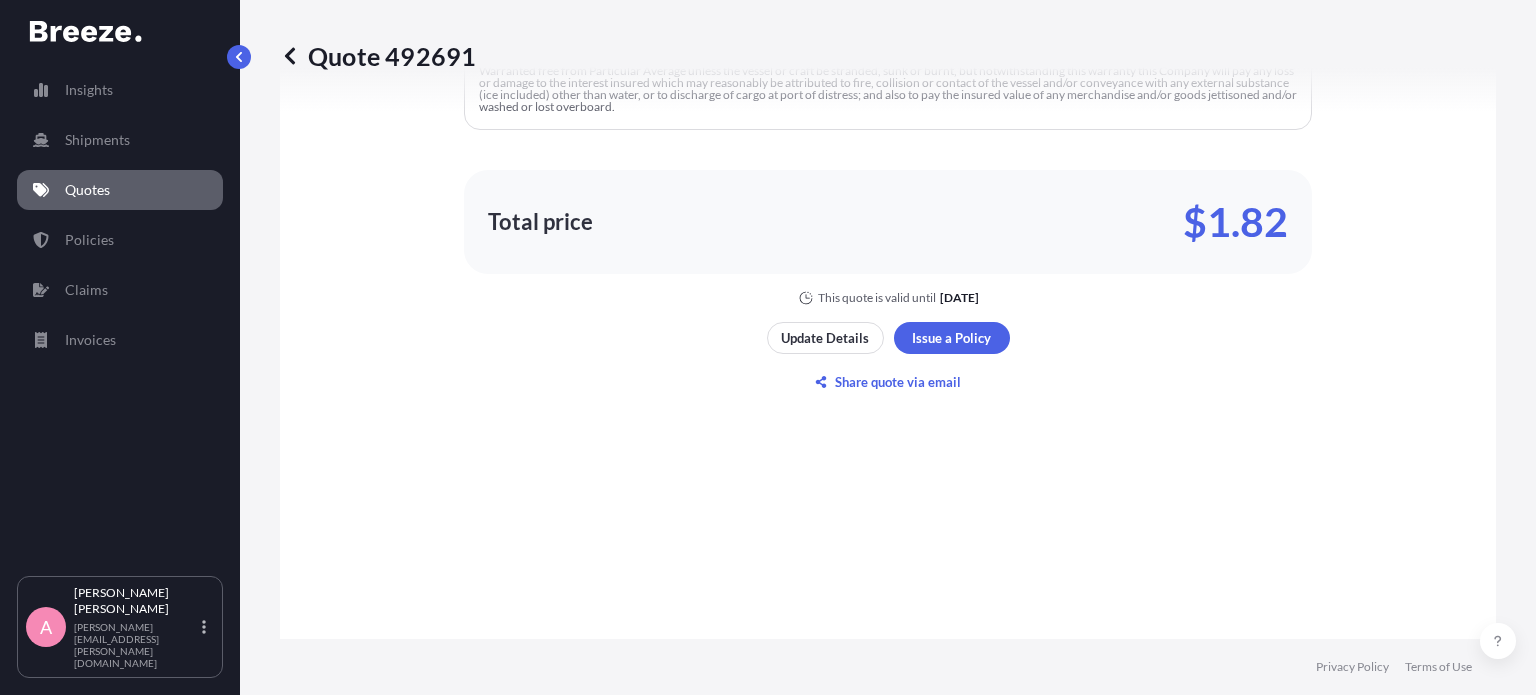 scroll, scrollTop: 1574, scrollLeft: 0, axis: vertical 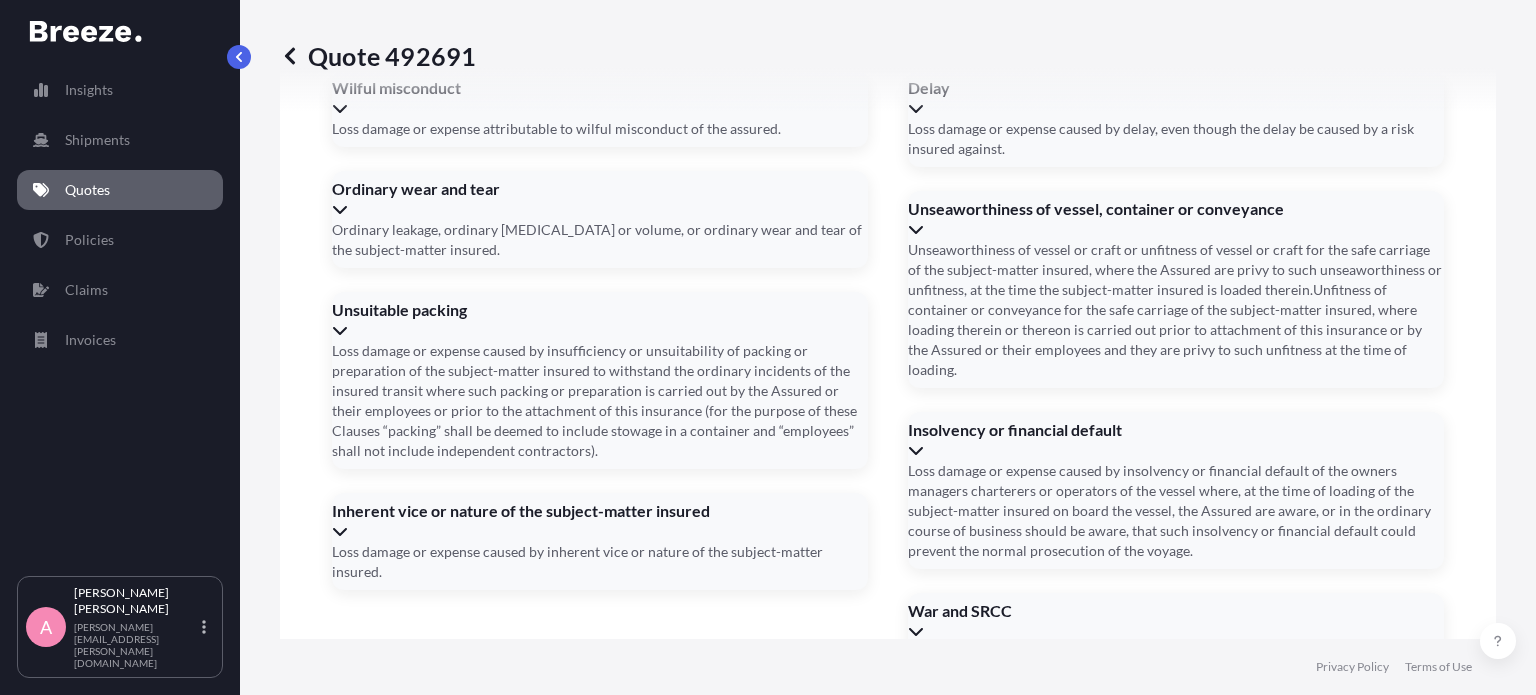 click on "Date of Arrival   *" at bounding box center (886, 1433) 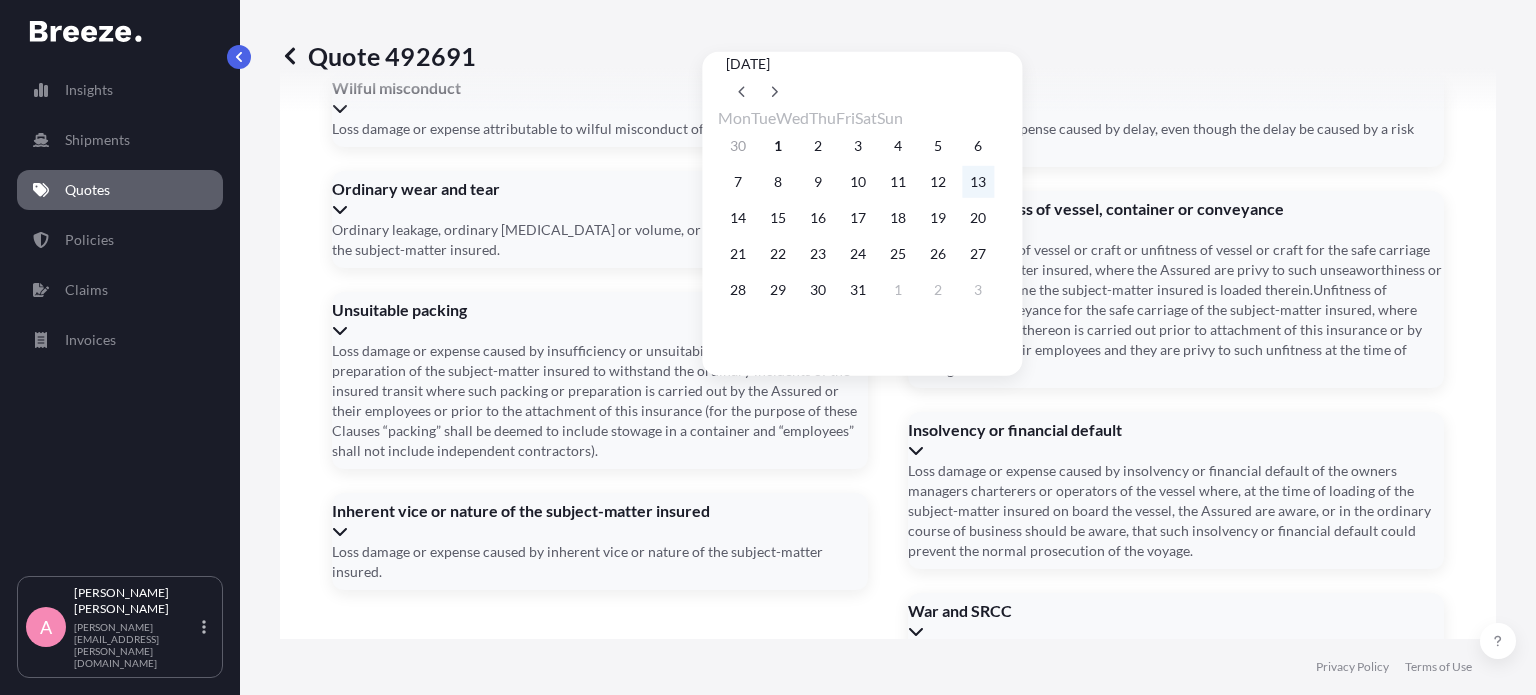 click on "13" at bounding box center [978, 182] 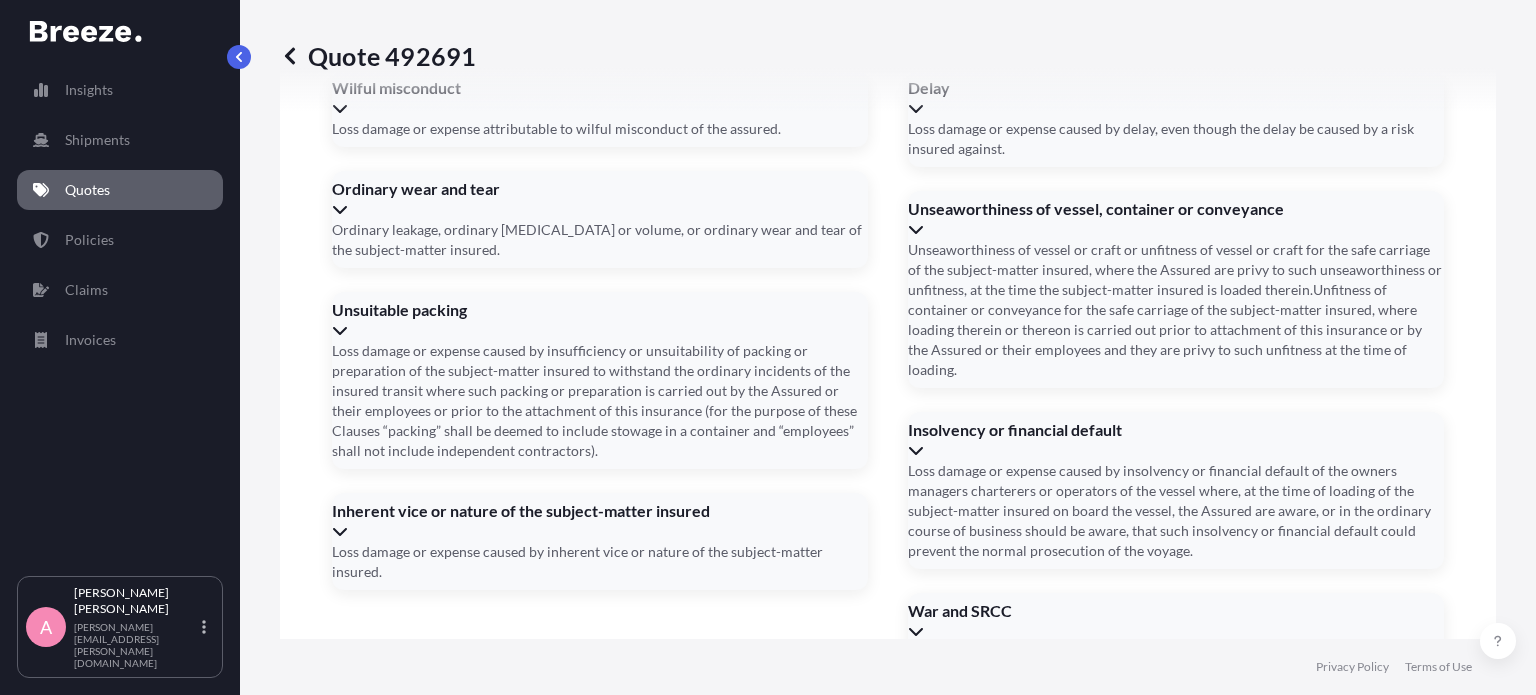 type on "[DATE]" 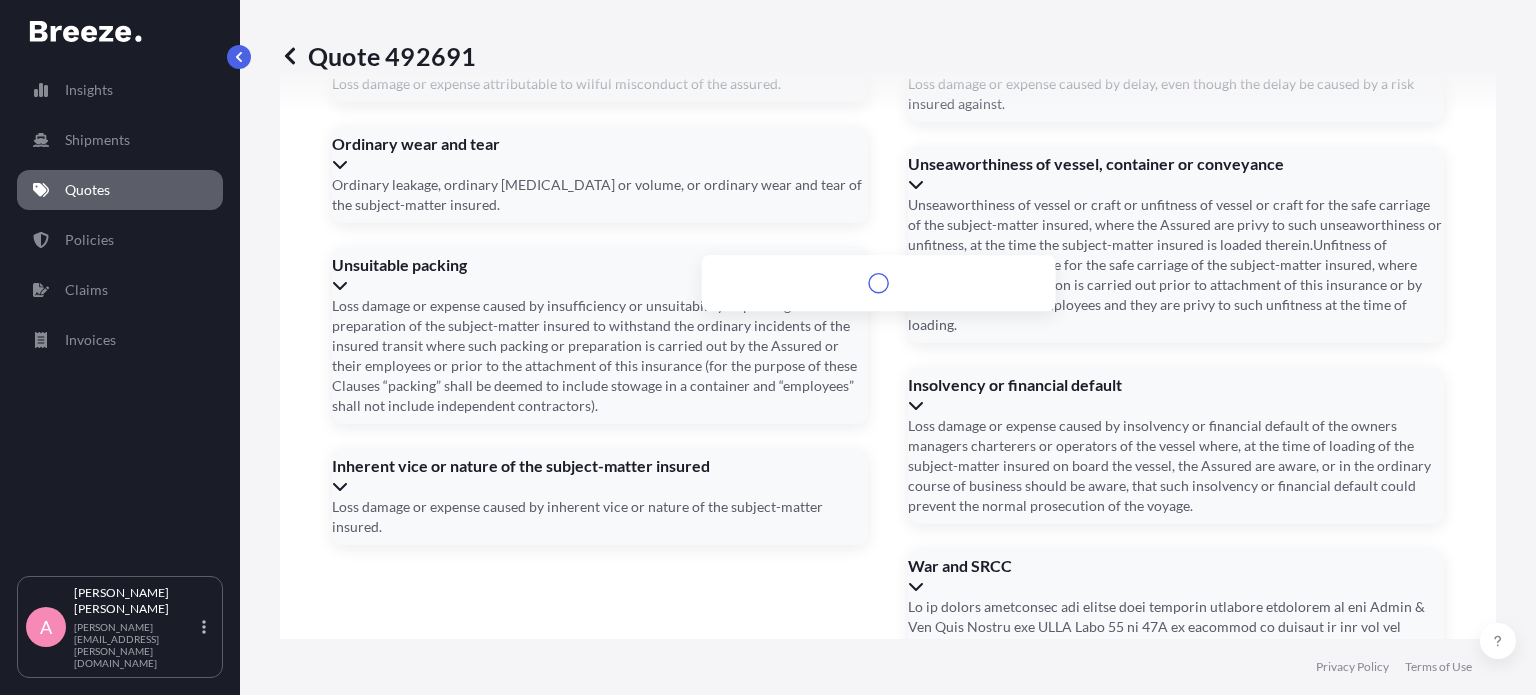click on "Address   *" at bounding box center (886, 1260) 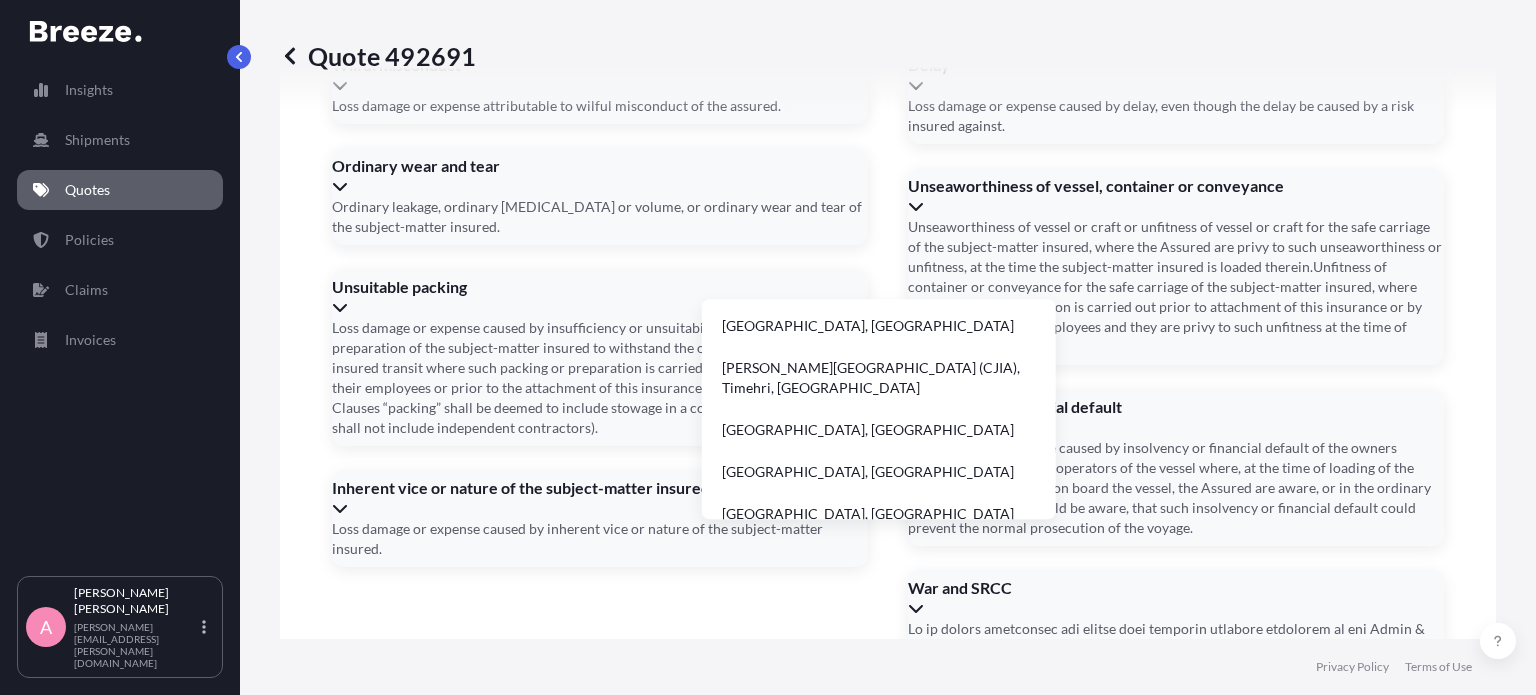 scroll, scrollTop: 16, scrollLeft: 0, axis: vertical 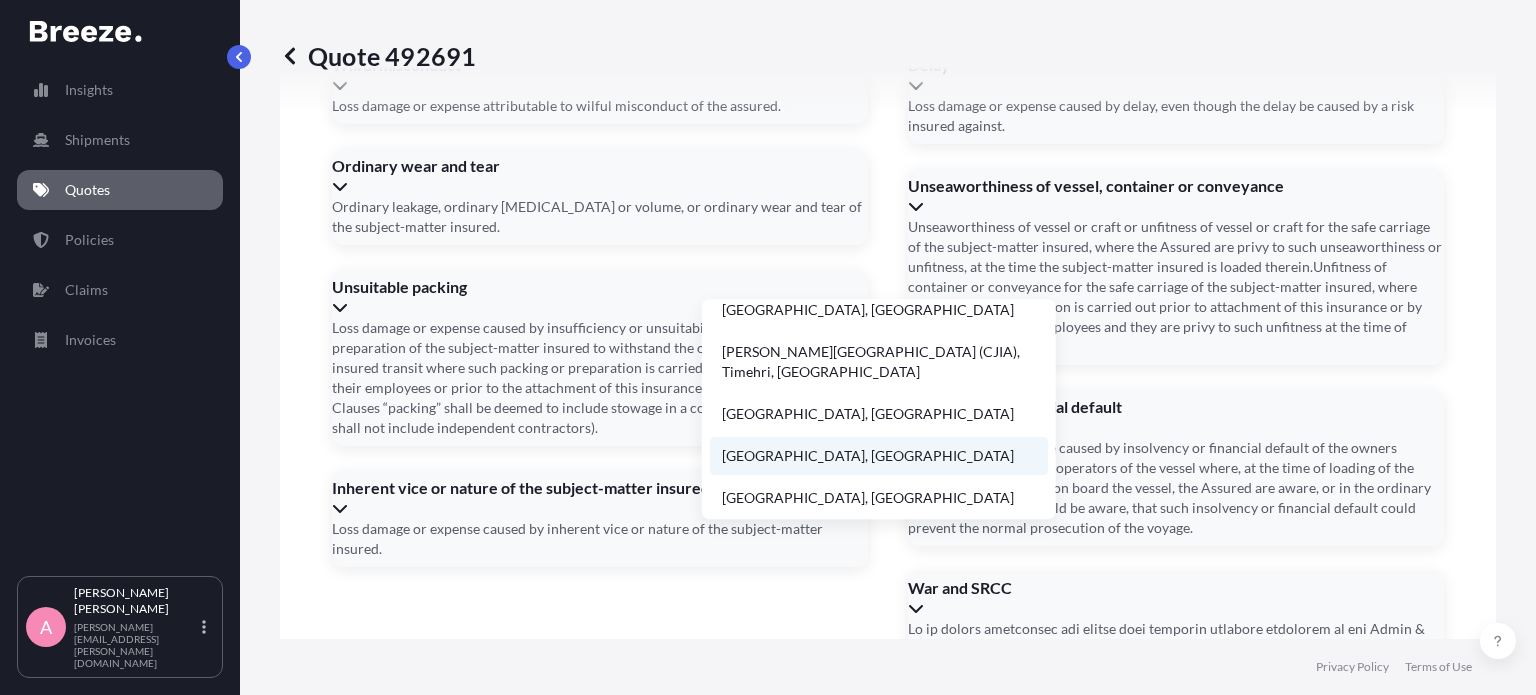 click on "[GEOGRAPHIC_DATA], [GEOGRAPHIC_DATA]" at bounding box center (879, 456) 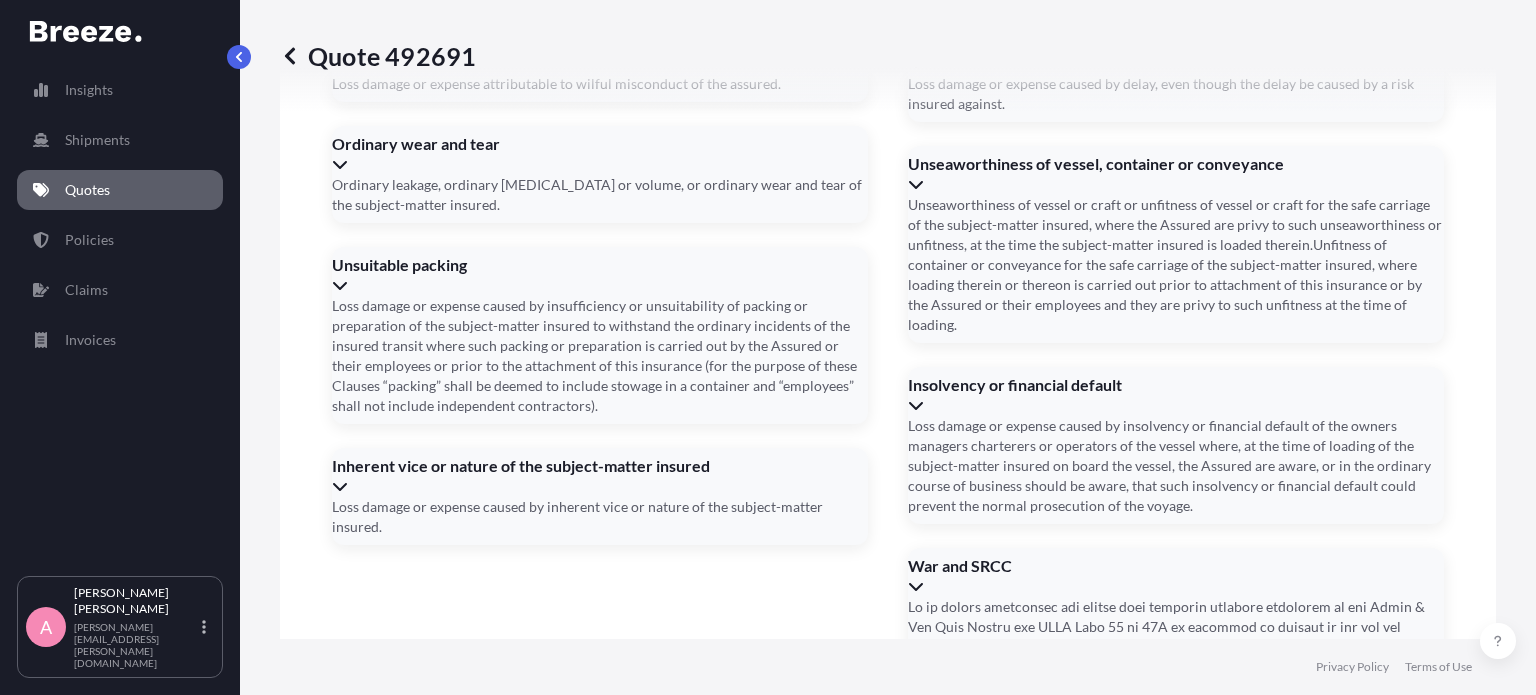 scroll, scrollTop: 3034, scrollLeft: 0, axis: vertical 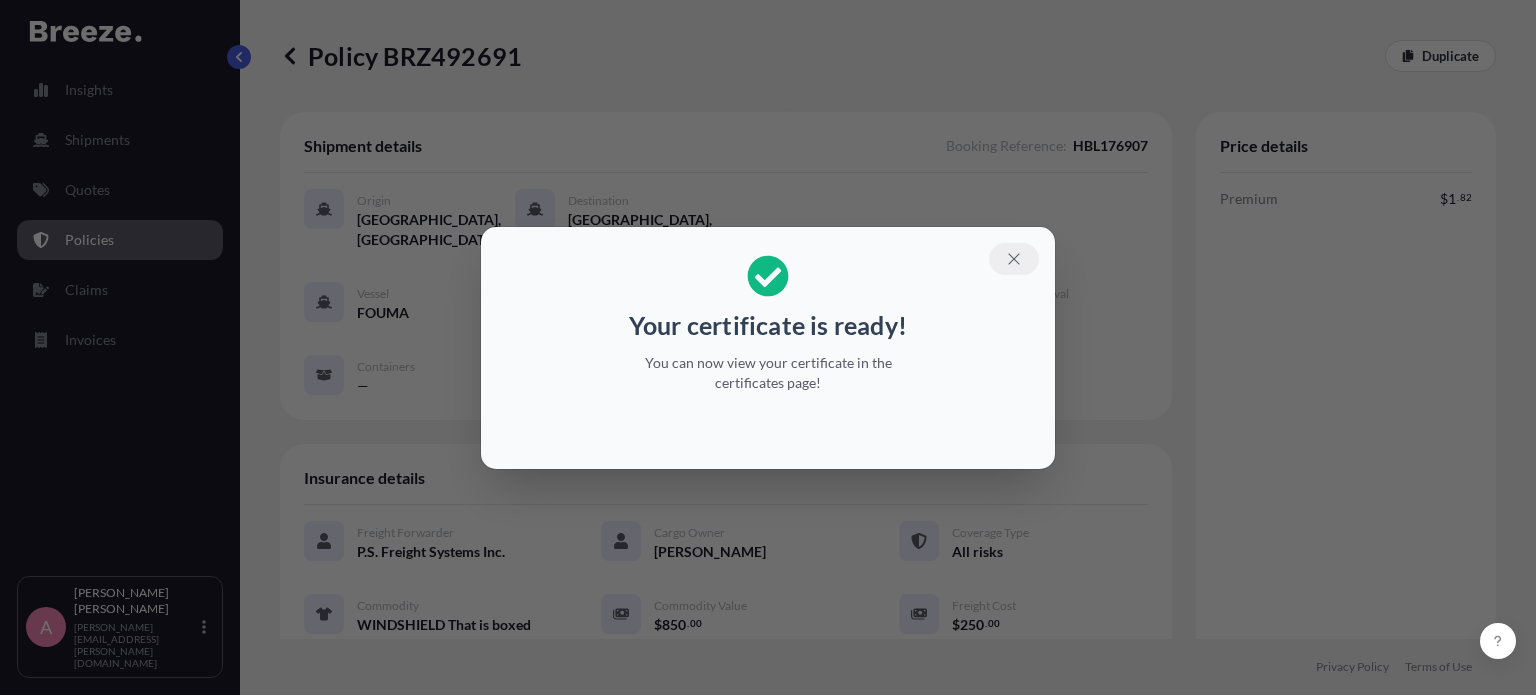 click 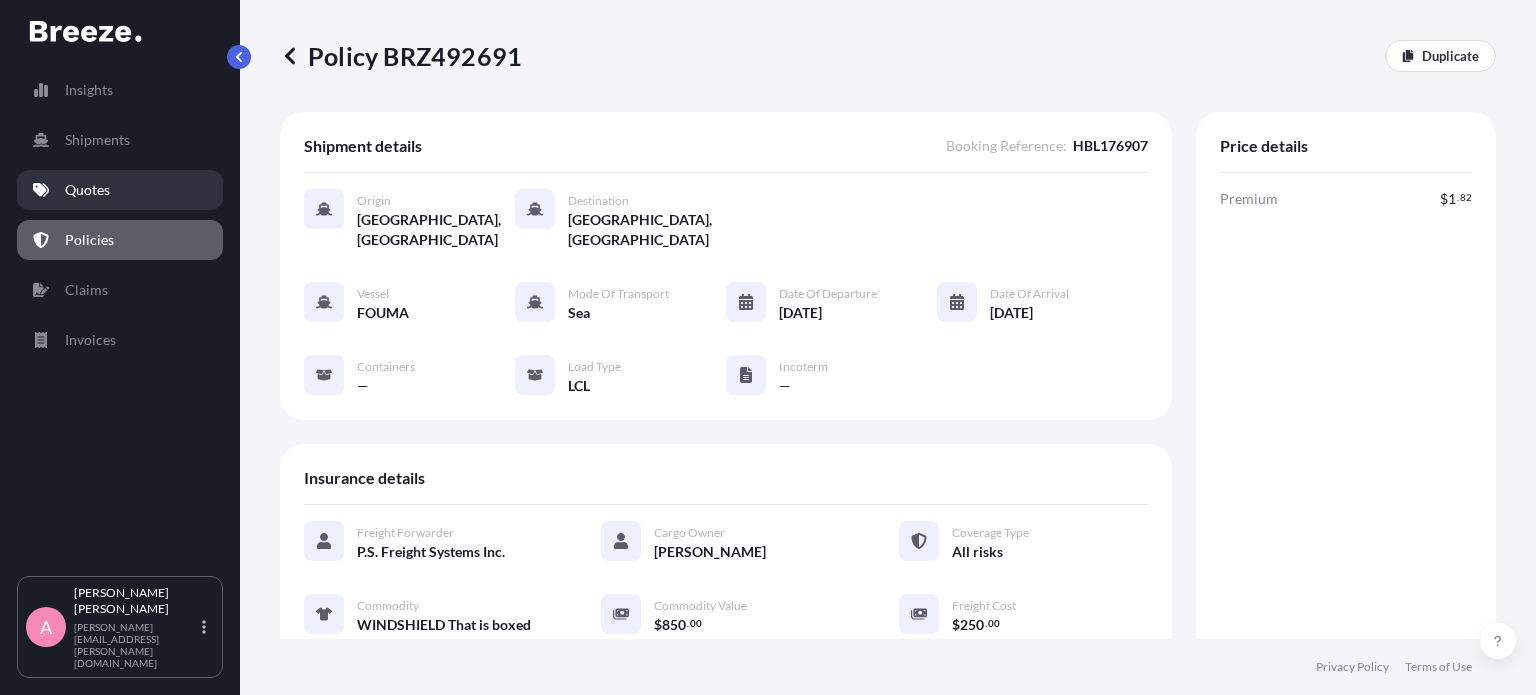 click on "Quotes" at bounding box center (120, 190) 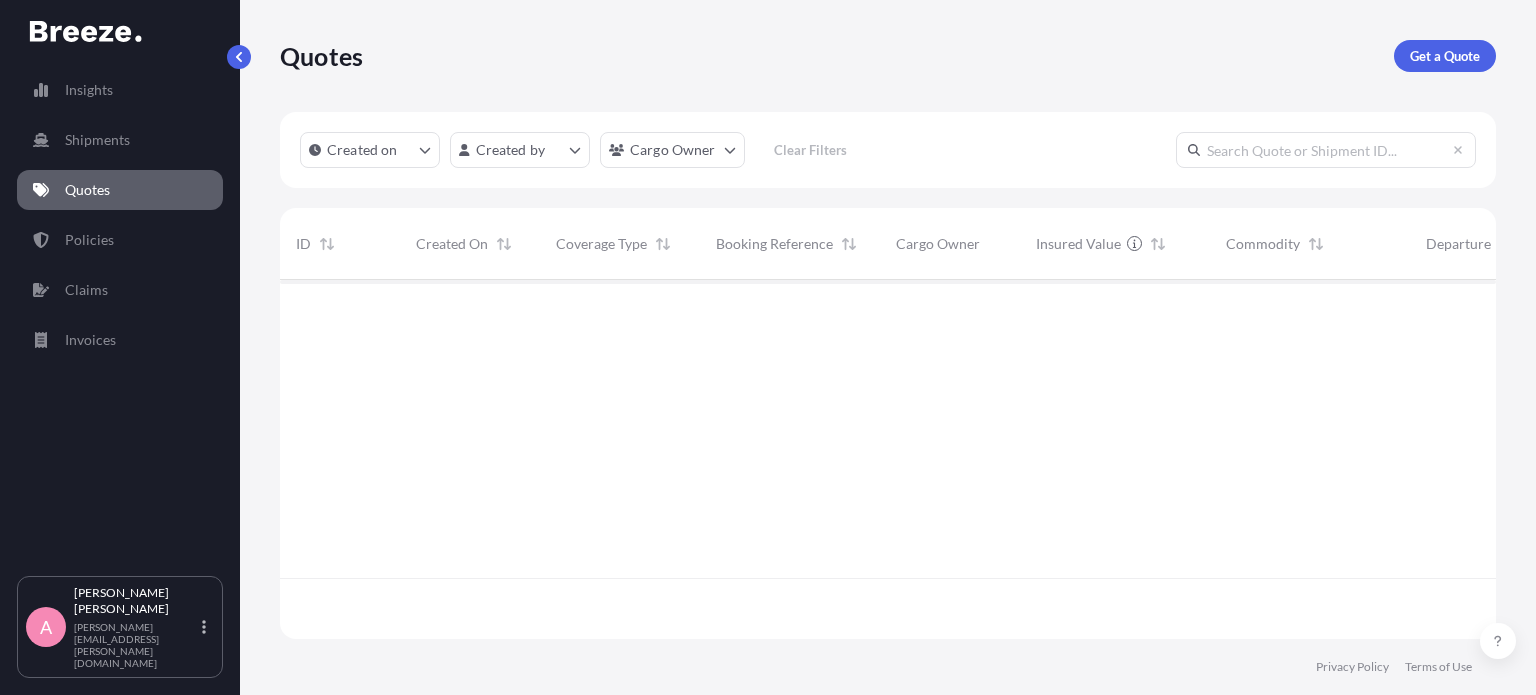 scroll, scrollTop: 16, scrollLeft: 16, axis: both 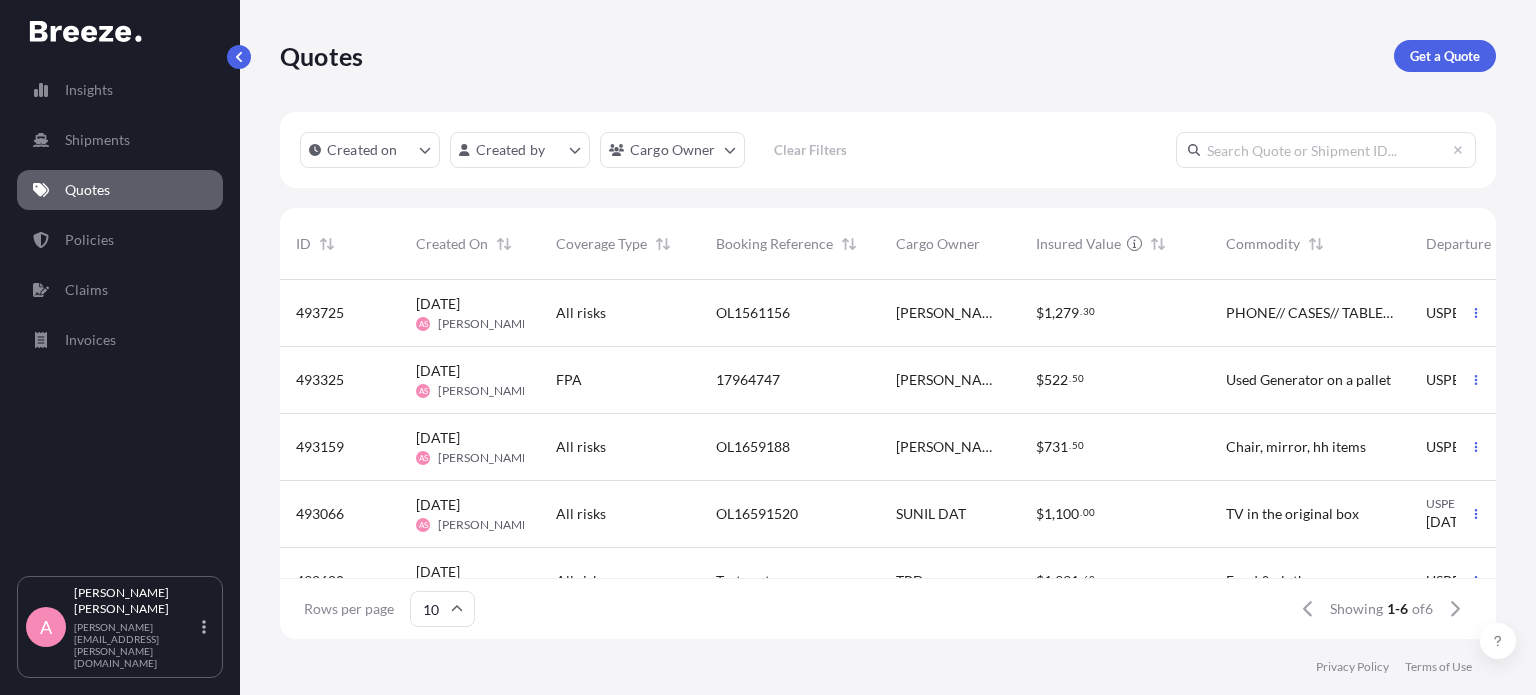click on "Used Generator on a pallet" at bounding box center (1310, 380) 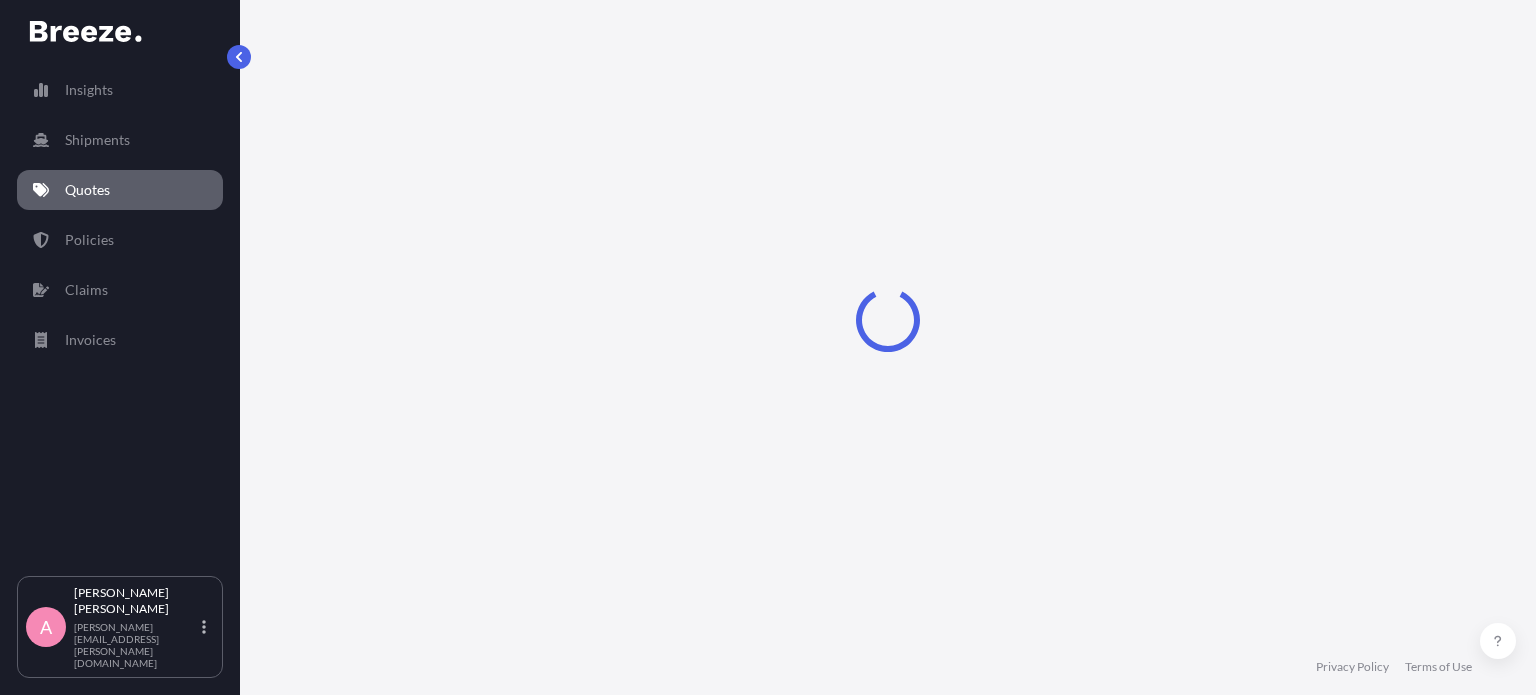 select on "Sea" 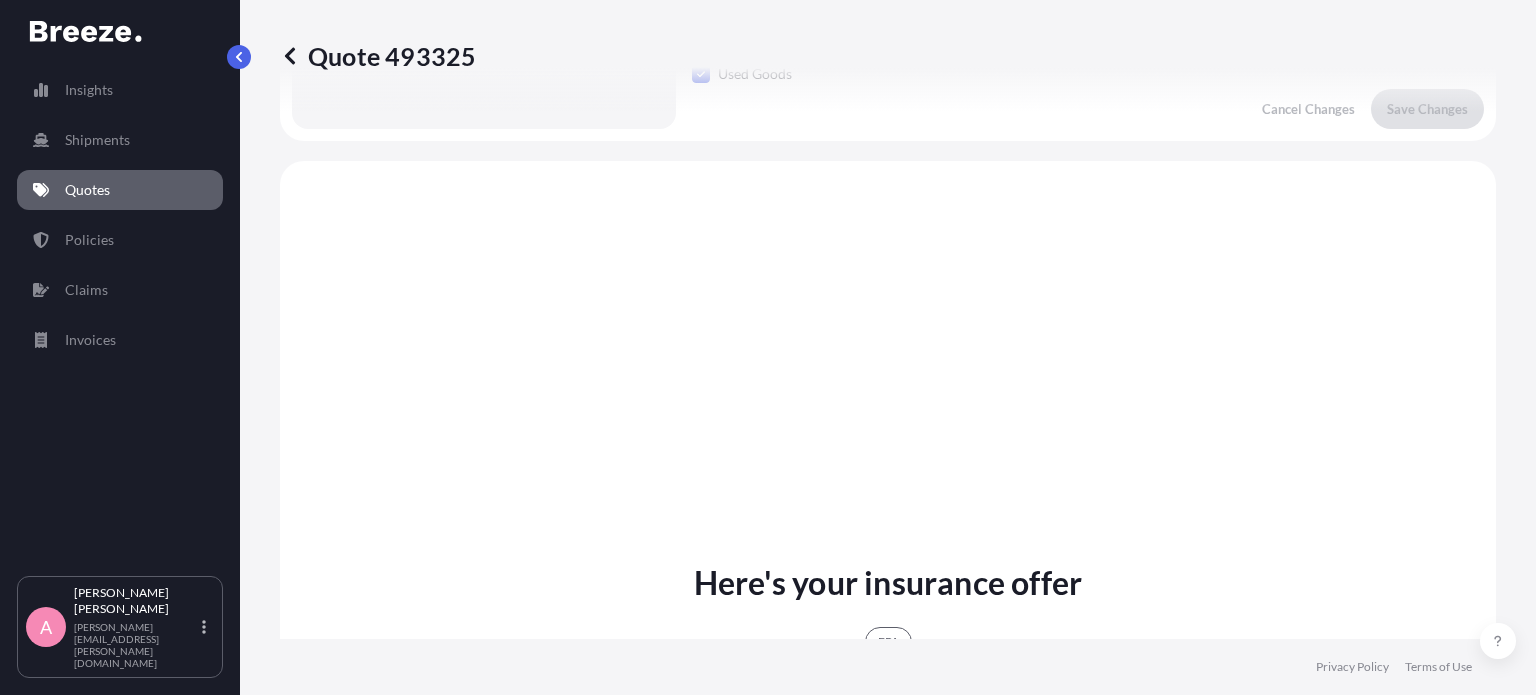 scroll, scrollTop: 771, scrollLeft: 0, axis: vertical 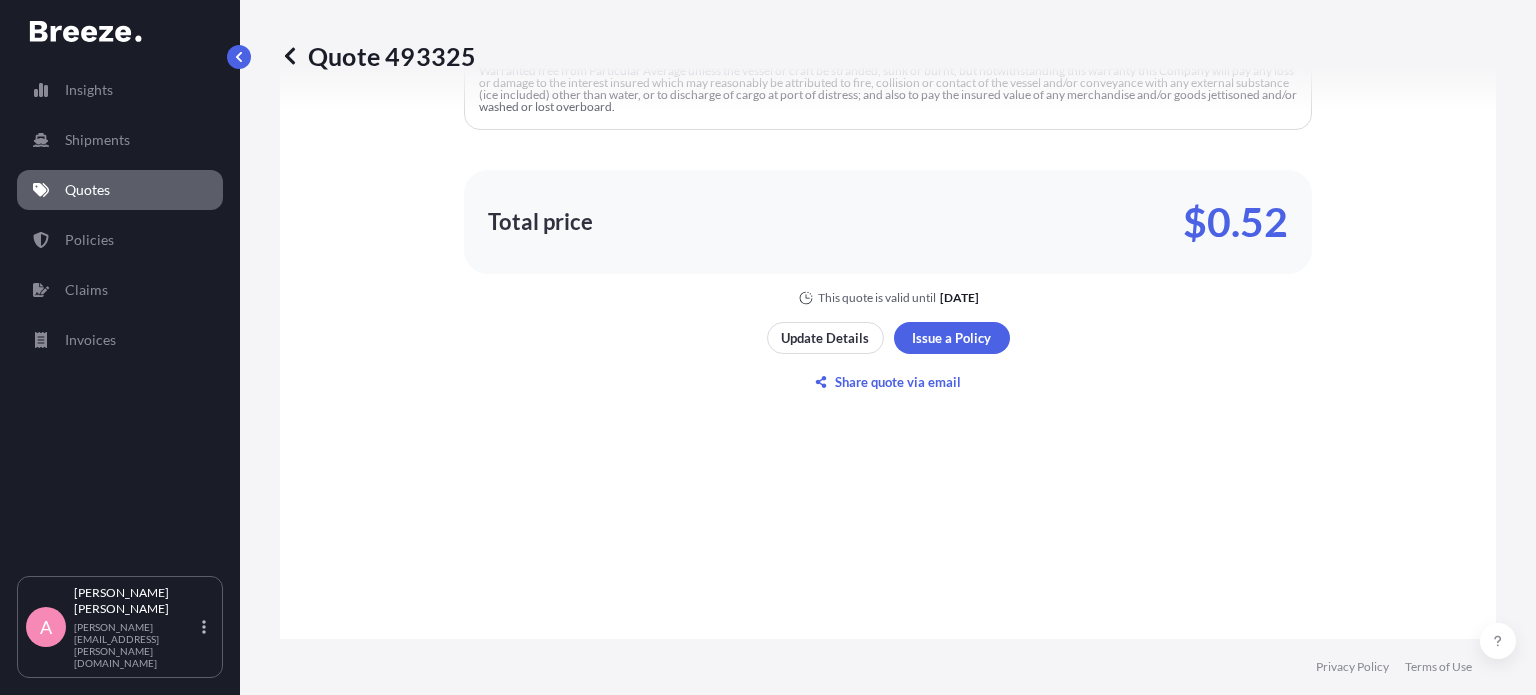 click on "Quote 493325 Route Details   Cover door to port - Add loading place Place of loading Road Road Rail Origin * USPBI - [GEOGRAPHIC_DATA], [GEOGRAPHIC_DATA] Main transport mode Sea Sea Air Road Rail Destination * BZBZE - [GEOGRAPHIC_DATA], [GEOGRAPHIC_DATA] Cover port to door - Add place of discharge Road Road Rail Place of Discharge Coverage Type All risks Covers losses or damages due to any cause, except for those excluded FPA "Free of Particular Average" - limited coverage for partial cargo loss or damage Cargo Details Commodity Category * Electrical Machinery and Equipment Commodity Description * Used Generator on a pallet Commodity Value   * $ USD 200 Cargo Owner * [PERSON_NAME] Load Type * LCL LCL FCL Freight Cost   $ USD 275 Booking Reference 17964747 Vessel Name TROPIC MIST Special Conditions Hazardous Temperature Controlled Fragile Livestock Bulk Cargo Bagged Goods Used Goods Cancel Changes Save Changes Here's your insurance offer FPA Commodity Category Electrical Machinery and Equipment Insured Value $ 522 . 50 Cargo Owner :" at bounding box center (888, 319) 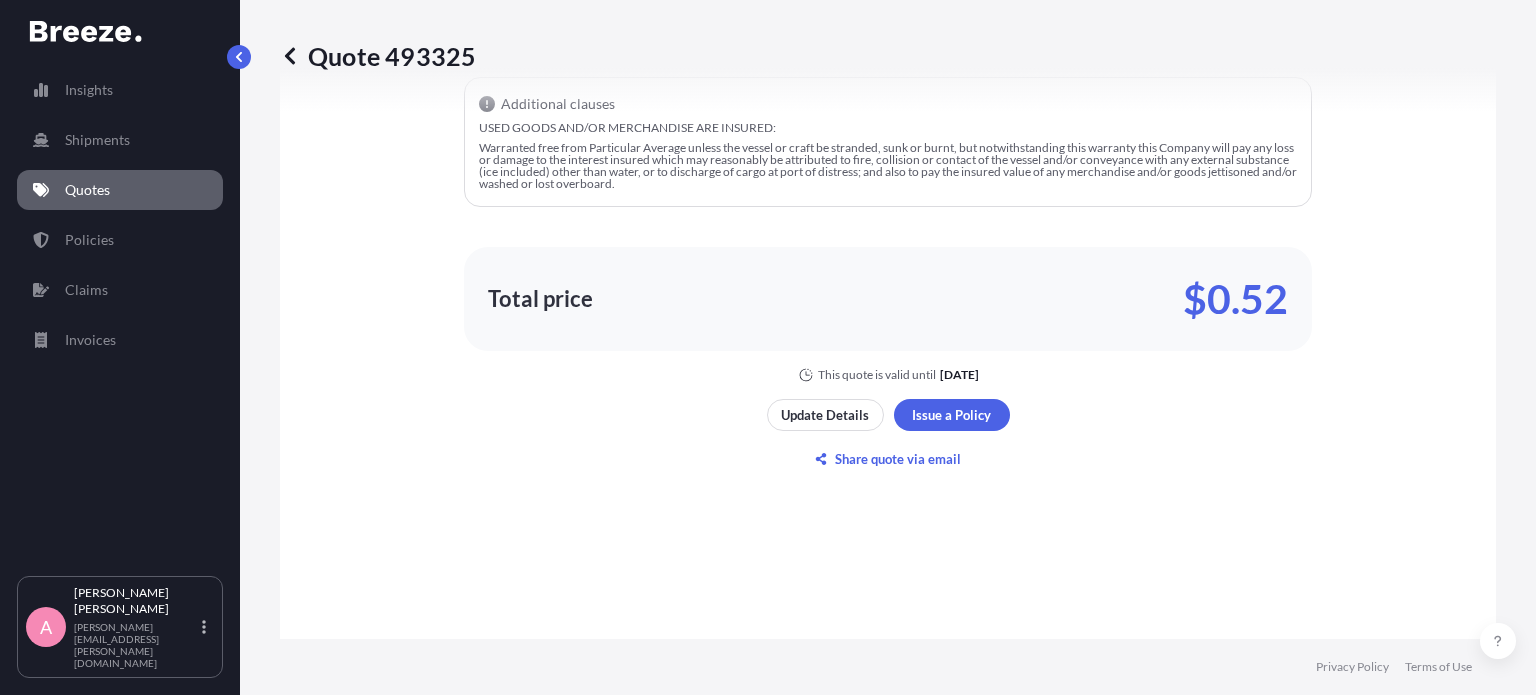 scroll, scrollTop: 1501, scrollLeft: 0, axis: vertical 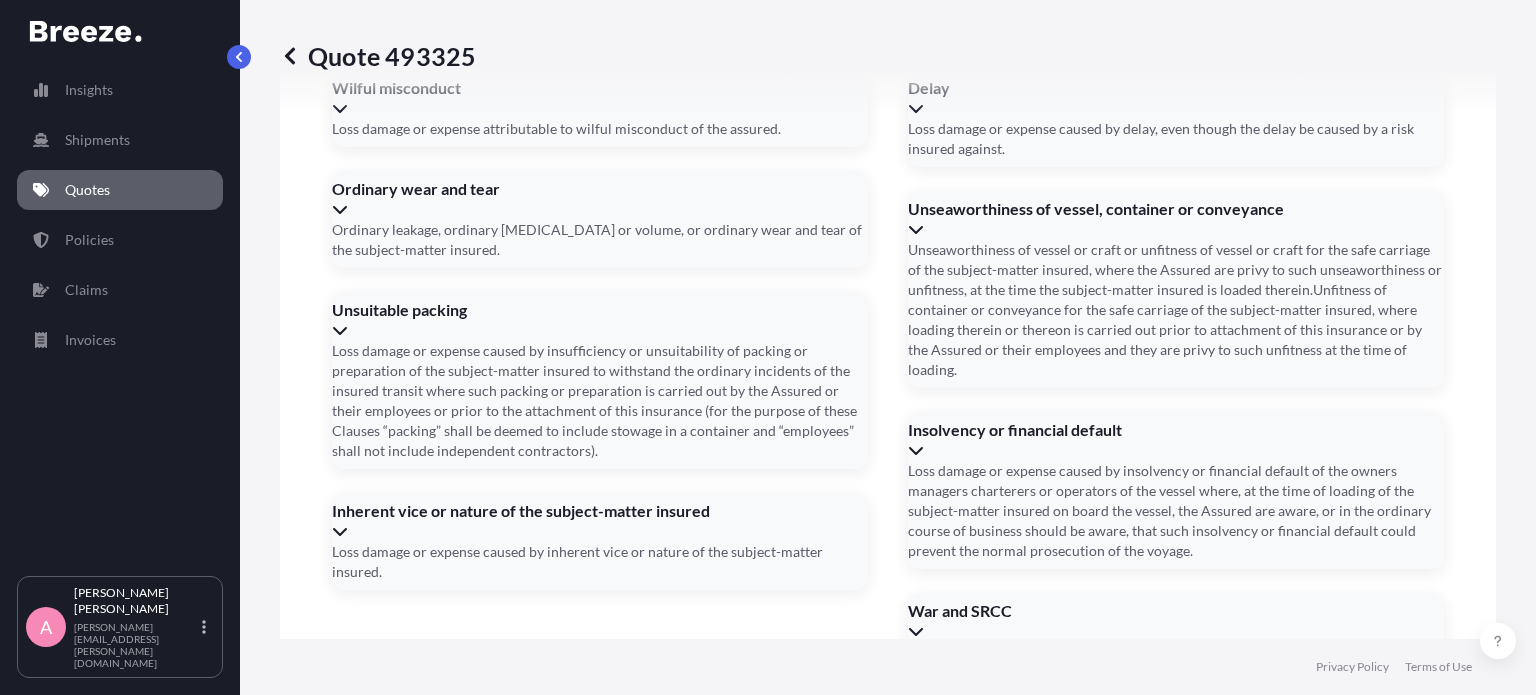 click on "Date of Arrival   *" at bounding box center [886, 1433] 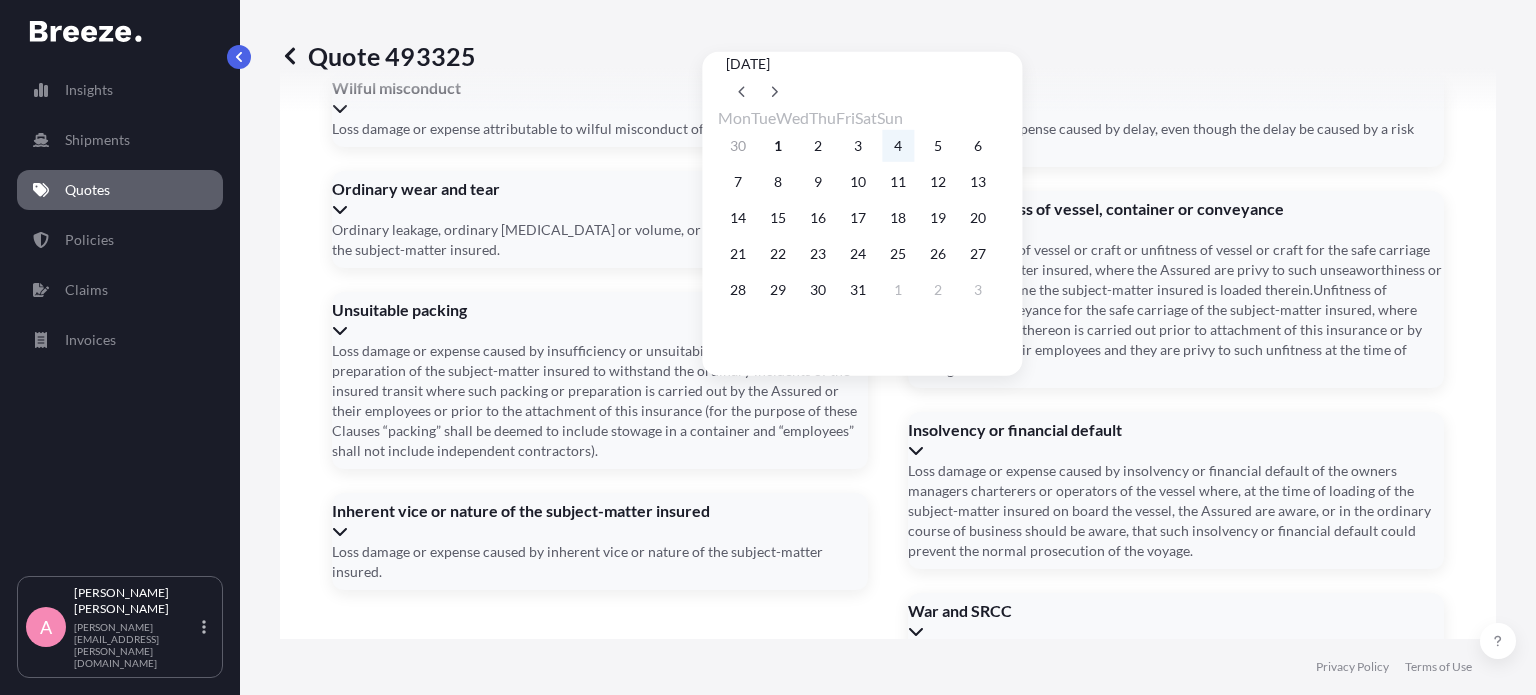 click on "4" at bounding box center (898, 146) 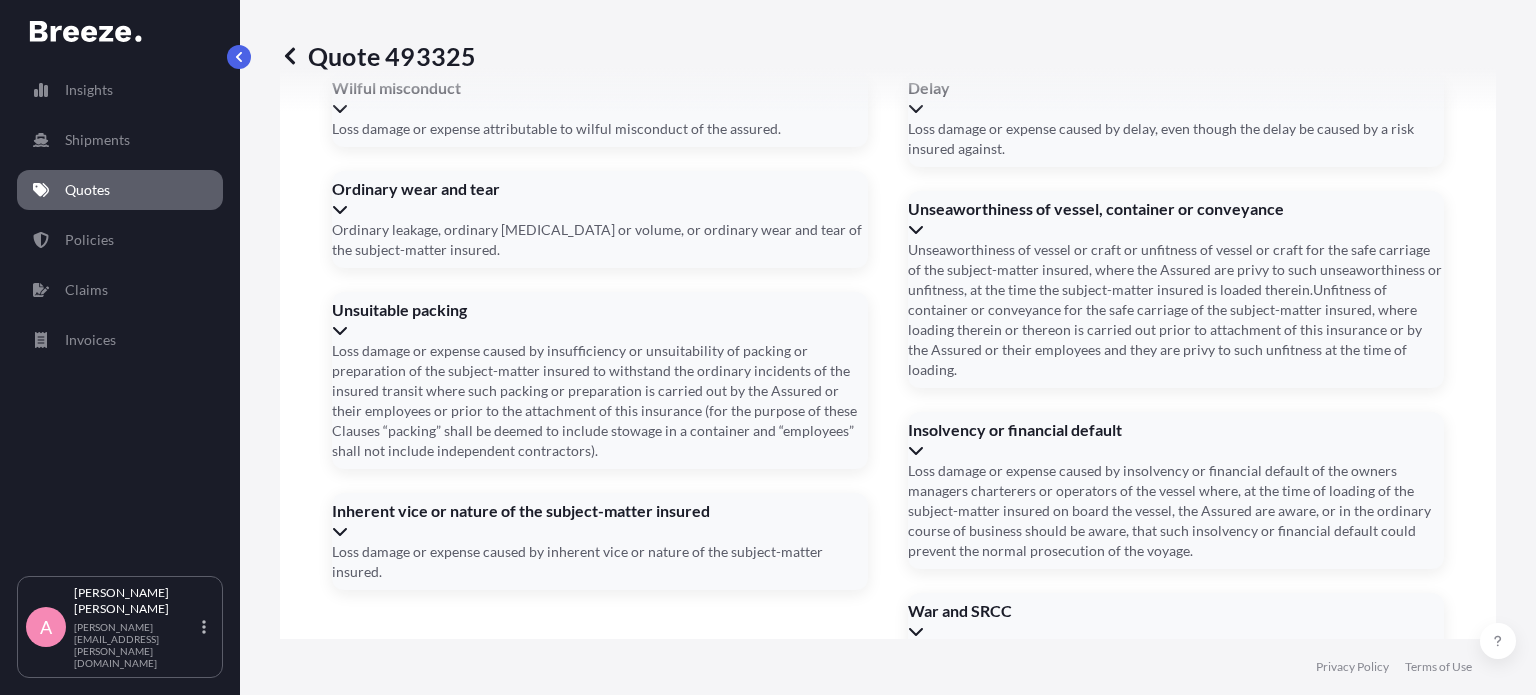 type on "[DATE]" 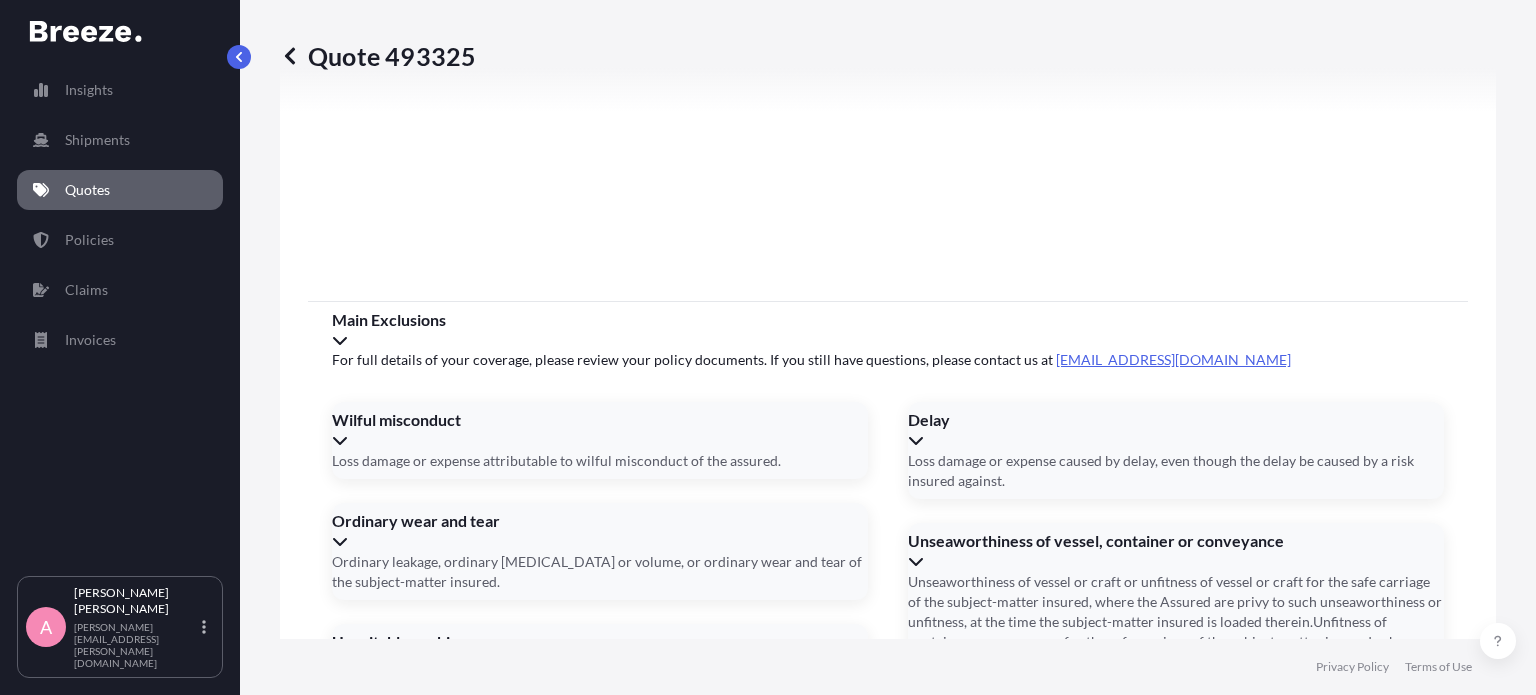 scroll, scrollTop: 3056, scrollLeft: 0, axis: vertical 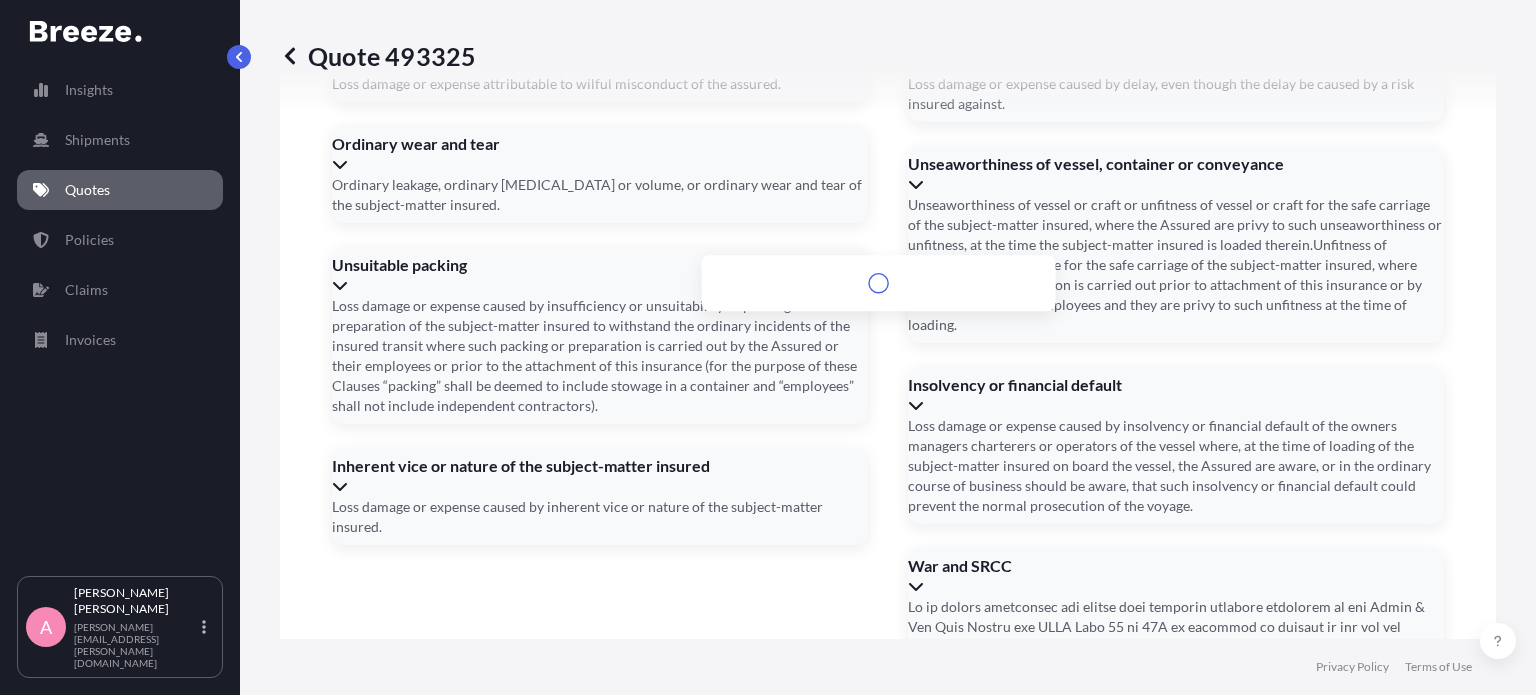 click on "Address   *" at bounding box center [886, 1260] 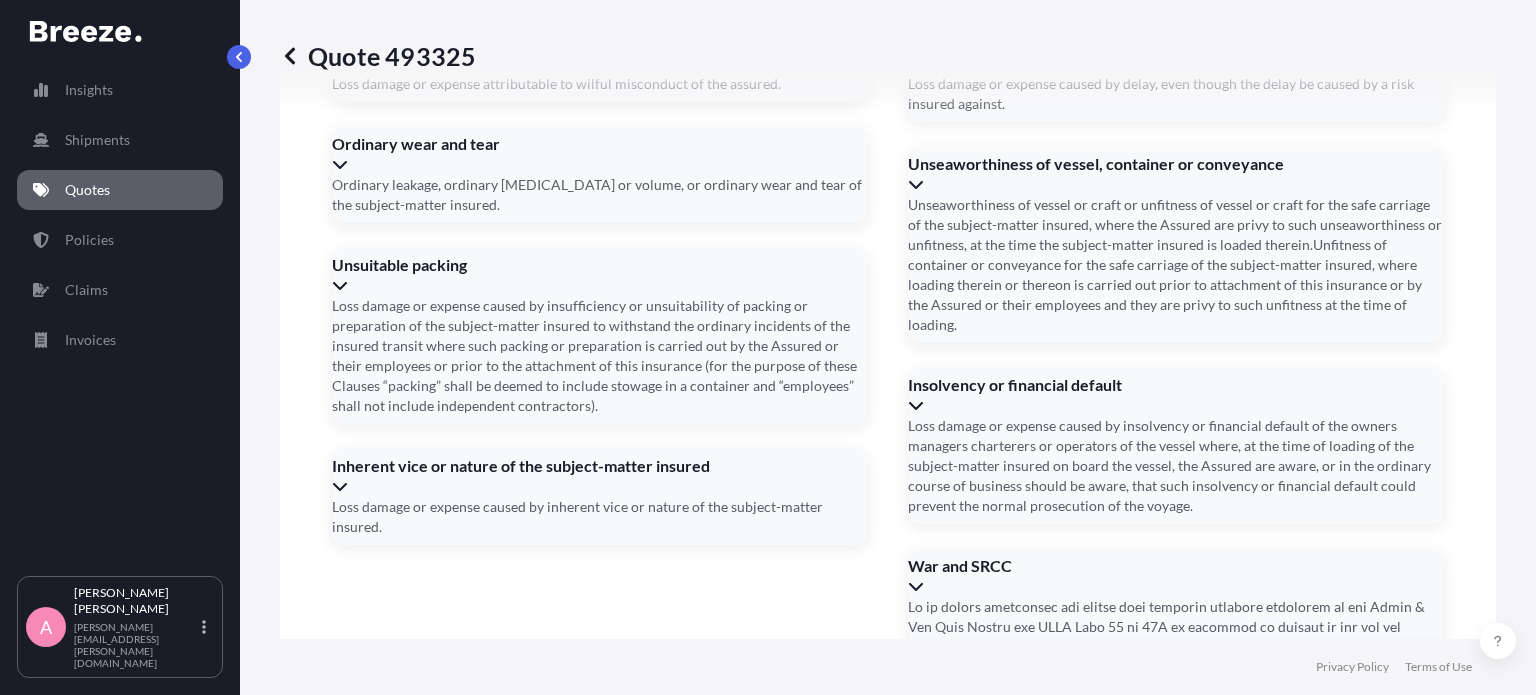 click on "Address   *" at bounding box center [886, 1260] 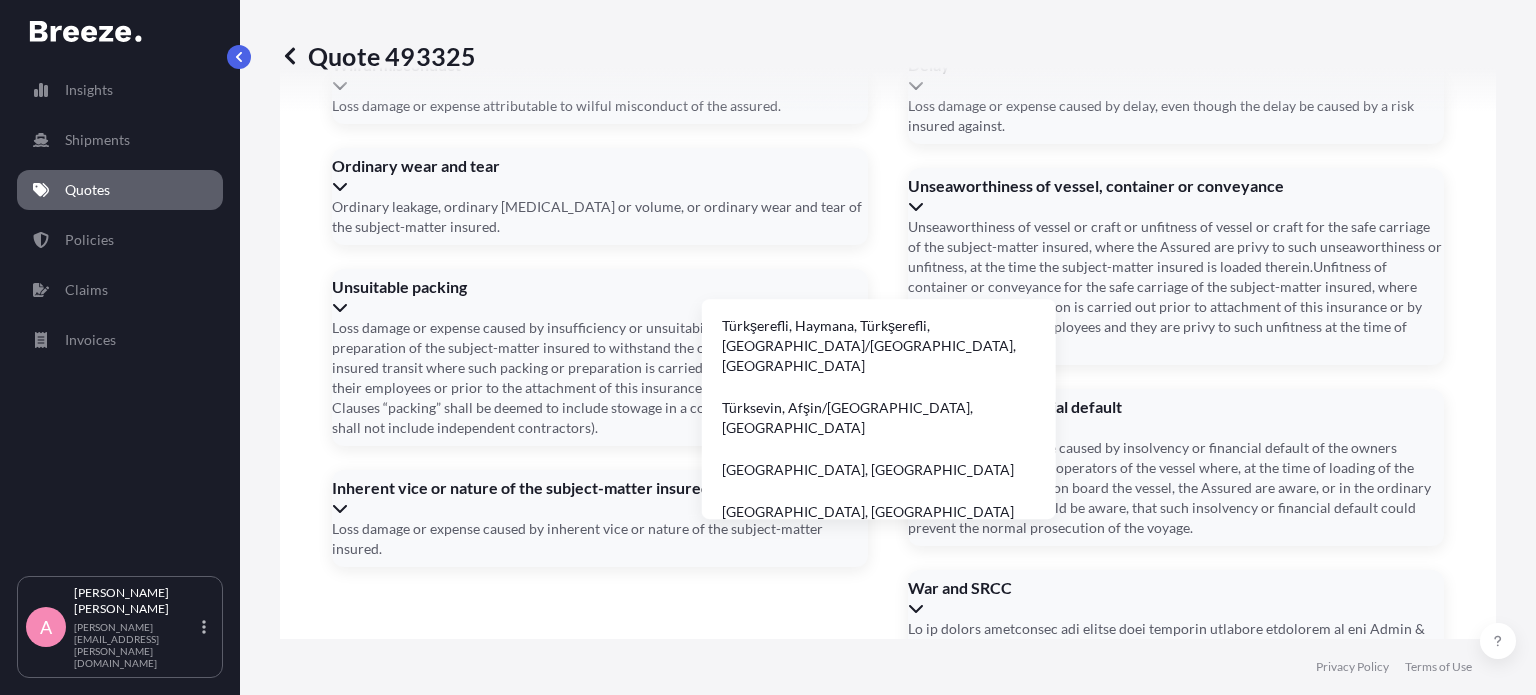 drag, startPoint x: 1046, startPoint y: 334, endPoint x: 860, endPoint y: 239, distance: 208.85641 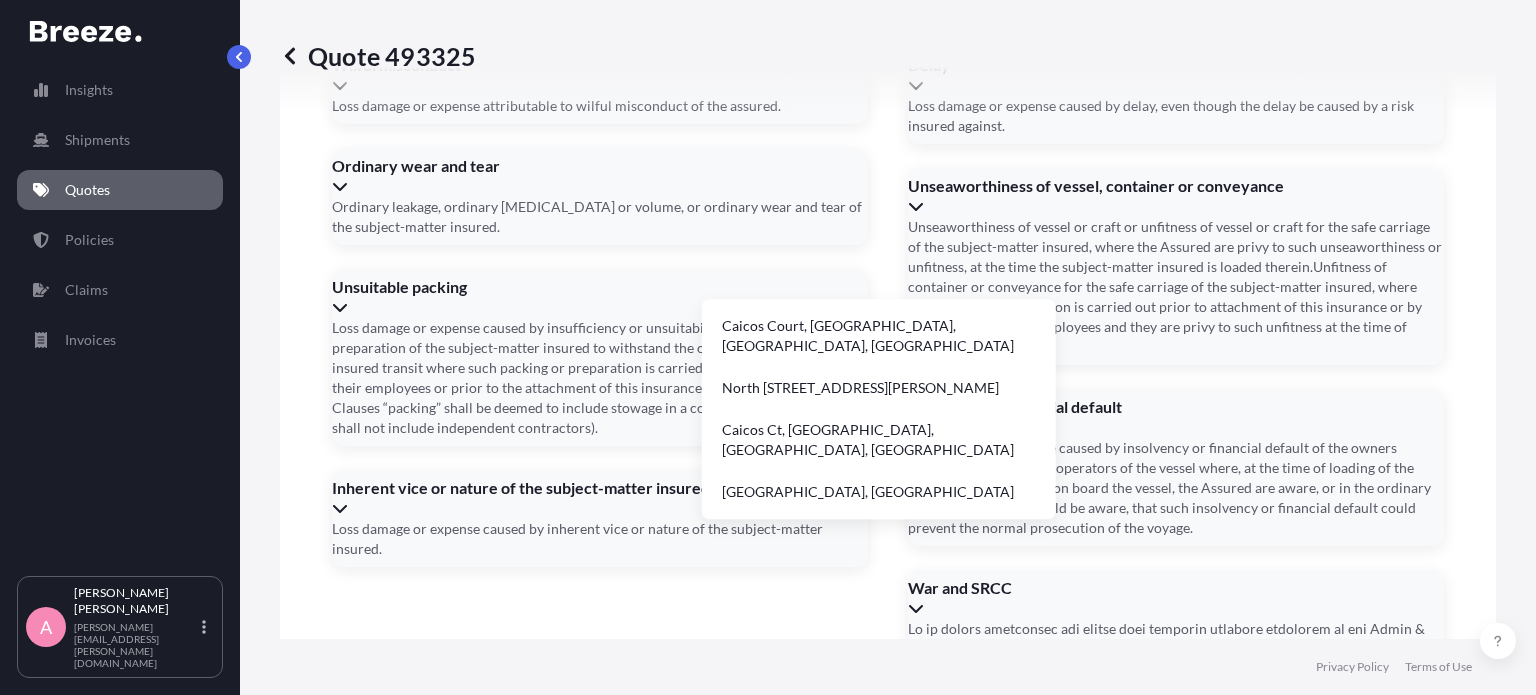 drag, startPoint x: 1040, startPoint y: 346, endPoint x: 908, endPoint y: 242, distance: 168.0476 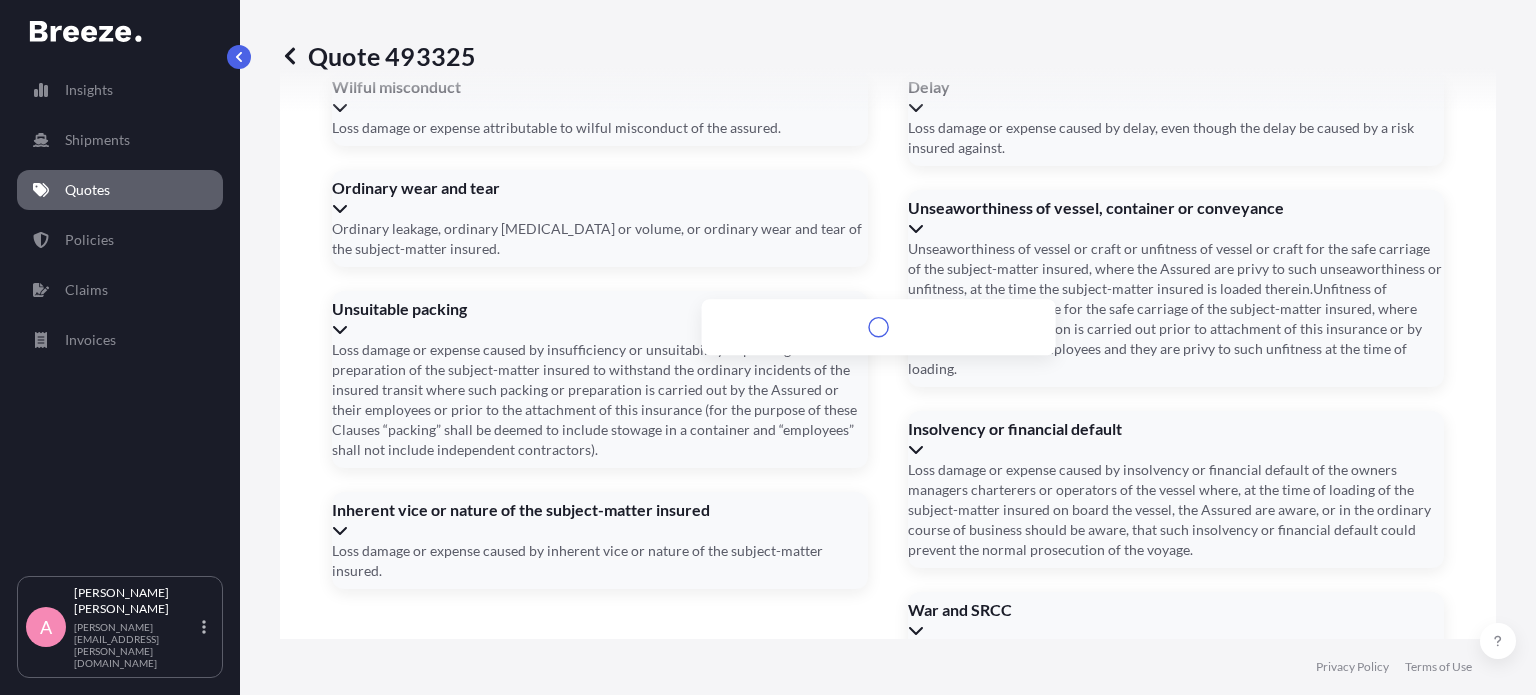 scroll, scrollTop: 3056, scrollLeft: 0, axis: vertical 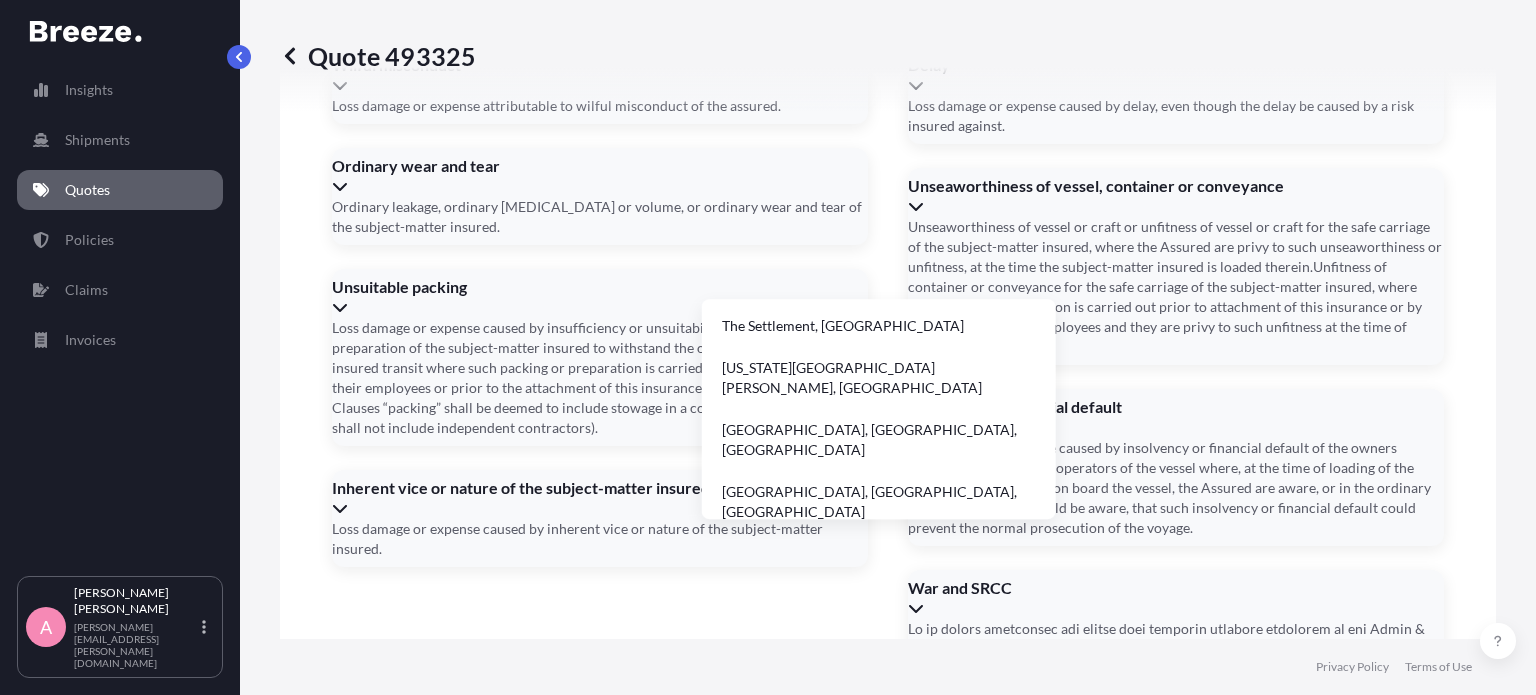 type on "v" 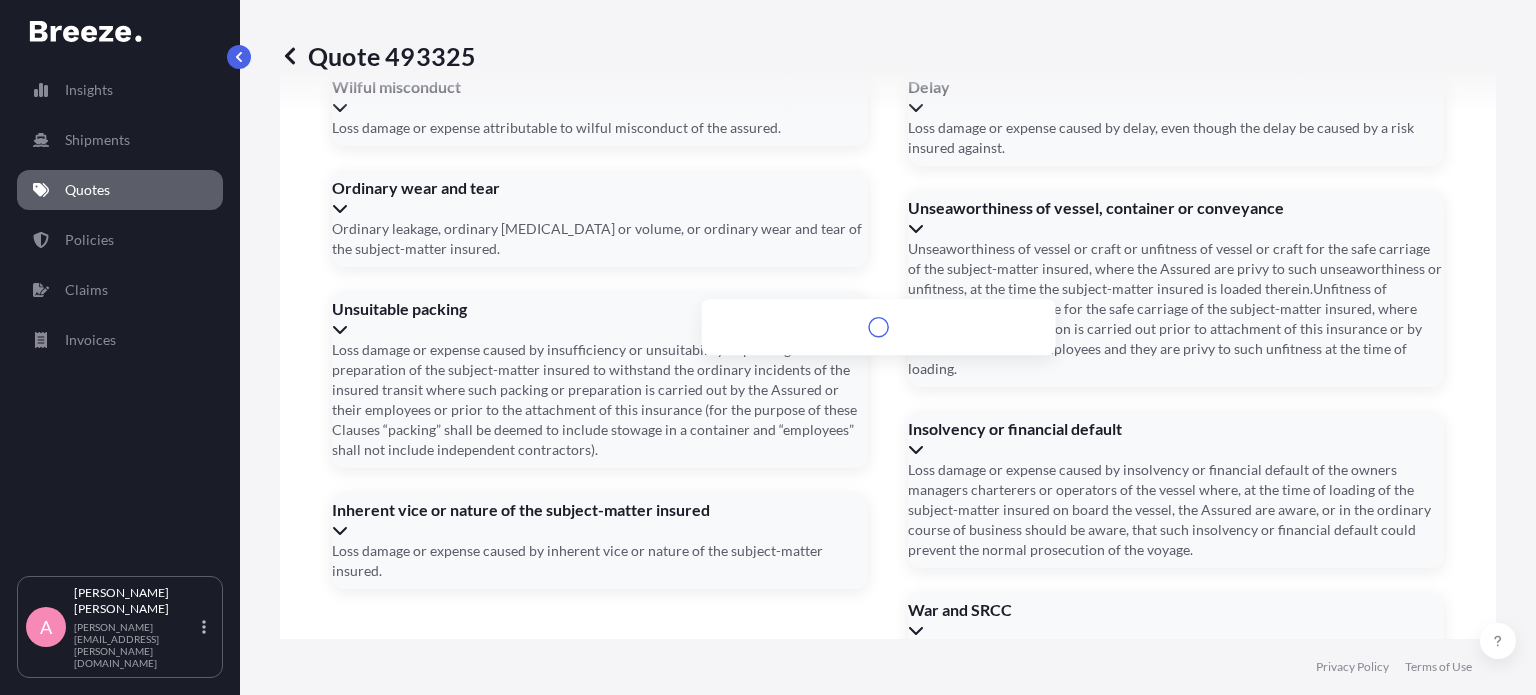 scroll, scrollTop: 3056, scrollLeft: 0, axis: vertical 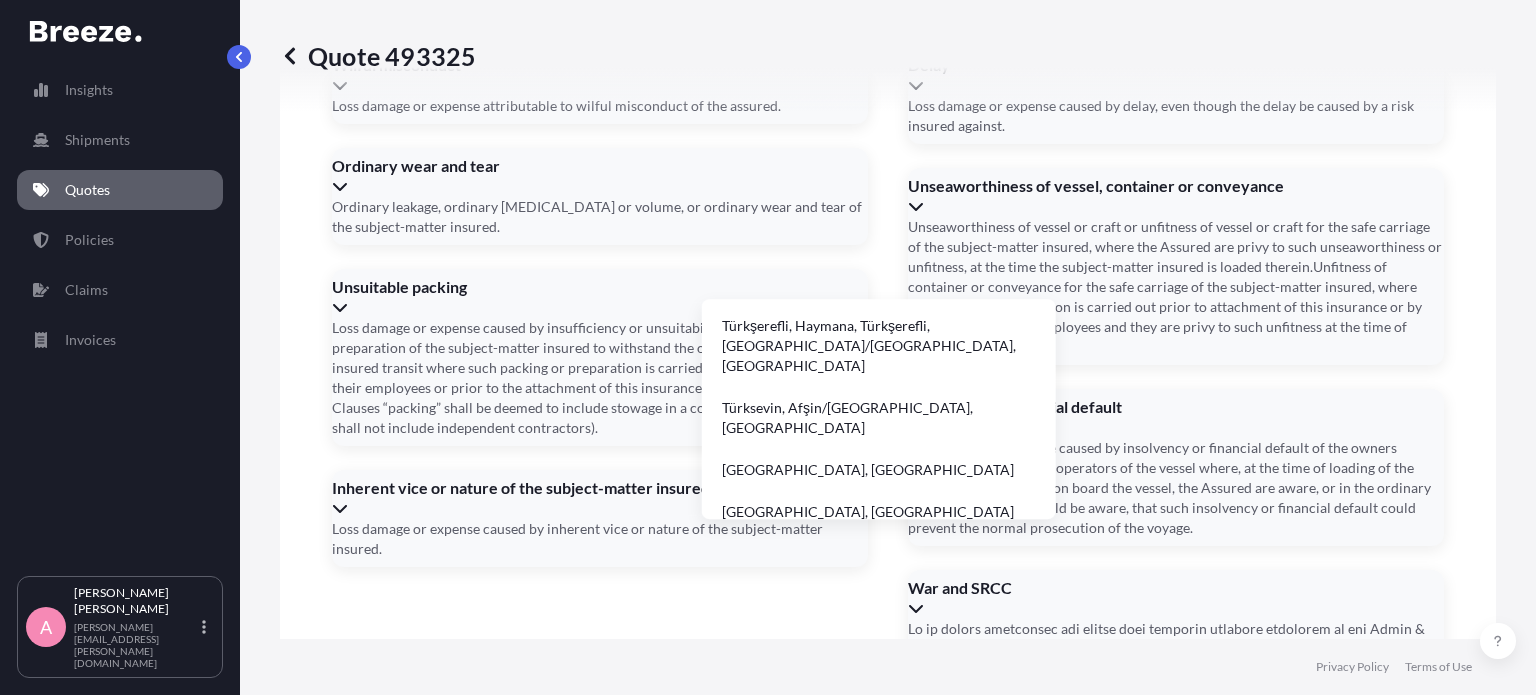 type on "t" 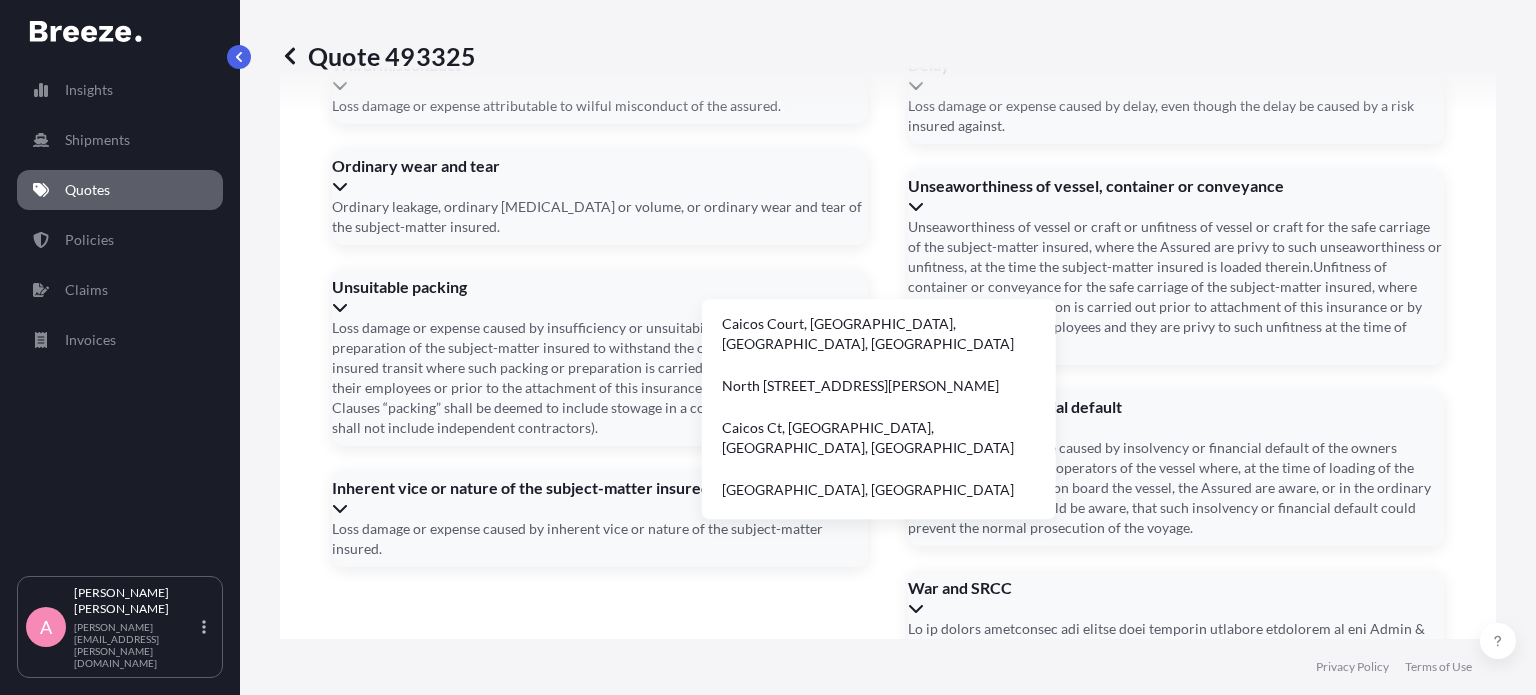 scroll, scrollTop: 0, scrollLeft: 0, axis: both 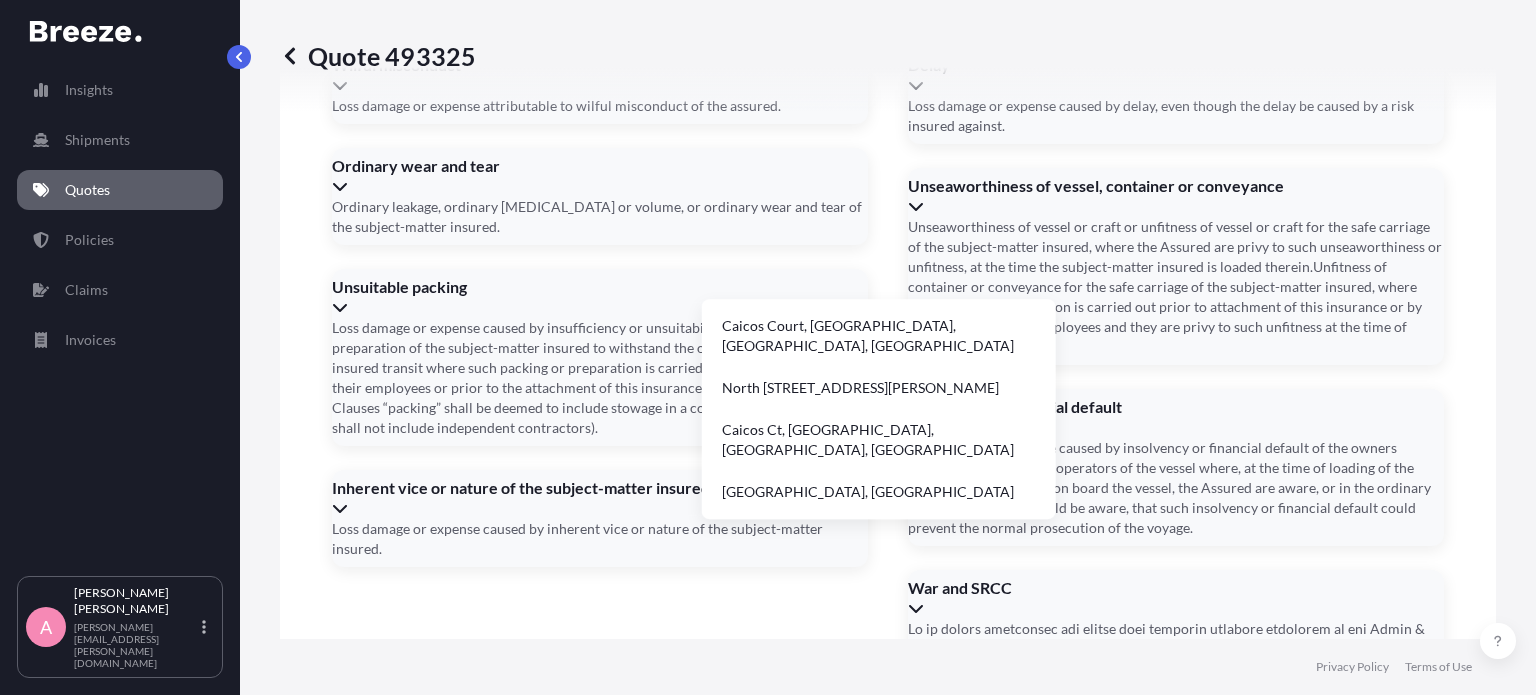 type on "c" 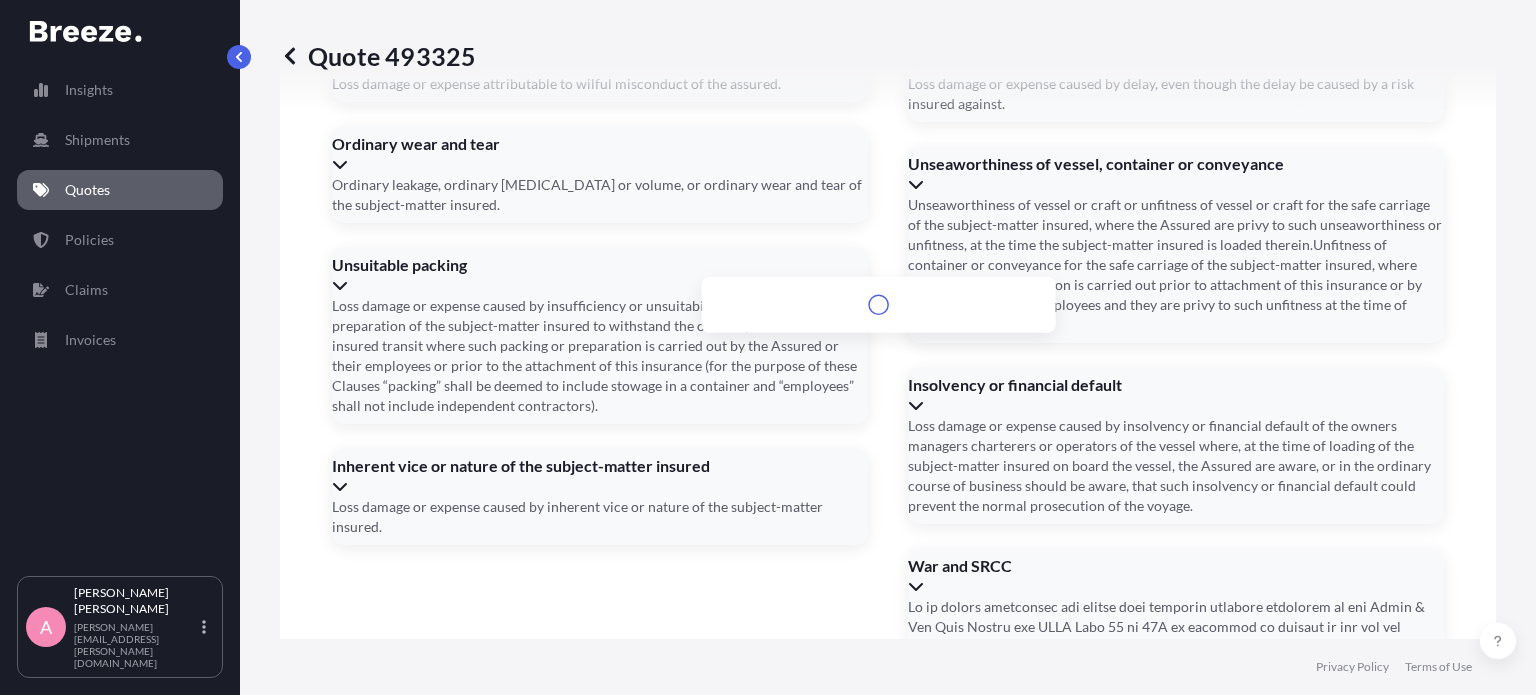 scroll, scrollTop: 3034, scrollLeft: 0, axis: vertical 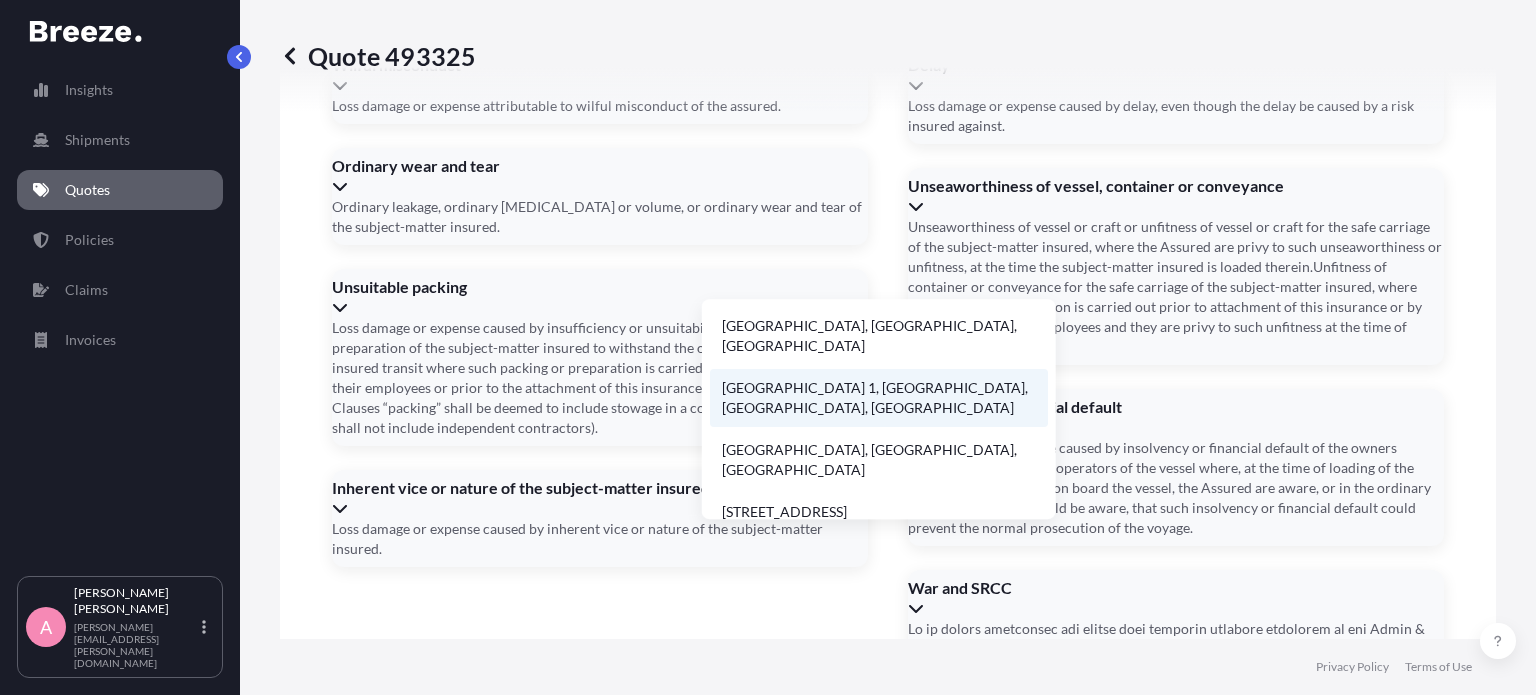 type on "b" 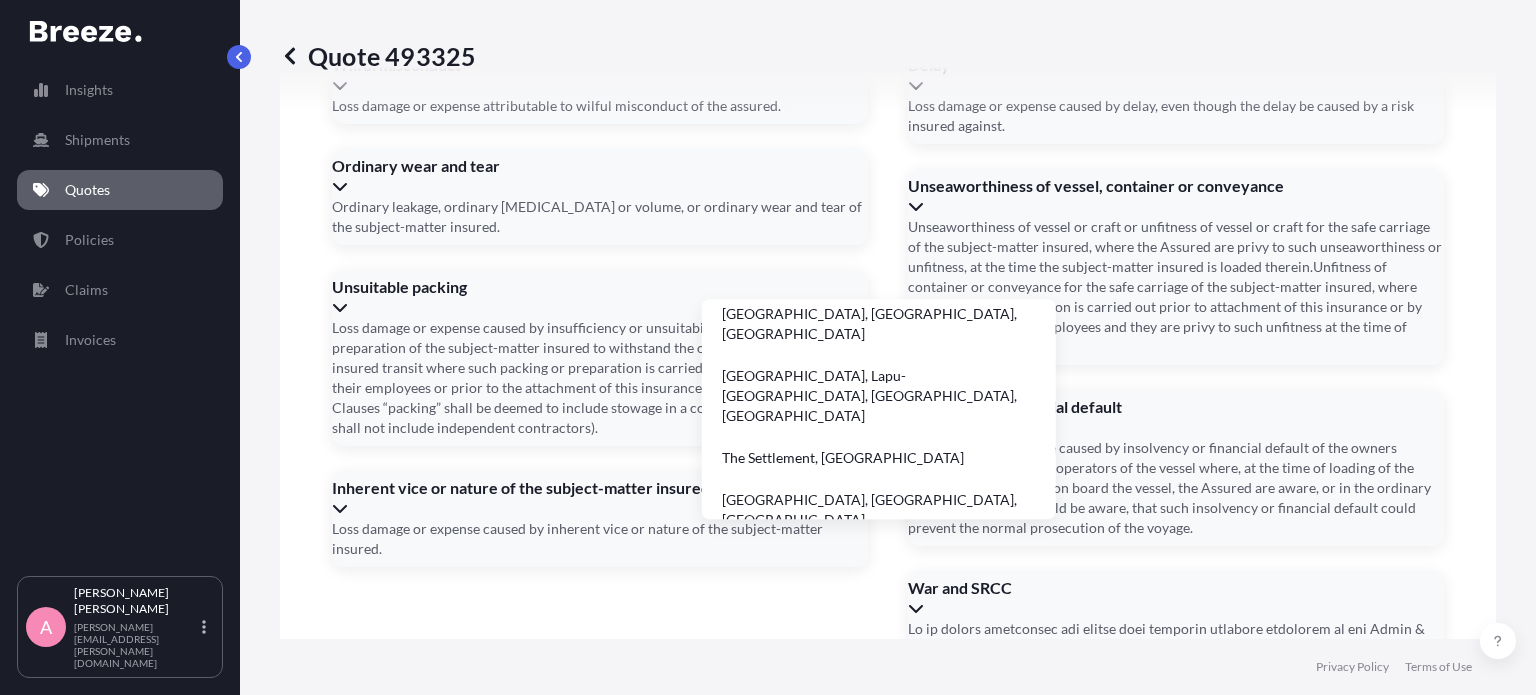 scroll, scrollTop: 16, scrollLeft: 0, axis: vertical 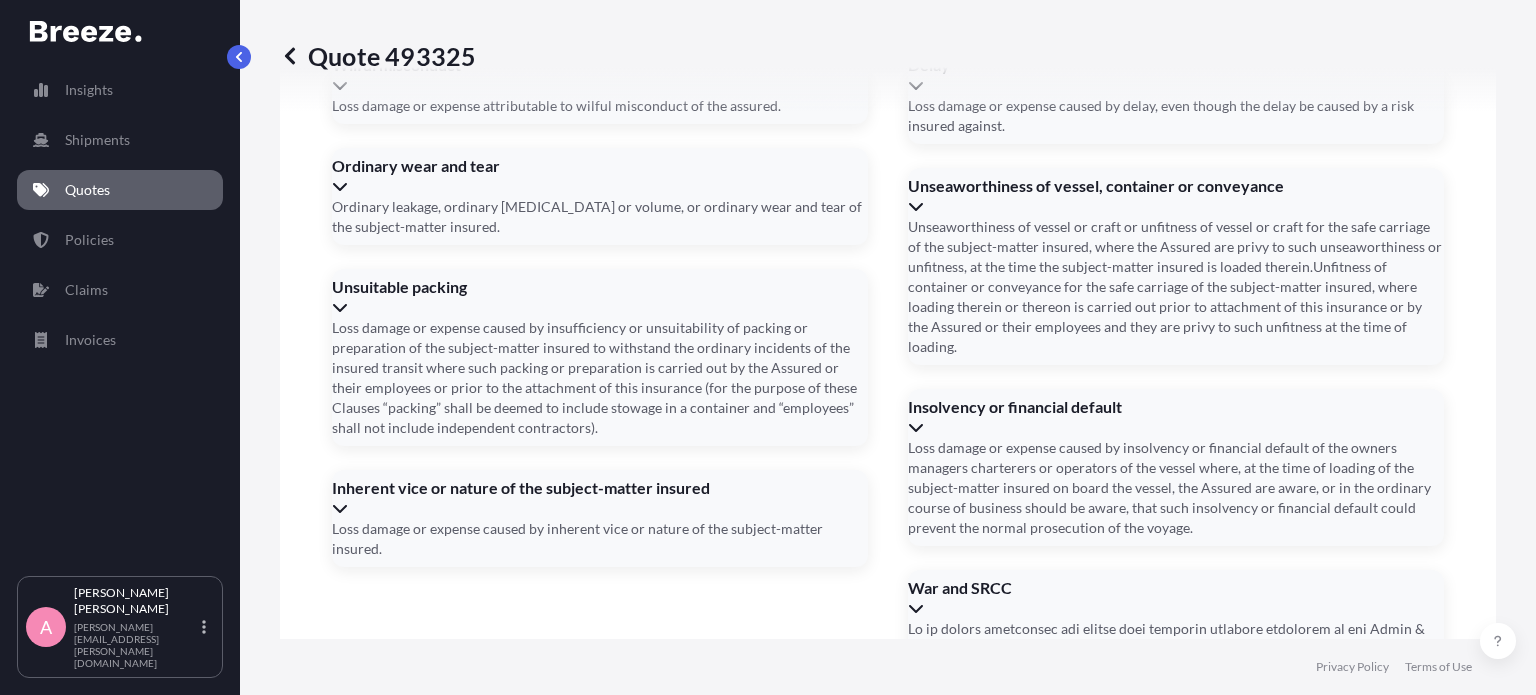 drag, startPoint x: 624, startPoint y: 238, endPoint x: 808, endPoint y: 140, distance: 208.47063 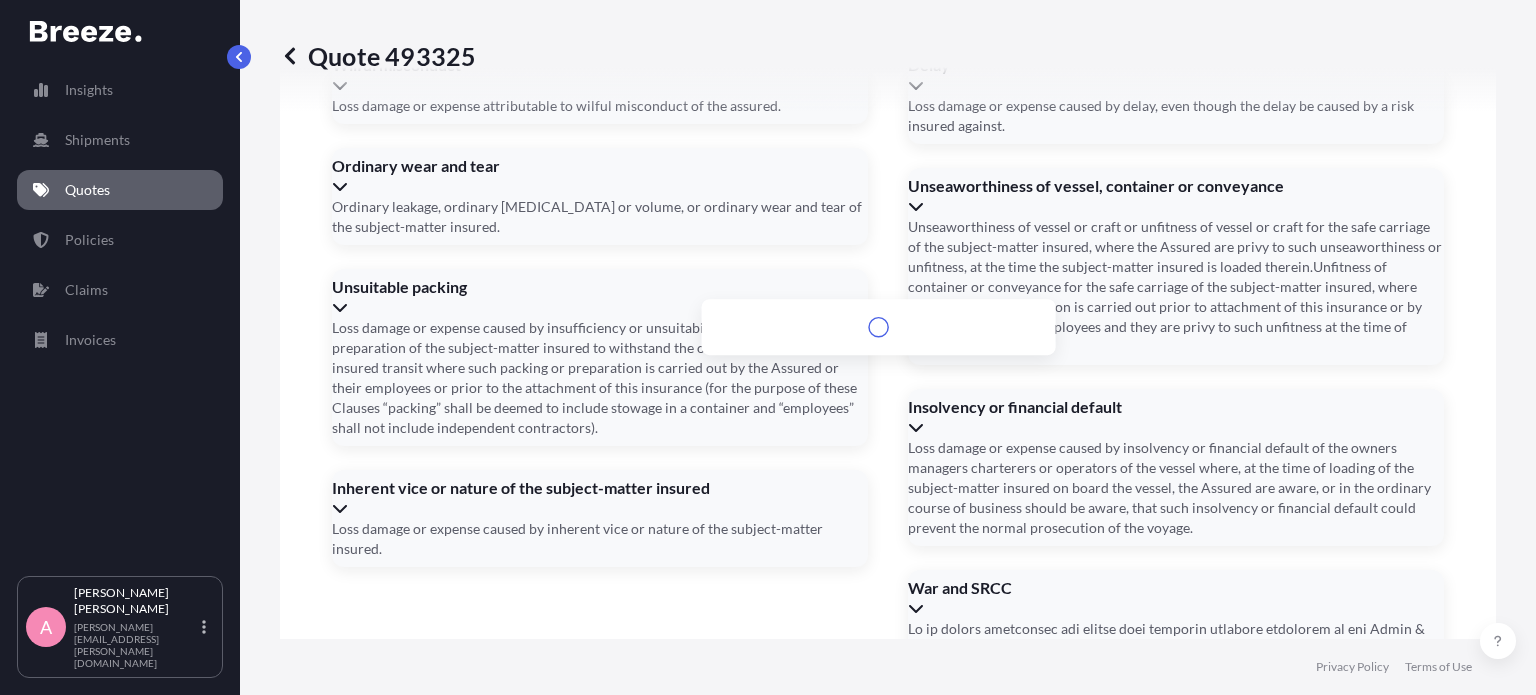 type on "vir" 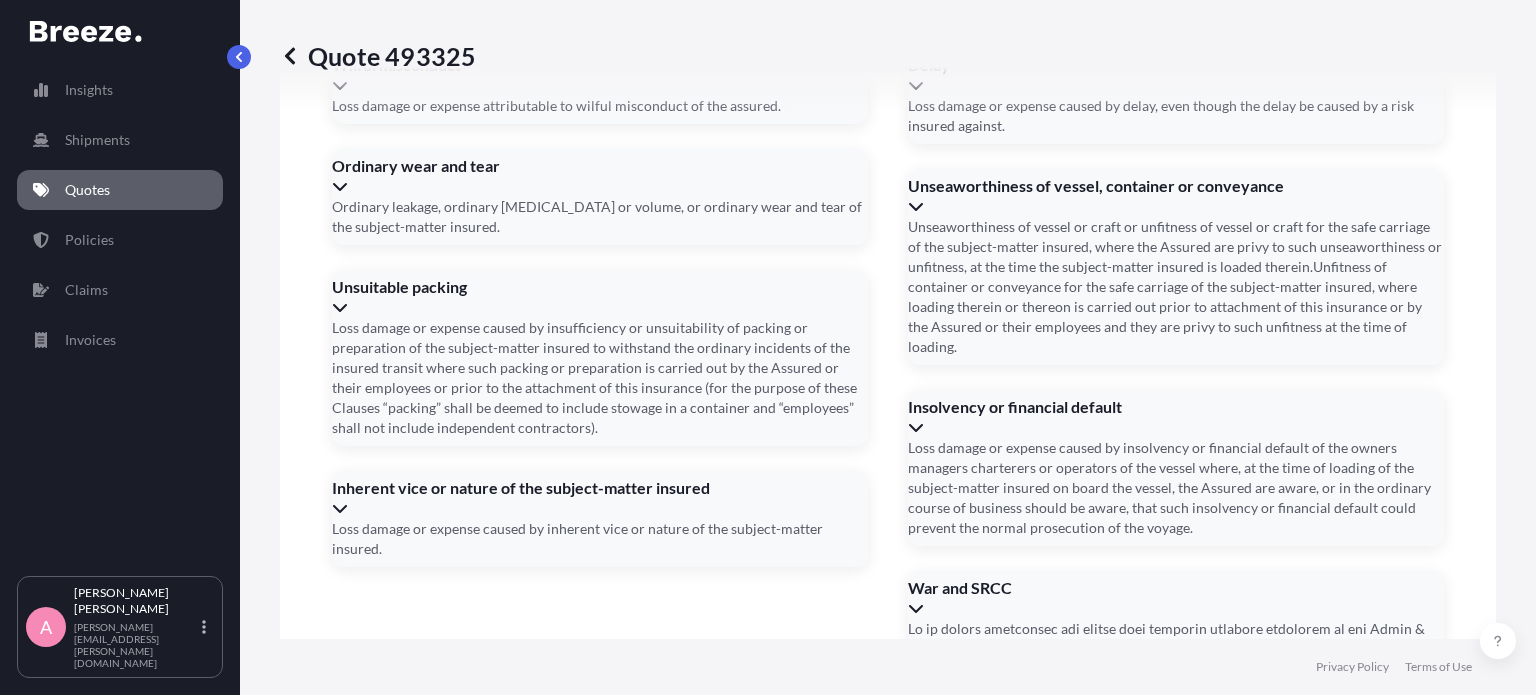 click on "[DATE]" at bounding box center [886, 1432] 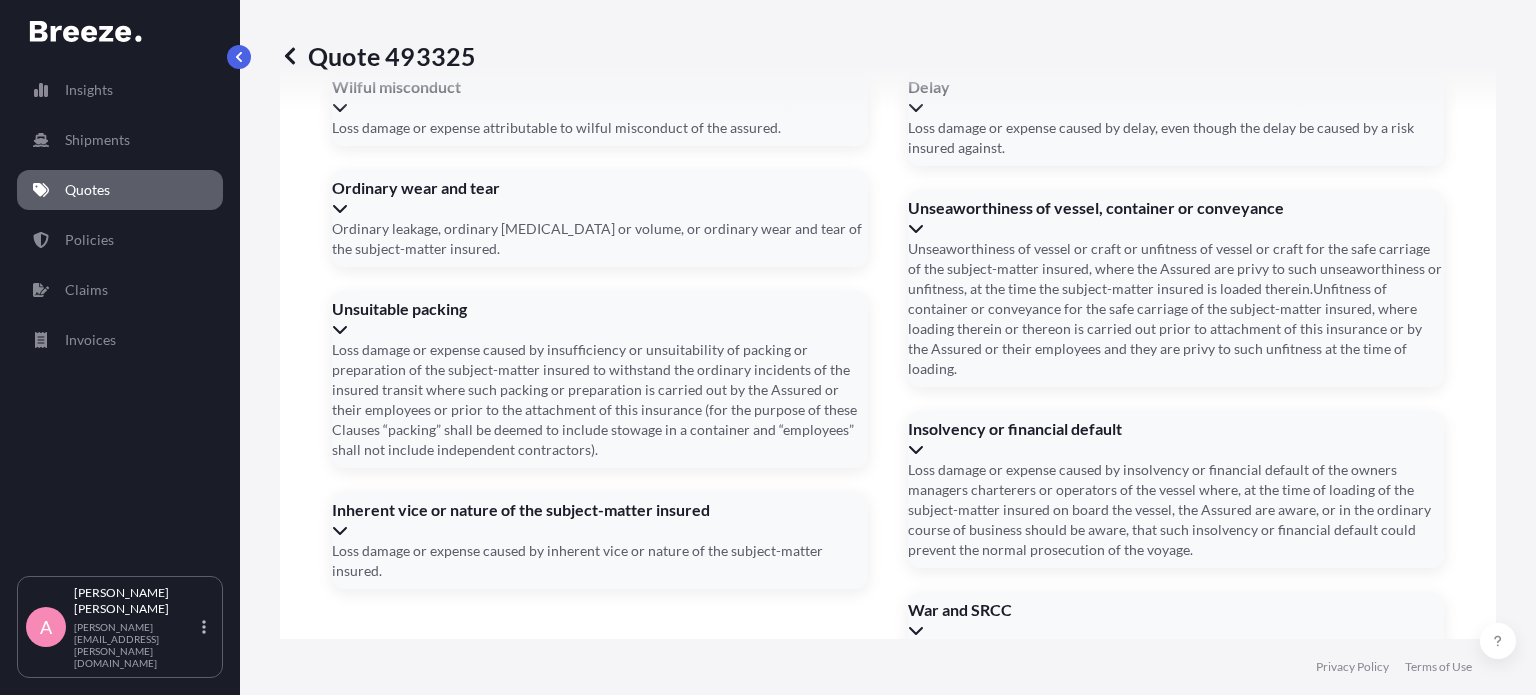 type 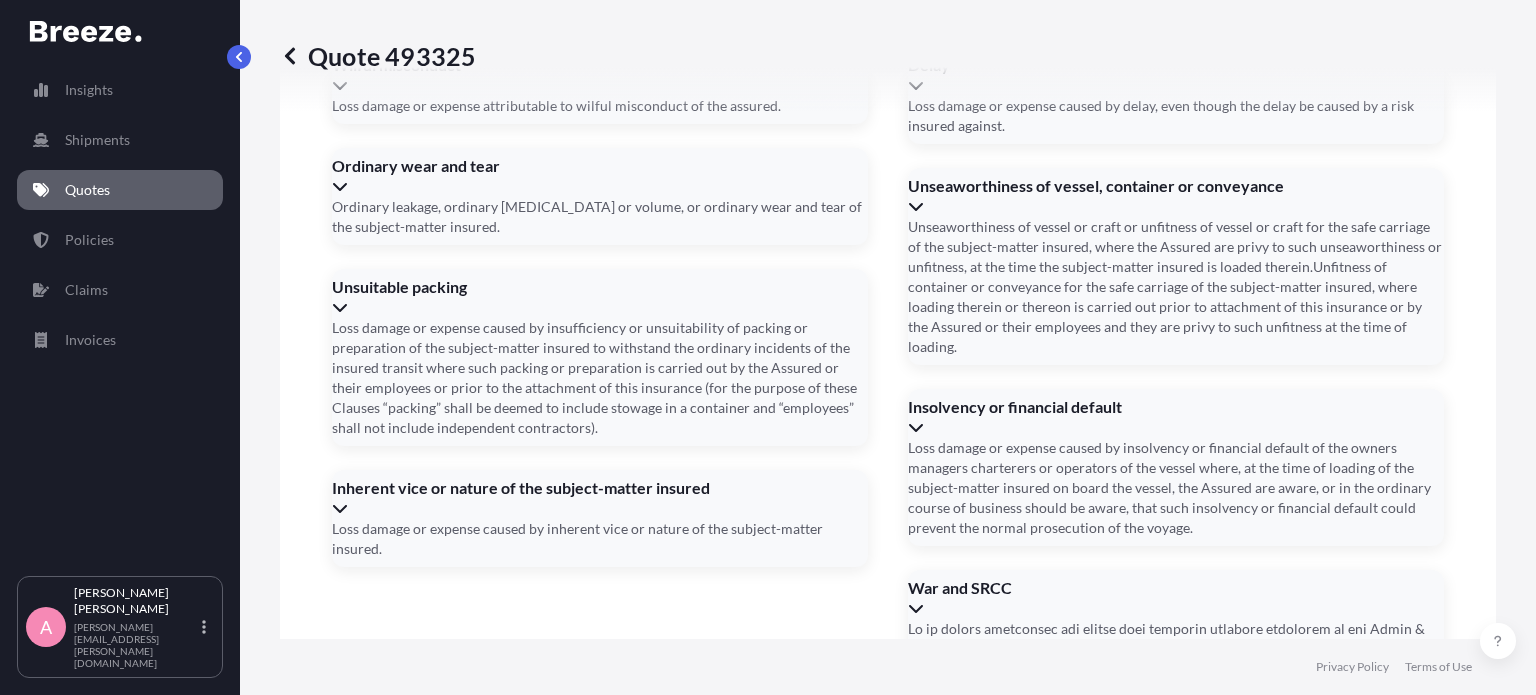 drag, startPoint x: 771, startPoint y: 275, endPoint x: 769, endPoint y: 235, distance: 40.04997 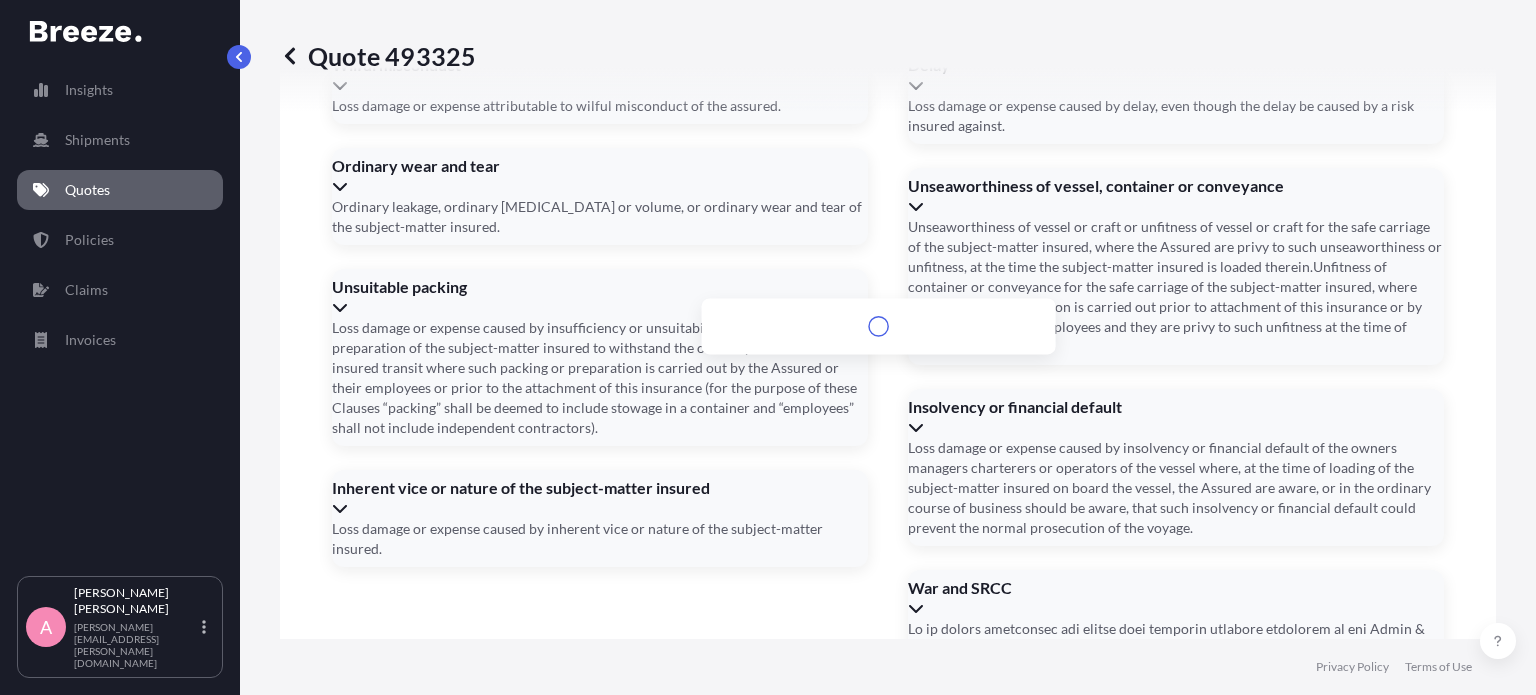 click on "Address   *" at bounding box center (886, 1282) 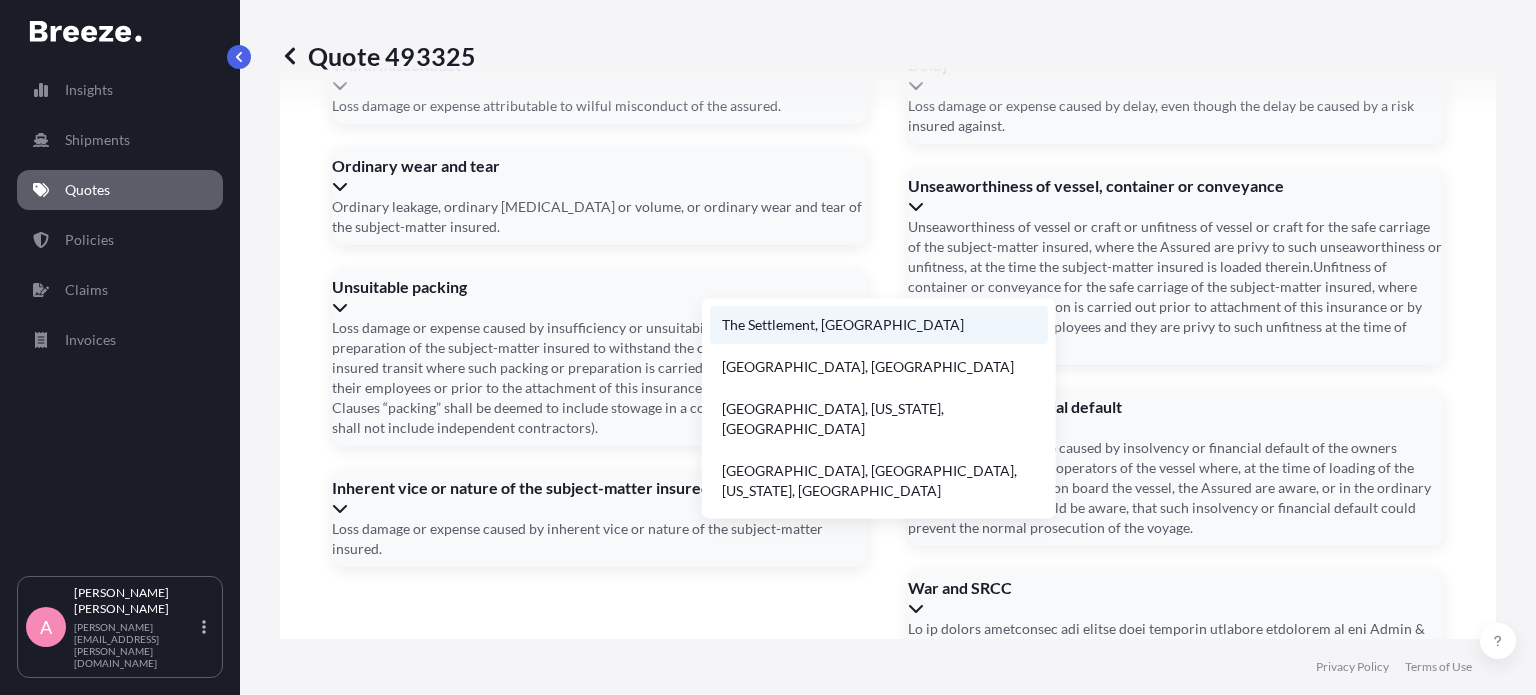 click on "The Settlement, [GEOGRAPHIC_DATA]" at bounding box center (879, 325) 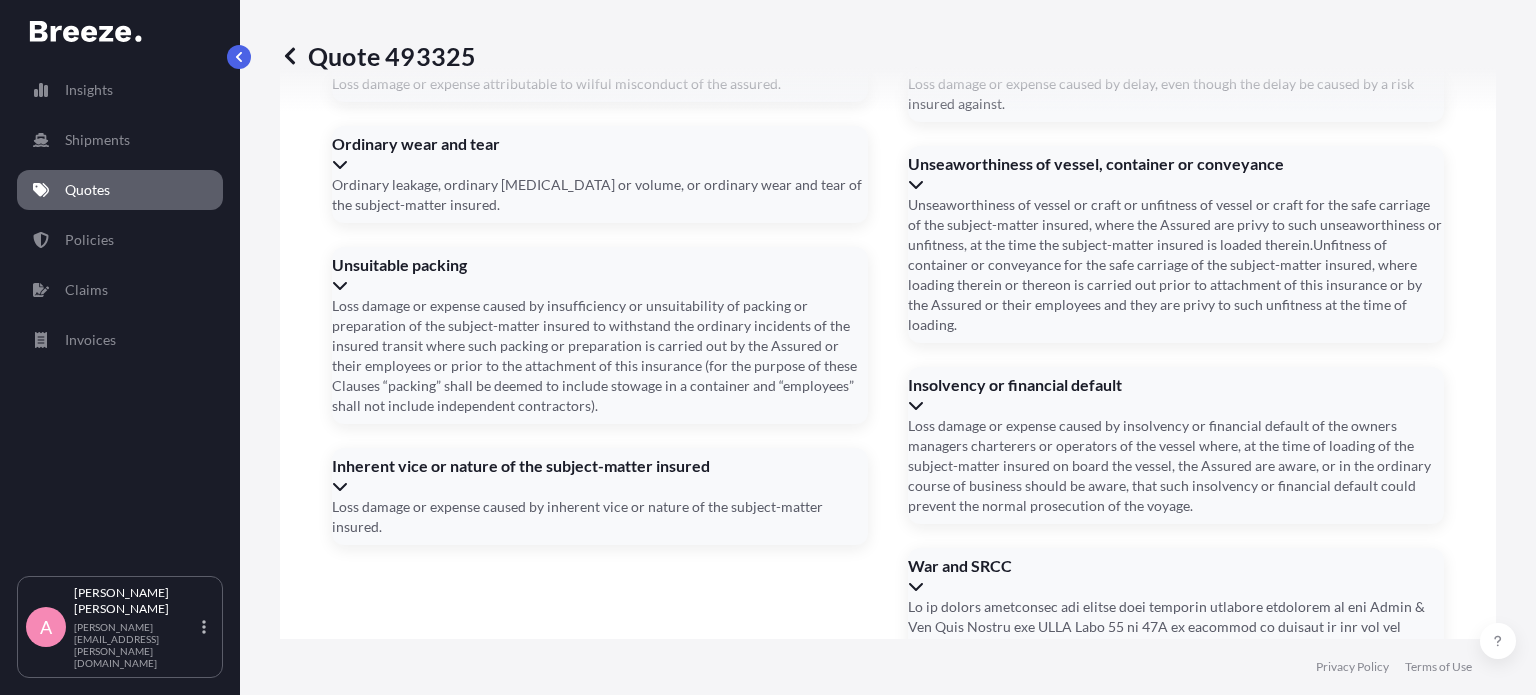 scroll, scrollTop: 3056, scrollLeft: 0, axis: vertical 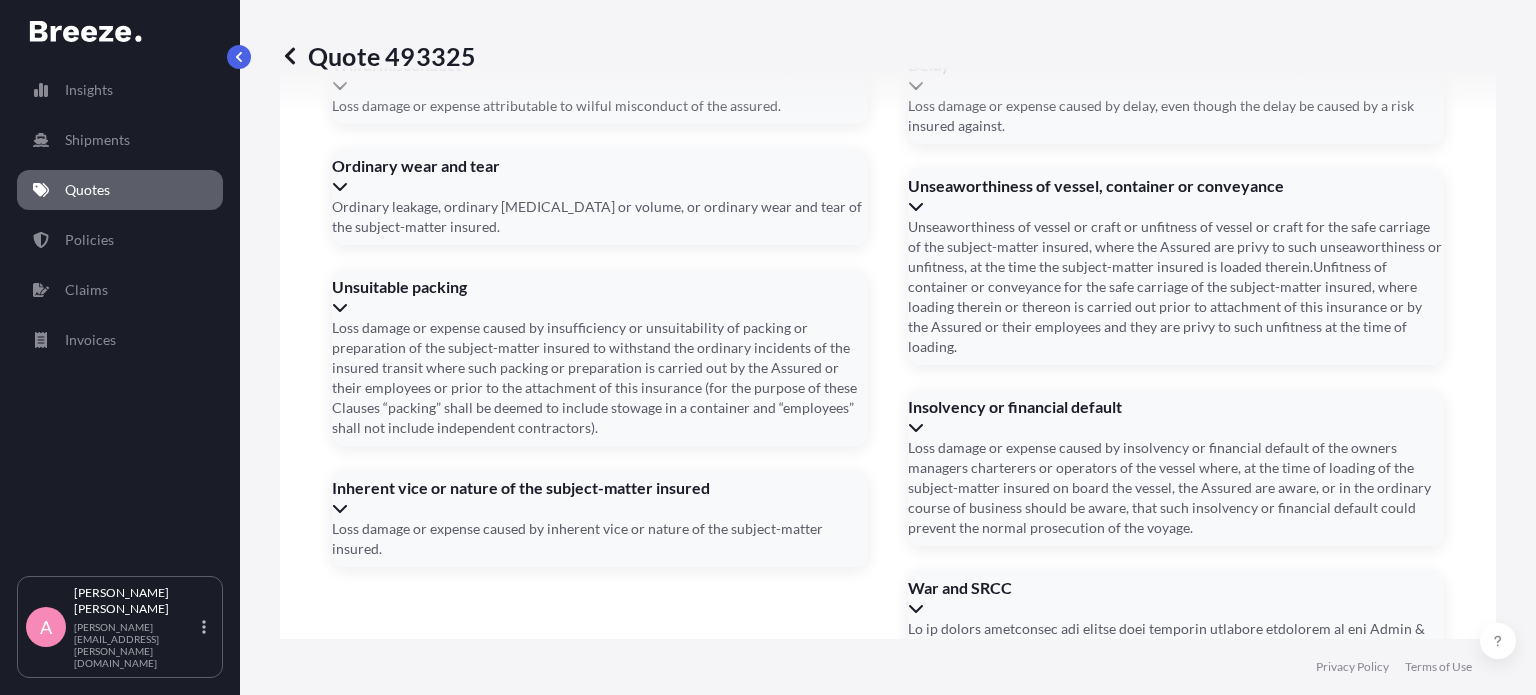 click on "07/0" at bounding box center (886, 1410) 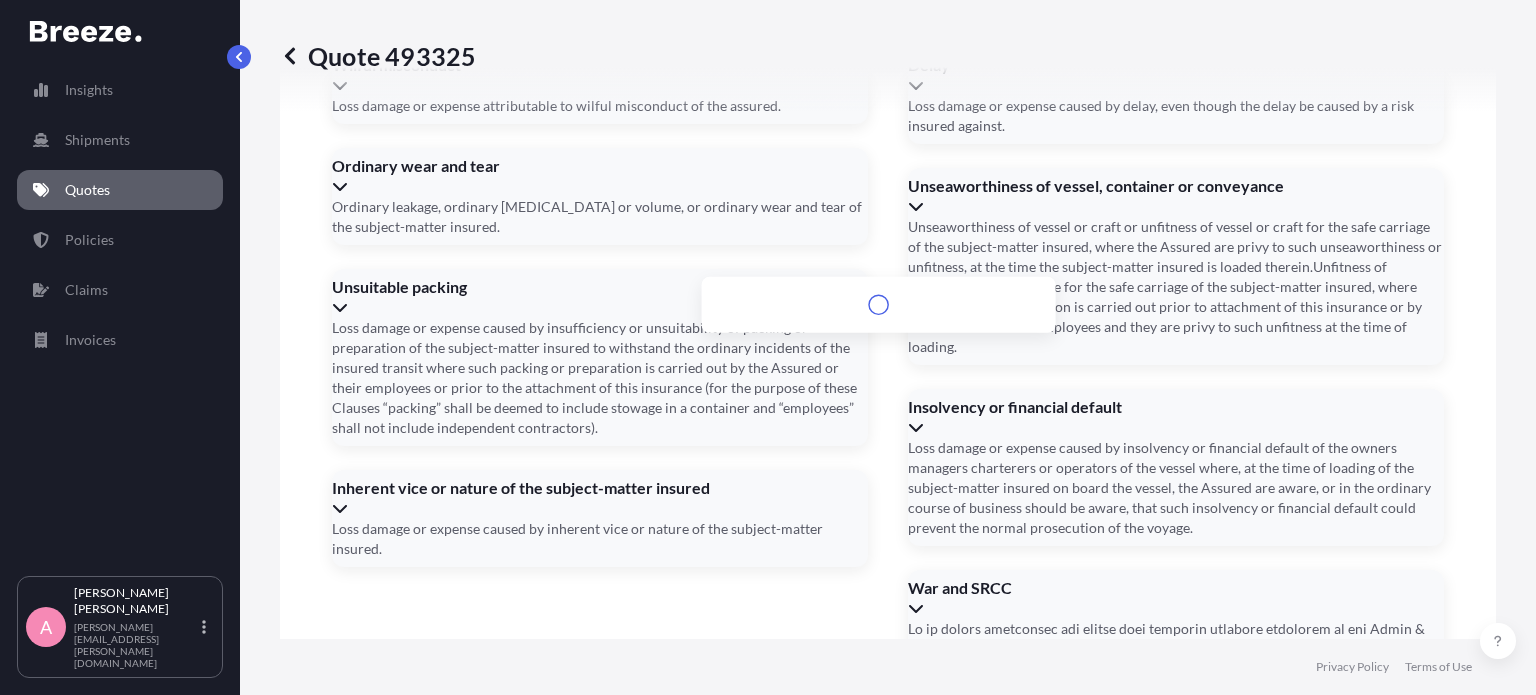 drag, startPoint x: 1535, startPoint y: 562, endPoint x: 908, endPoint y: 249, distance: 700.7839 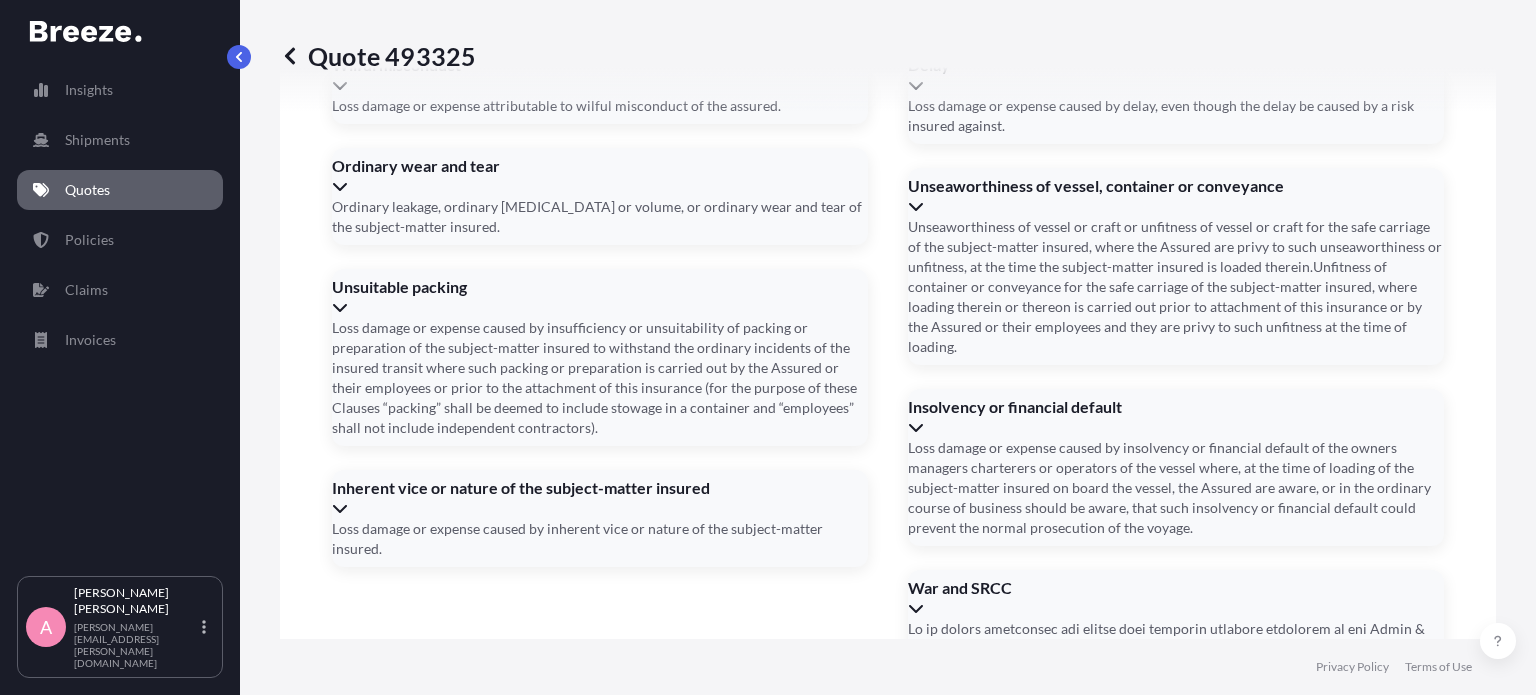click on "[DATE]" at bounding box center (886, 1410) 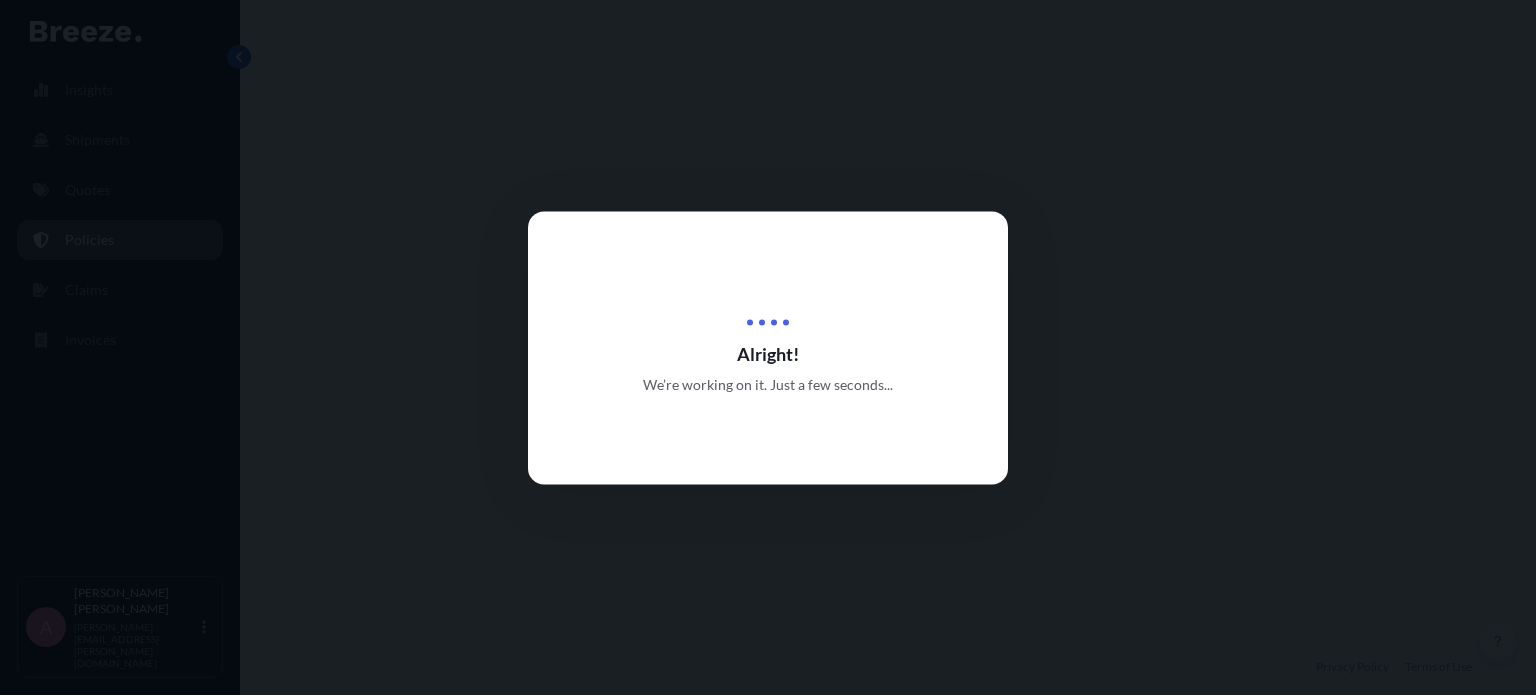 scroll, scrollTop: 0, scrollLeft: 0, axis: both 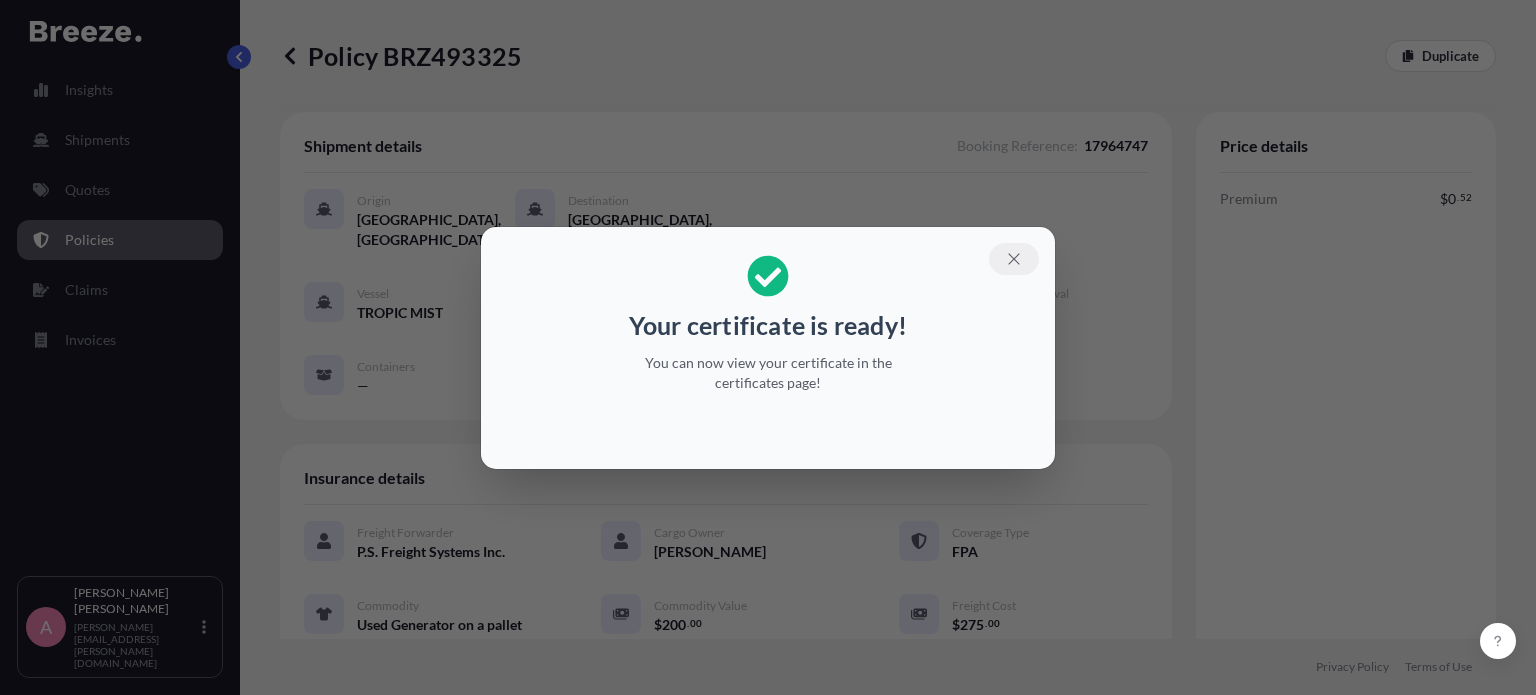 click 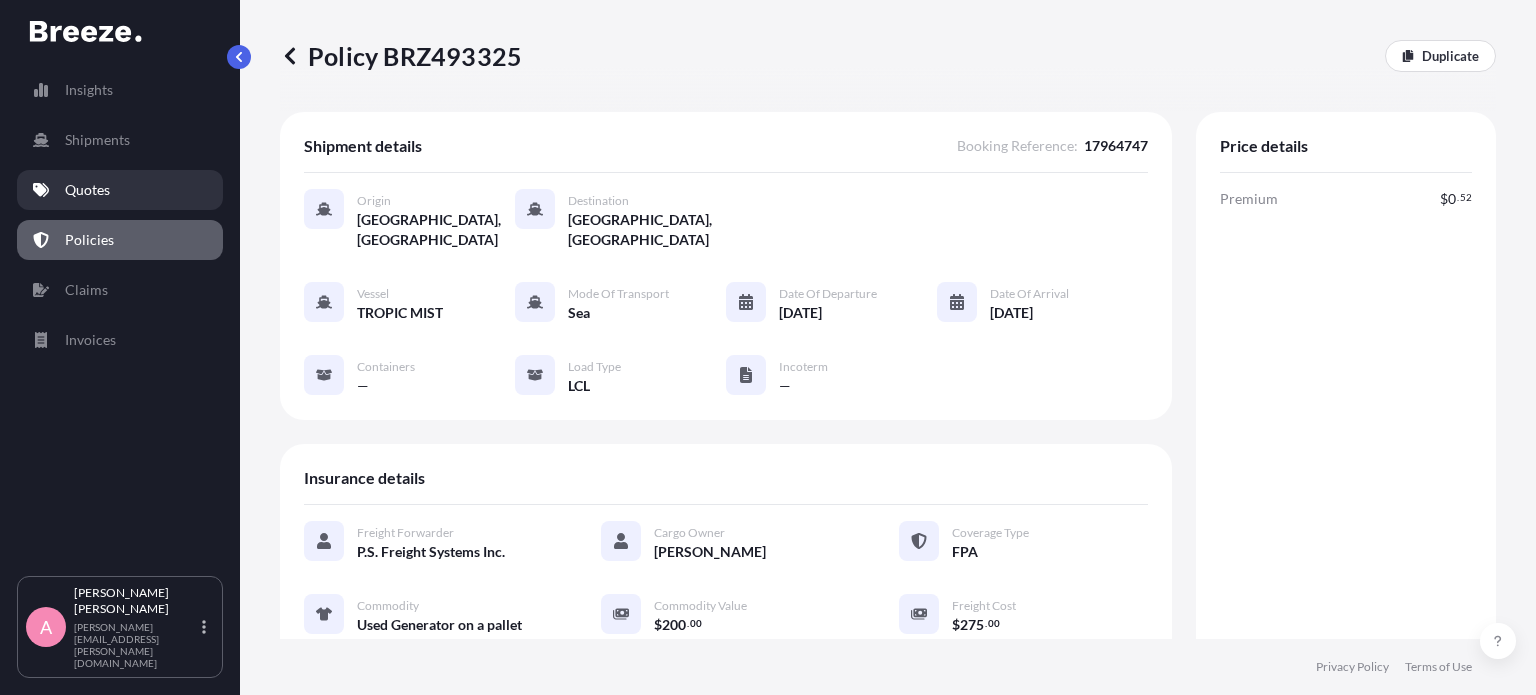 click on "Quotes" at bounding box center (87, 190) 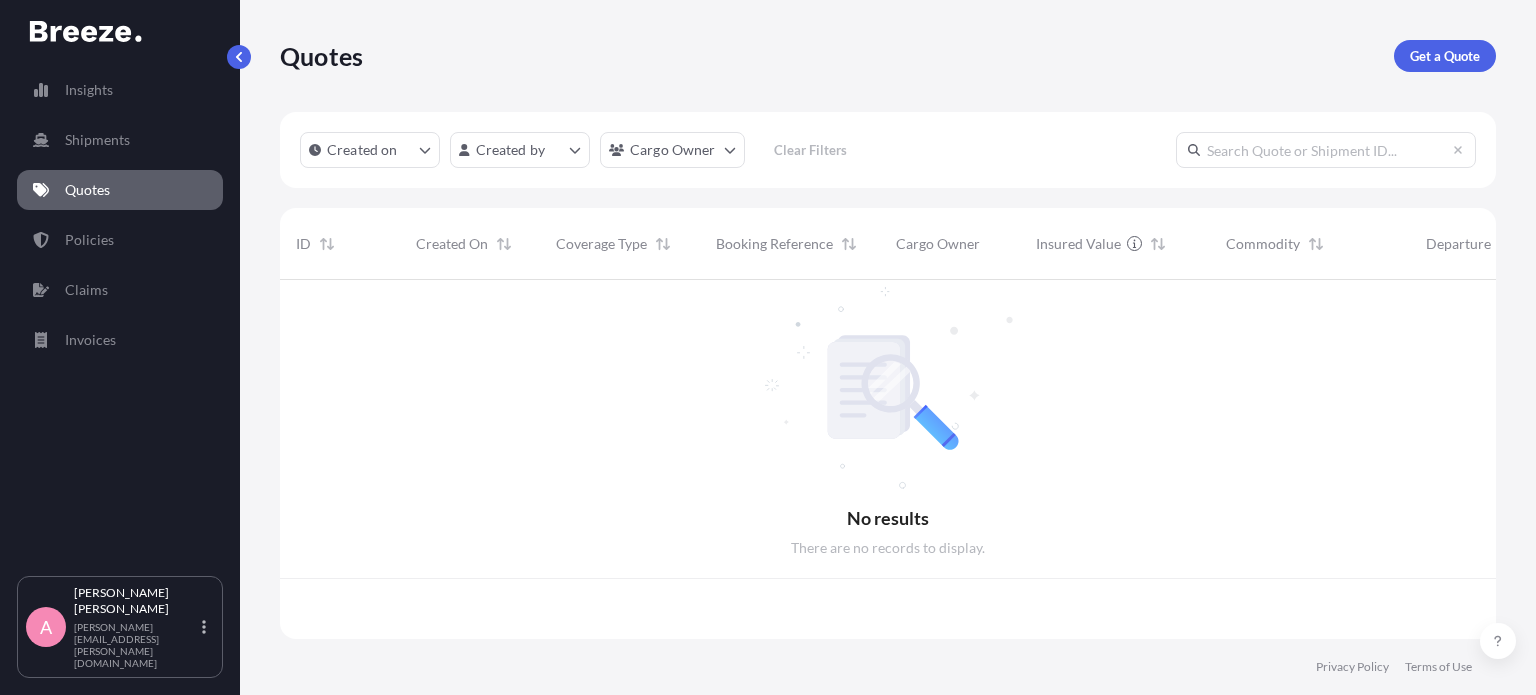 scroll, scrollTop: 16, scrollLeft: 16, axis: both 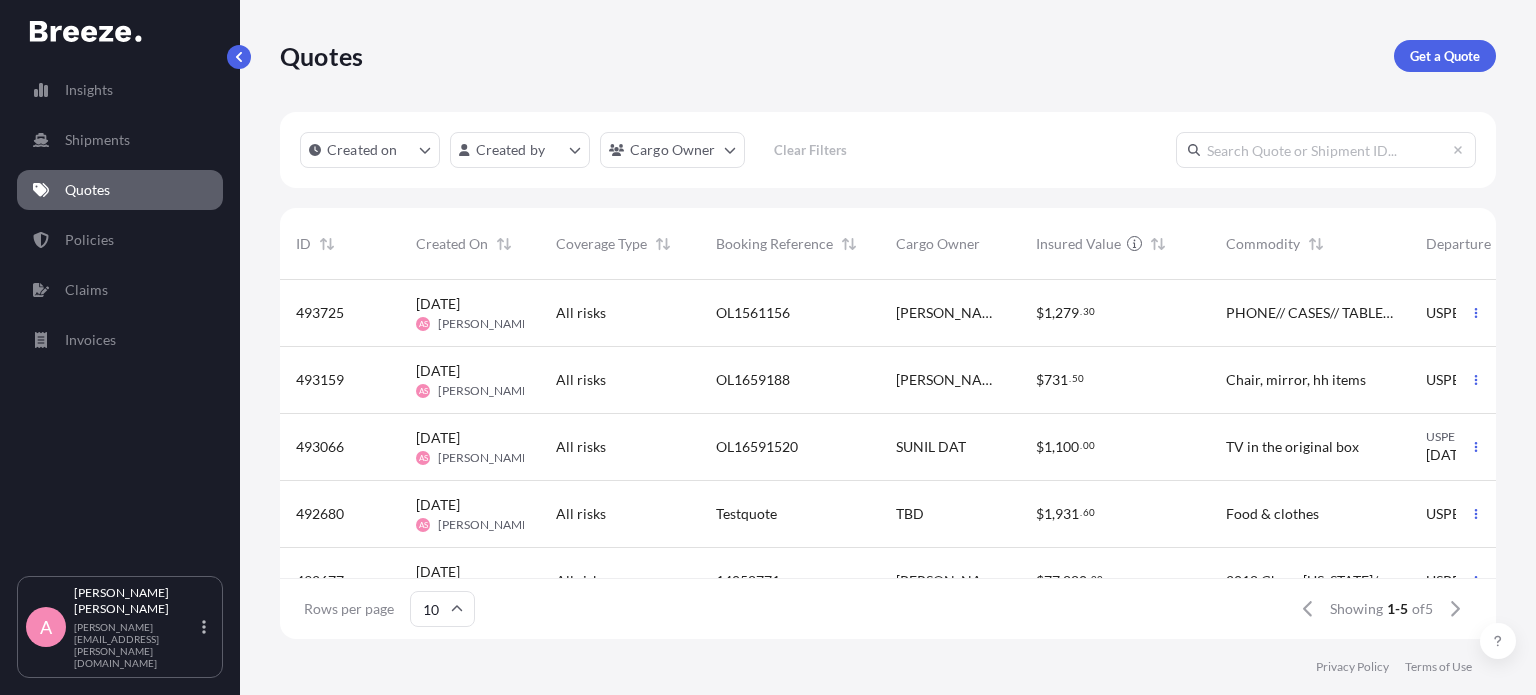 click on "[PERSON_NAME]" at bounding box center (950, 380) 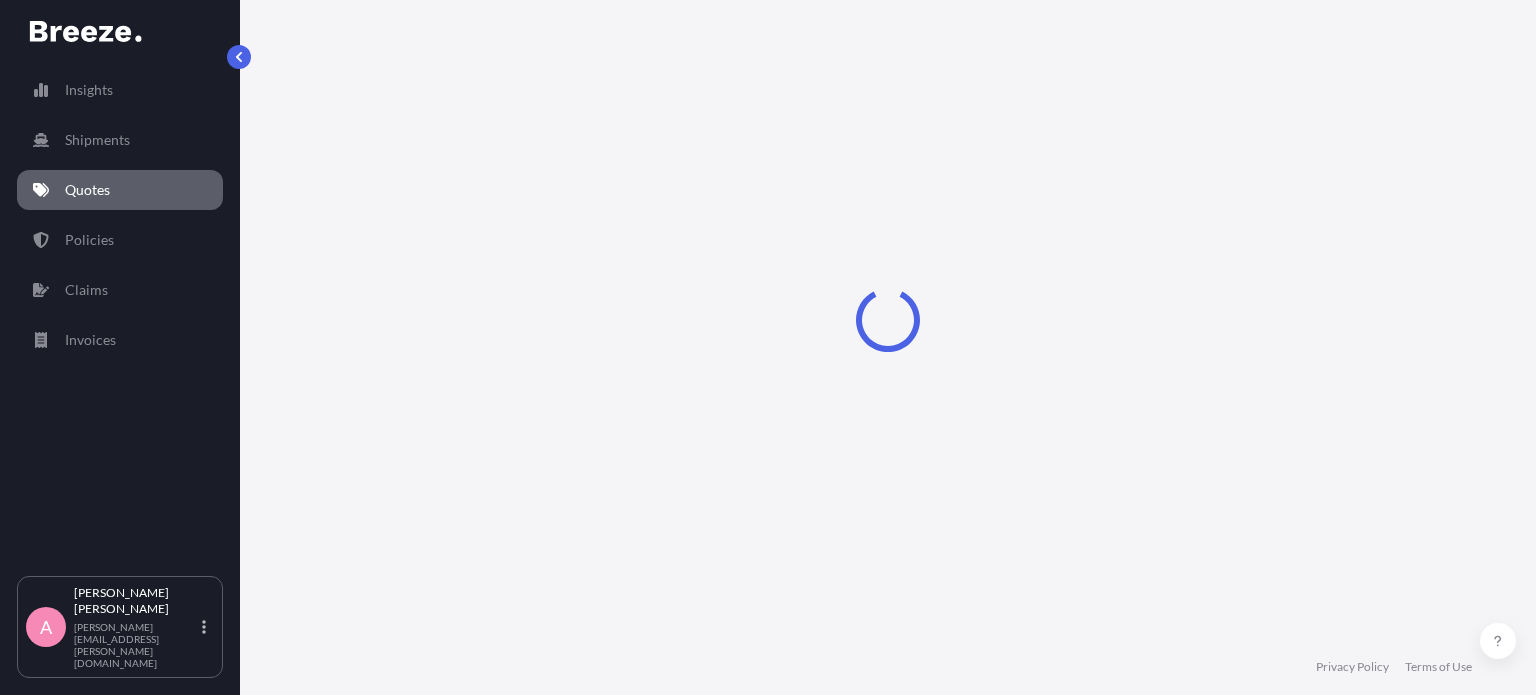 select on "Road" 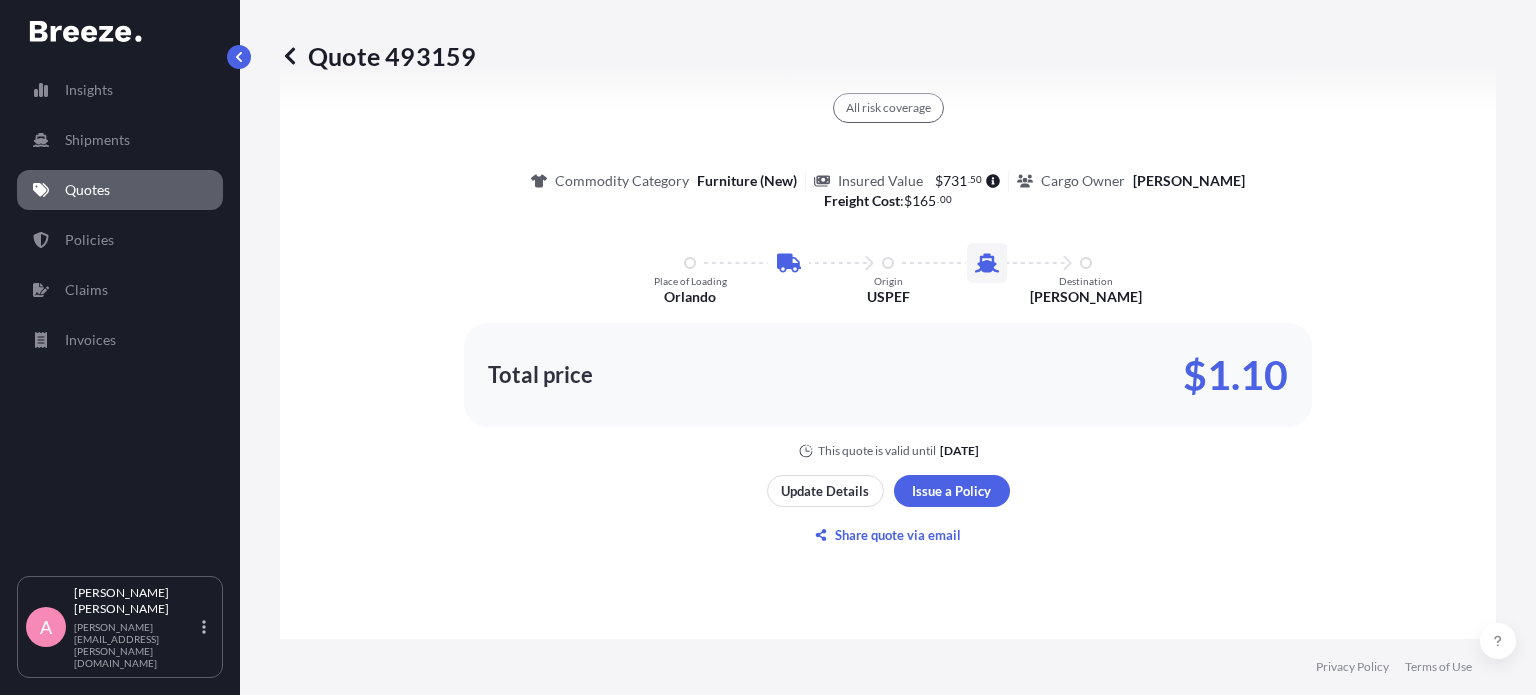 scroll, scrollTop: 1251, scrollLeft: 0, axis: vertical 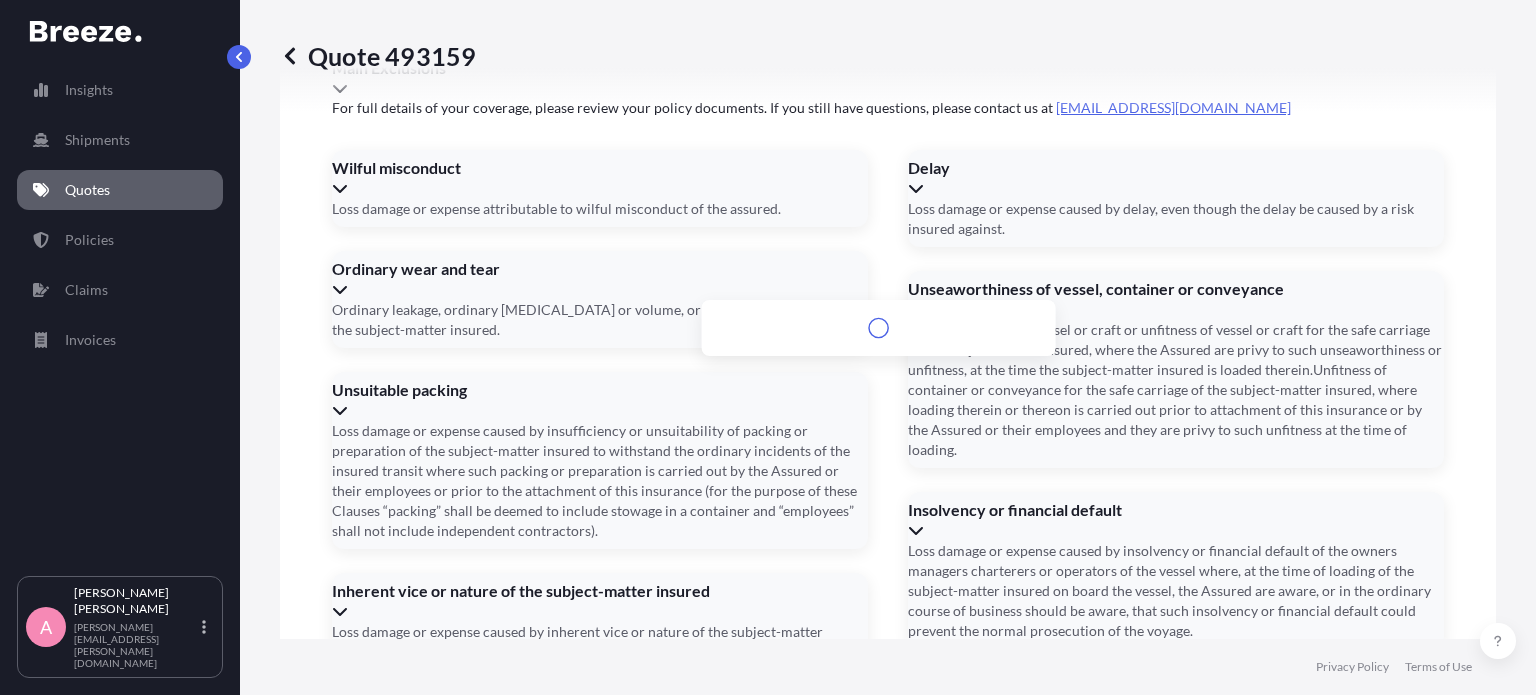 click on "Address   *" at bounding box center (886, 1385) 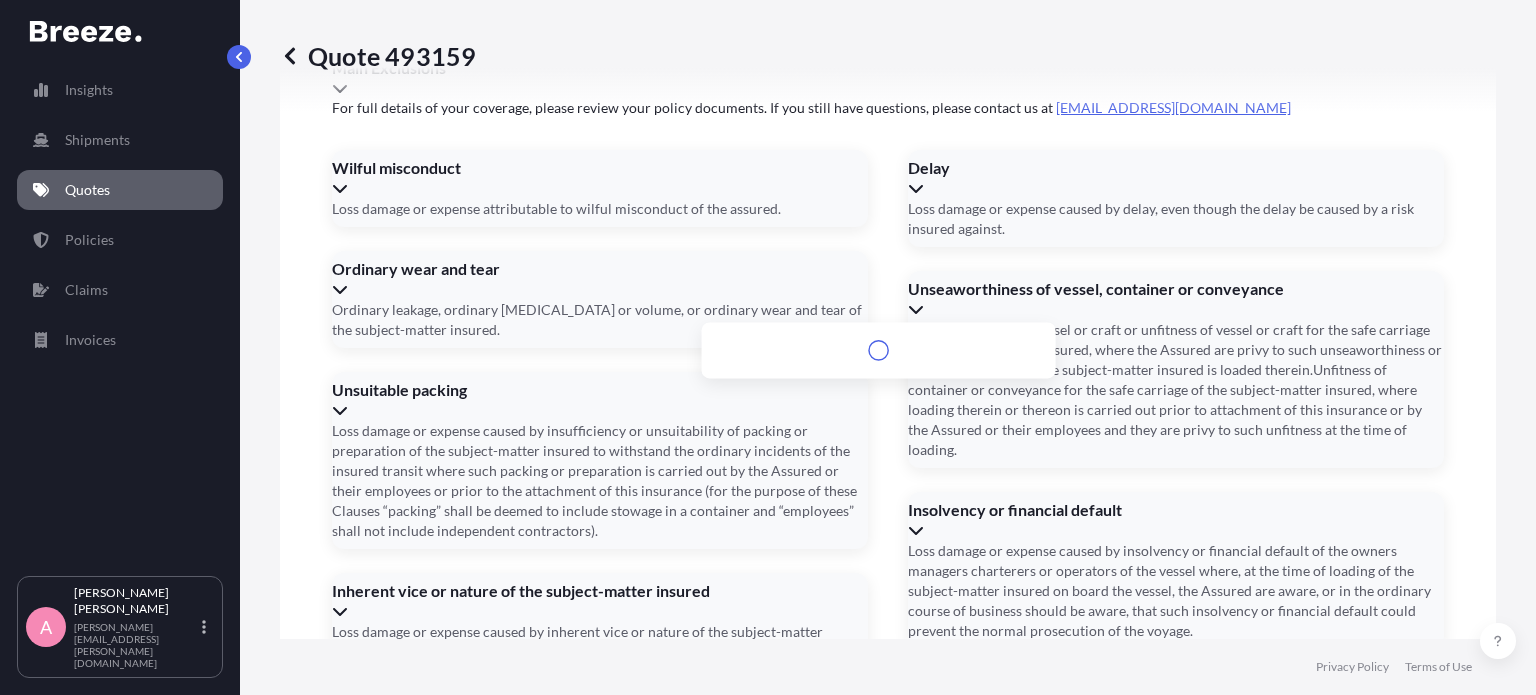 scroll, scrollTop: 2863, scrollLeft: 0, axis: vertical 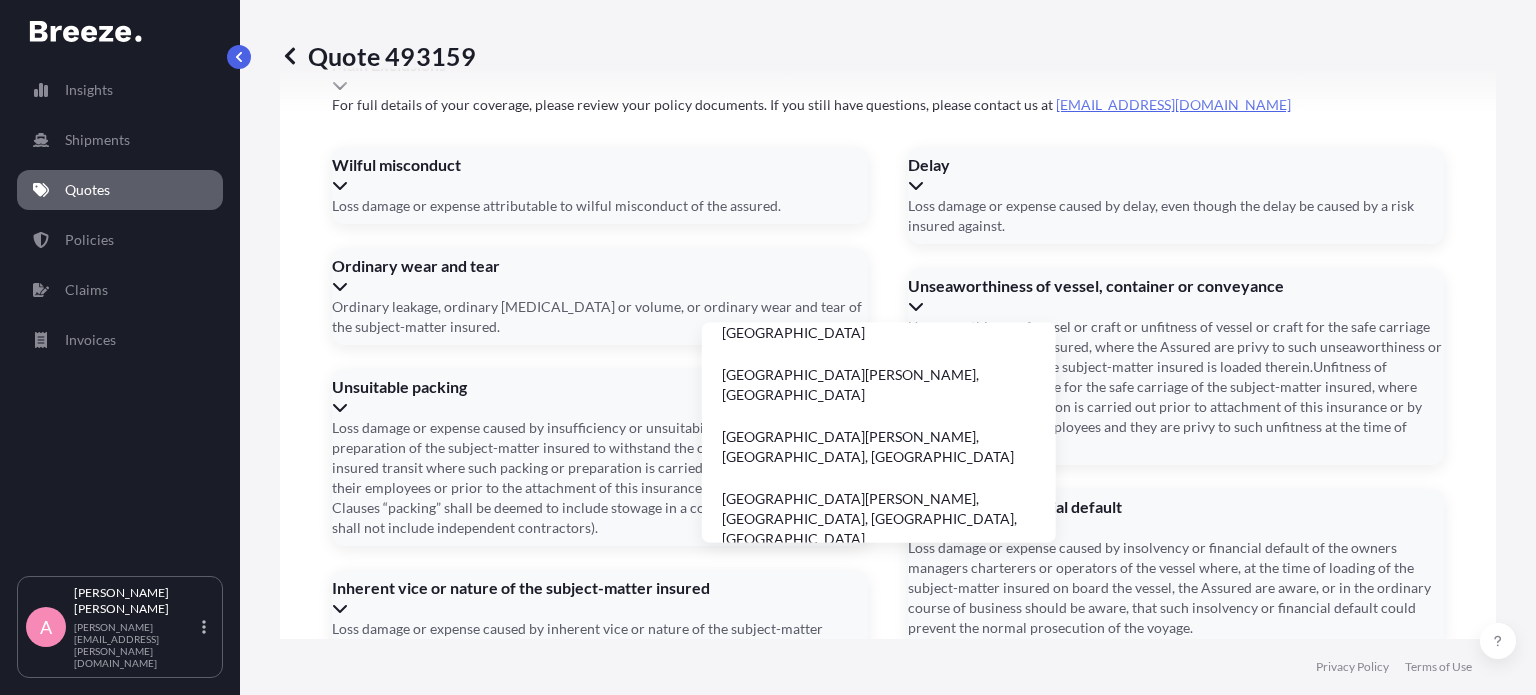 type on "s" 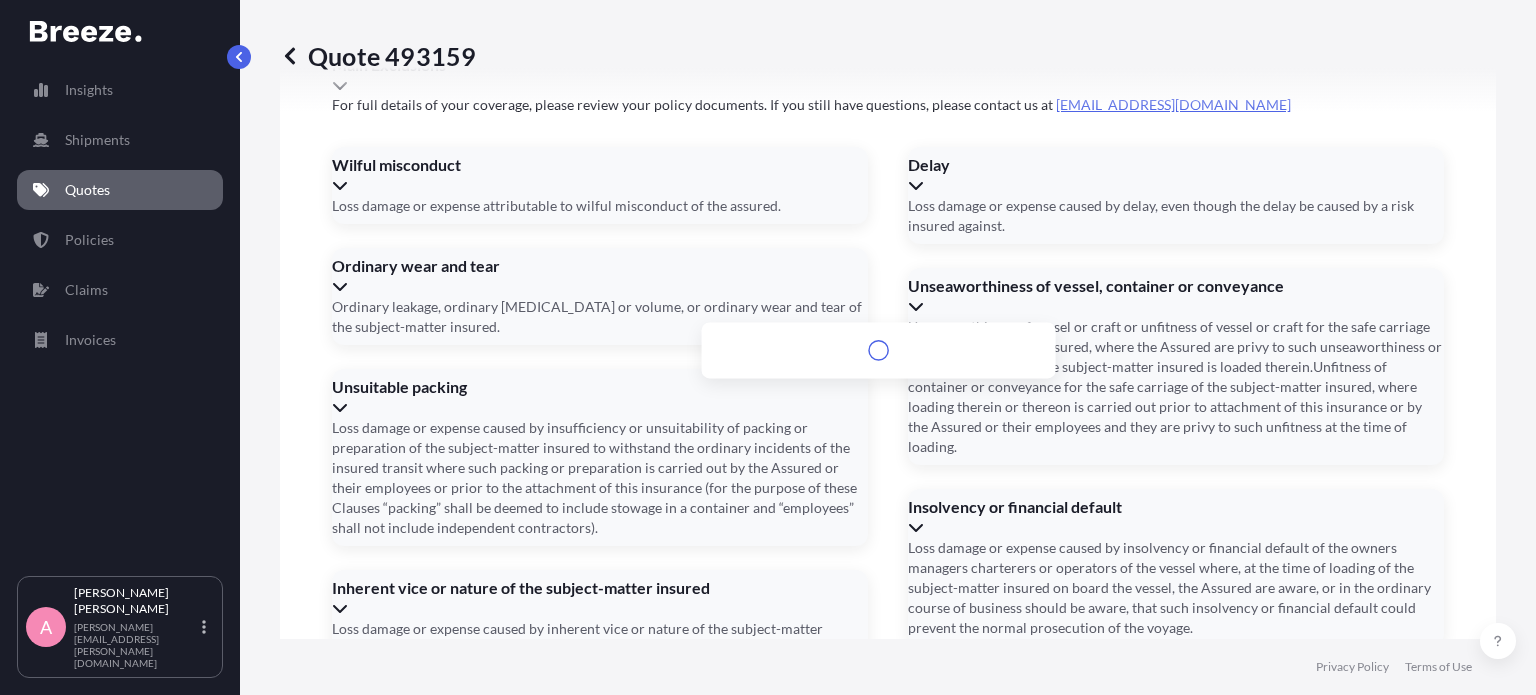 scroll, scrollTop: 0, scrollLeft: 0, axis: both 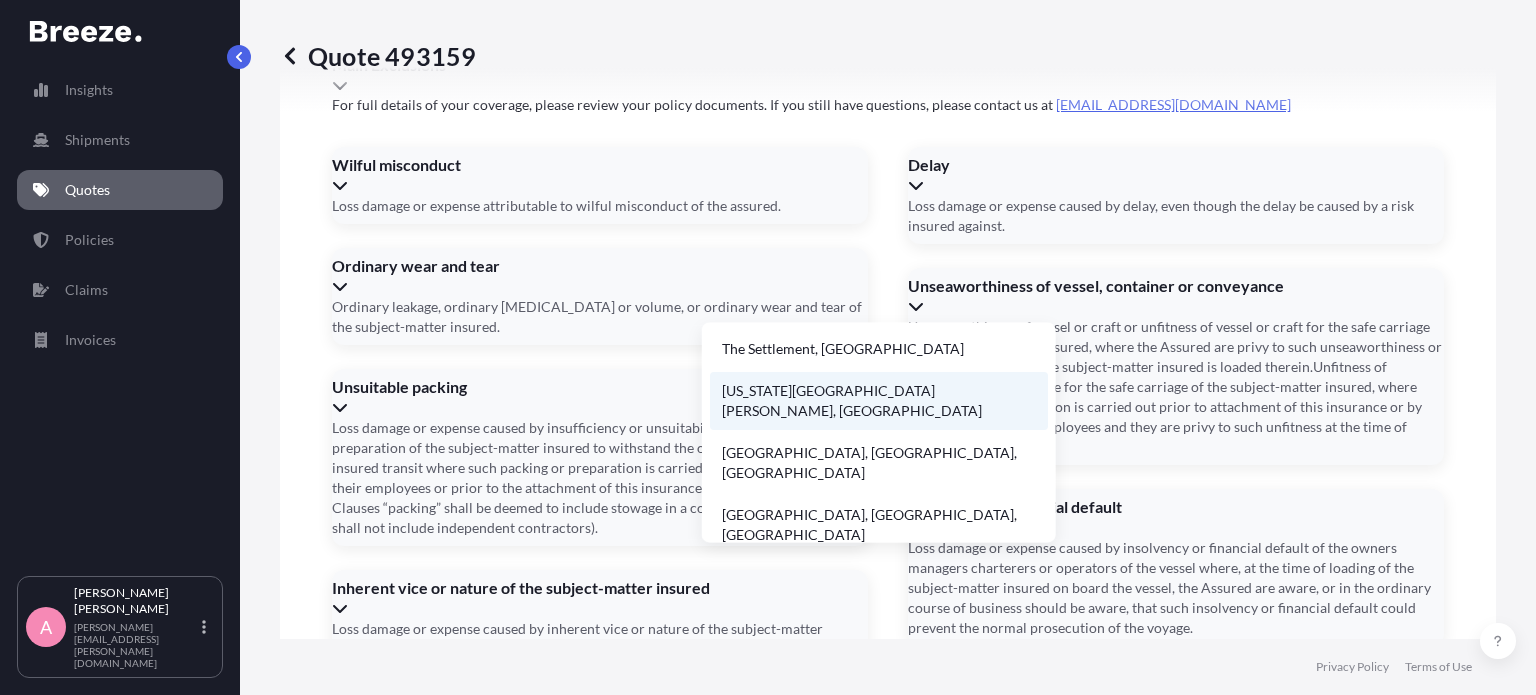 click on "[US_STATE][GEOGRAPHIC_DATA][PERSON_NAME], [GEOGRAPHIC_DATA]" at bounding box center [879, 401] 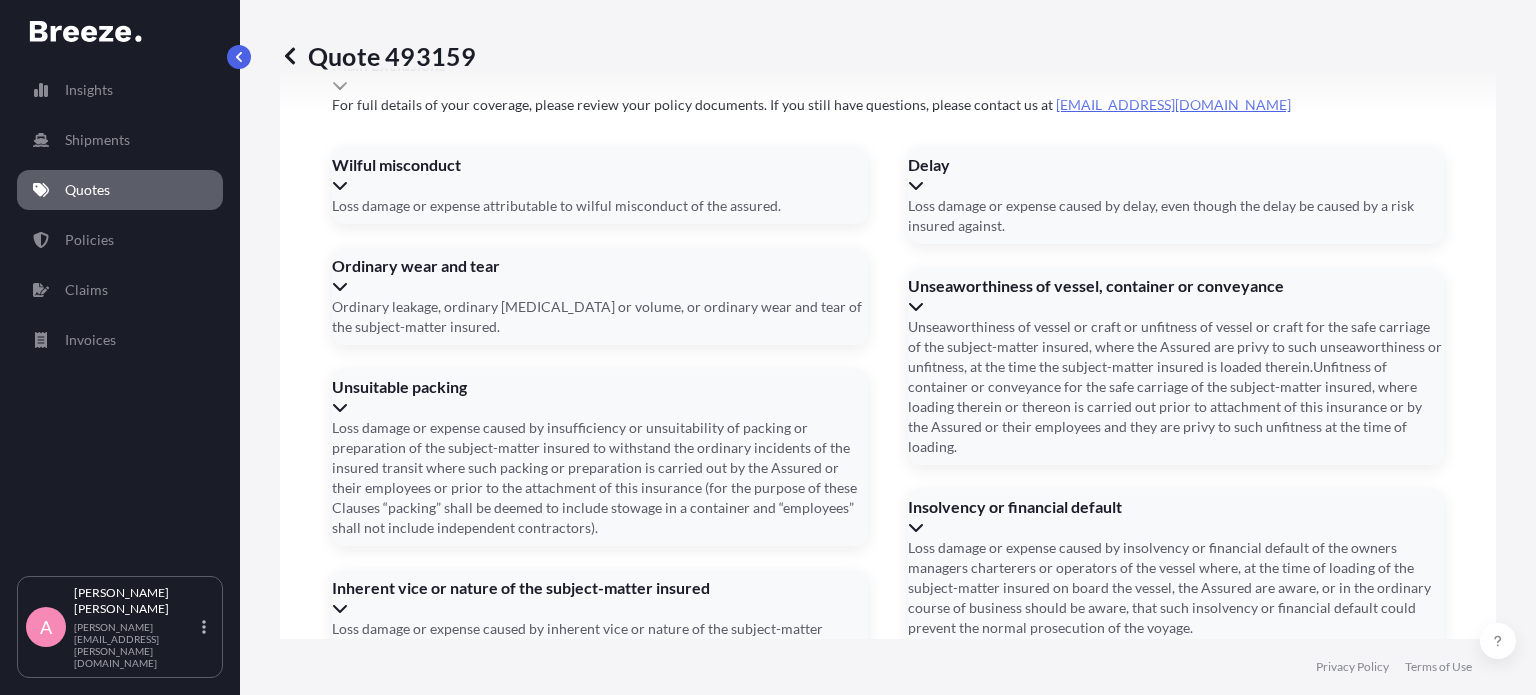 type on "[GEOGRAPHIC_DATA][PERSON_NAME] 00802, [GEOGRAPHIC_DATA]" 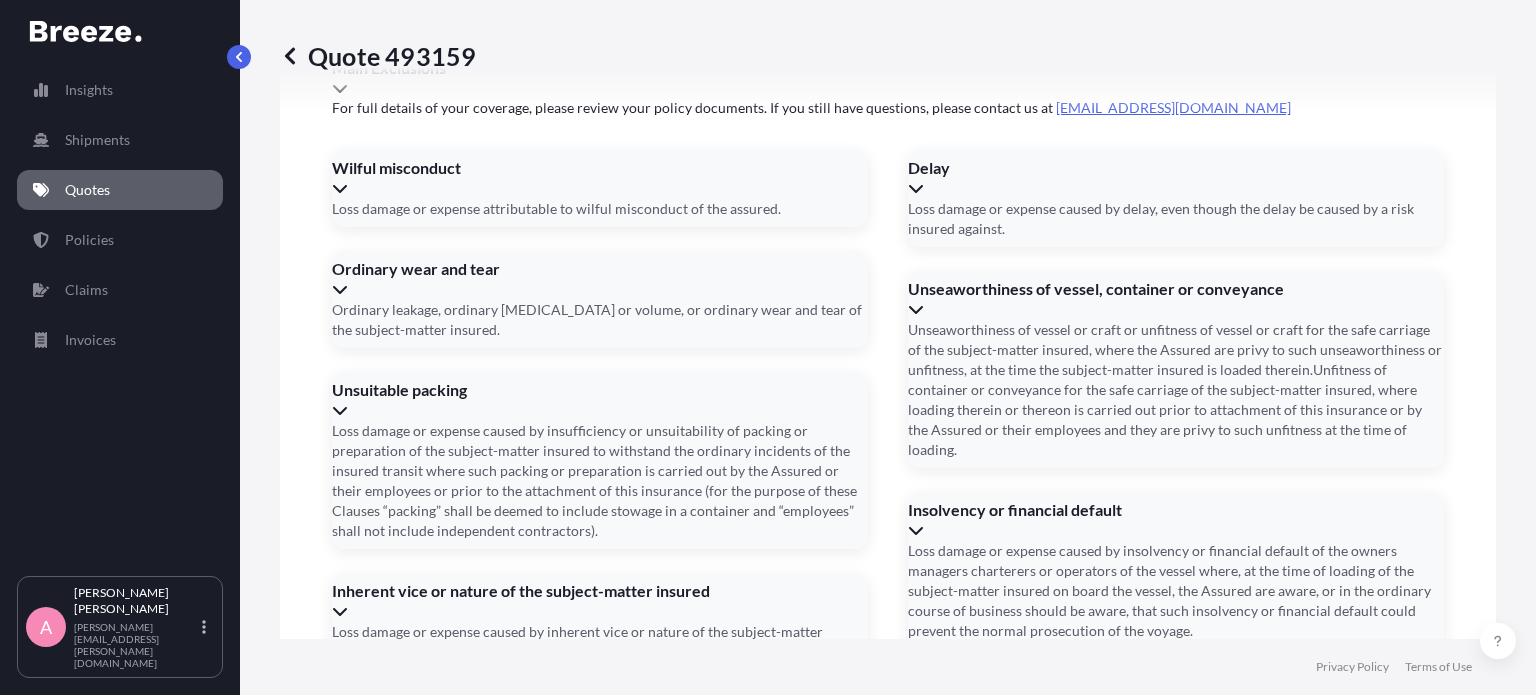 click on "Date of Arrival   *" at bounding box center [886, 1513] 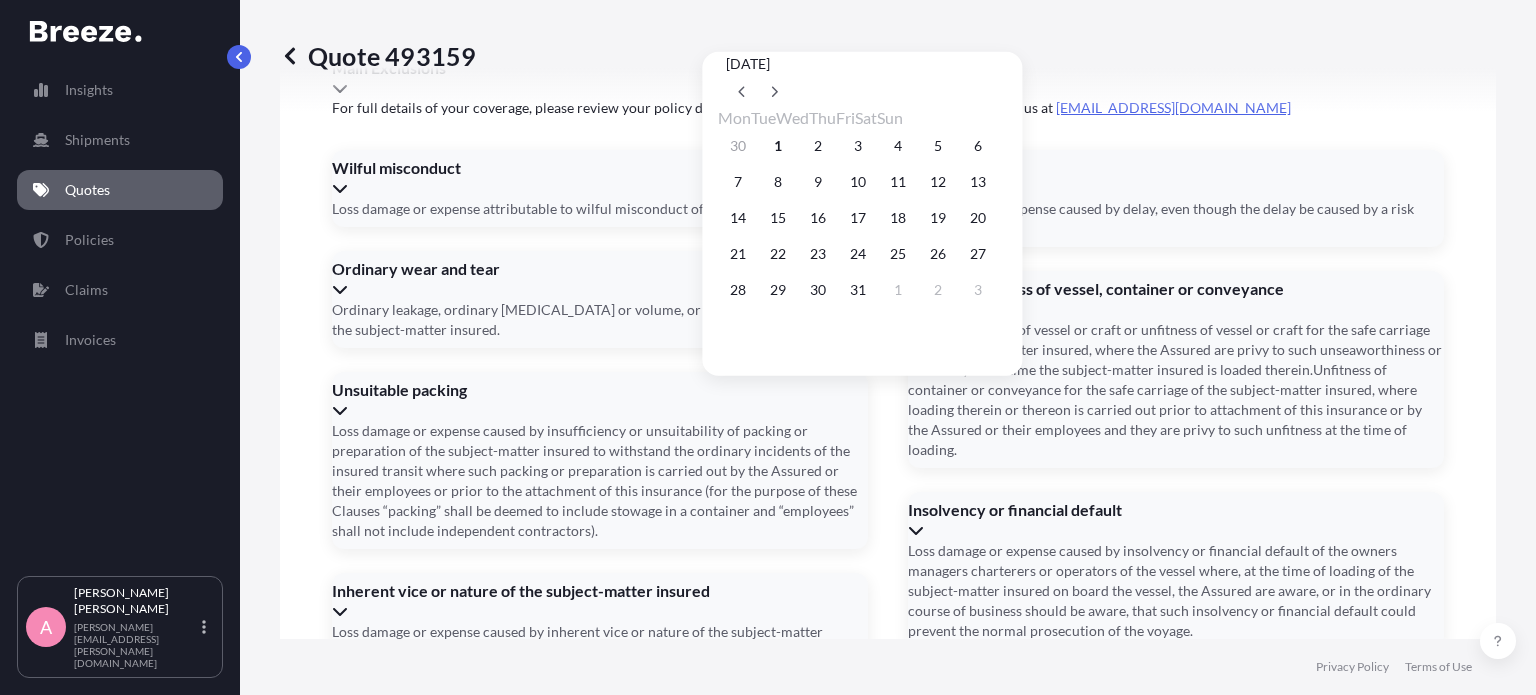 click on "We just need a few more details before we issue the policy   Cargo Owner Details Cargo Owner Name   [PERSON_NAME] Address   * [STREET_ADDRESS][PERSON_NAME] Shipment details Date of Departure   * [DATE] Date of Arrival   * Booking Reference   OL1659188 Container Number(s)   Insert comma-separated numbers Incoterm   Create Policy Details Summary OL1659188 Premium $1.10 Total $1.10 All risk coverage Place of Loading [GEOGRAPHIC_DATA], [GEOGRAPHIC_DATA] Origin [GEOGRAPHIC_DATA], [GEOGRAPHIC_DATA] Destination [GEOGRAPHIC_DATA], [GEOGRAPHIC_DATA][PERSON_NAME], [GEOGRAPHIC_DATA] [GEOGRAPHIC_DATA] $731.50 Insured Value Furniture (New) Commodity Category LCL Load Type" at bounding box center (888, 1542) 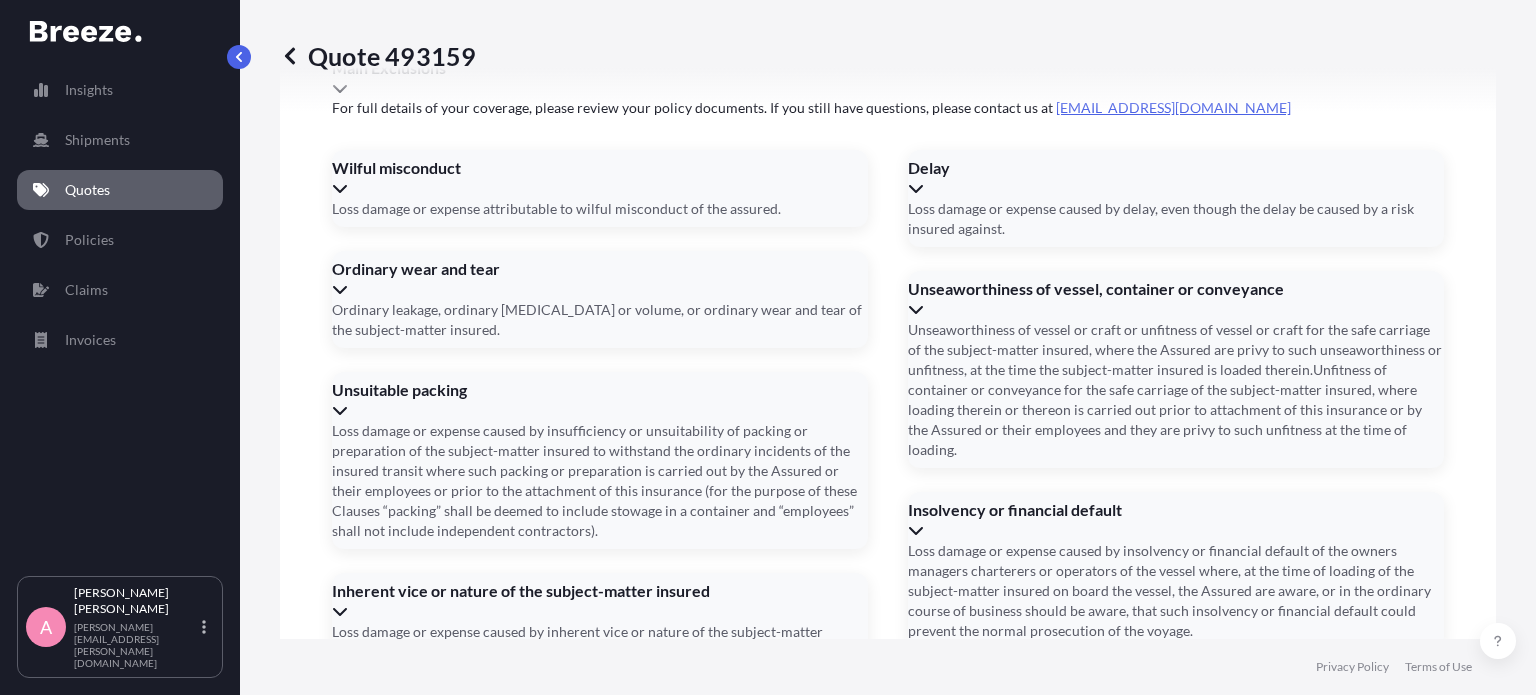 click 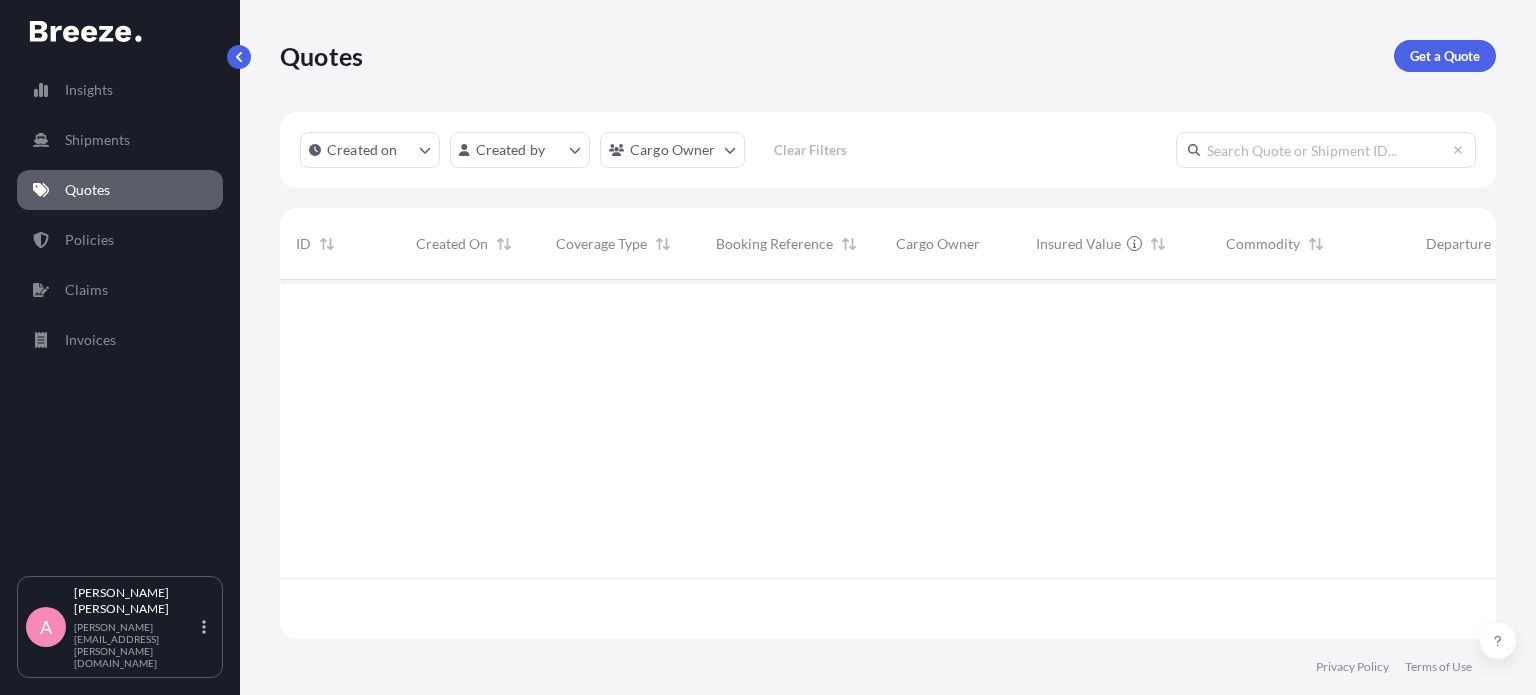 scroll, scrollTop: 0, scrollLeft: 0, axis: both 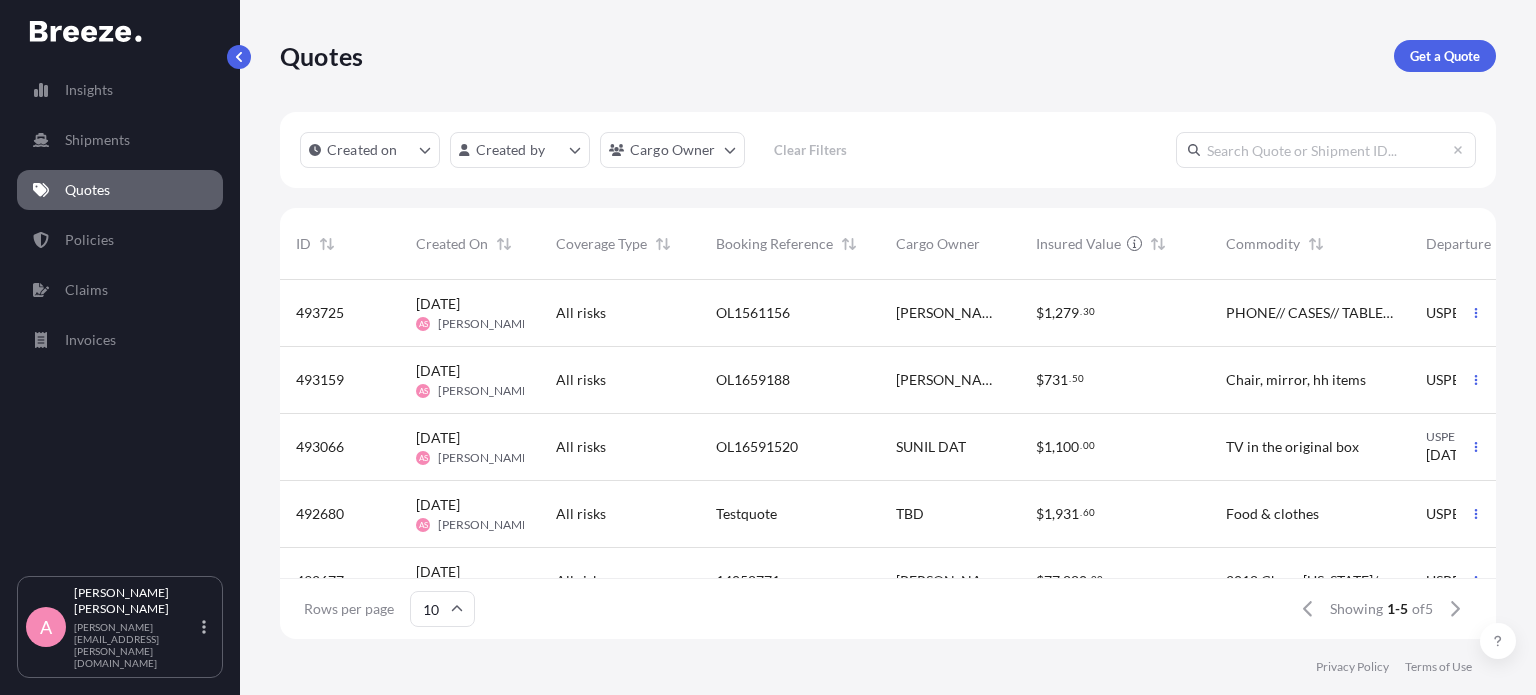 click on "OL1561156" at bounding box center (790, 313) 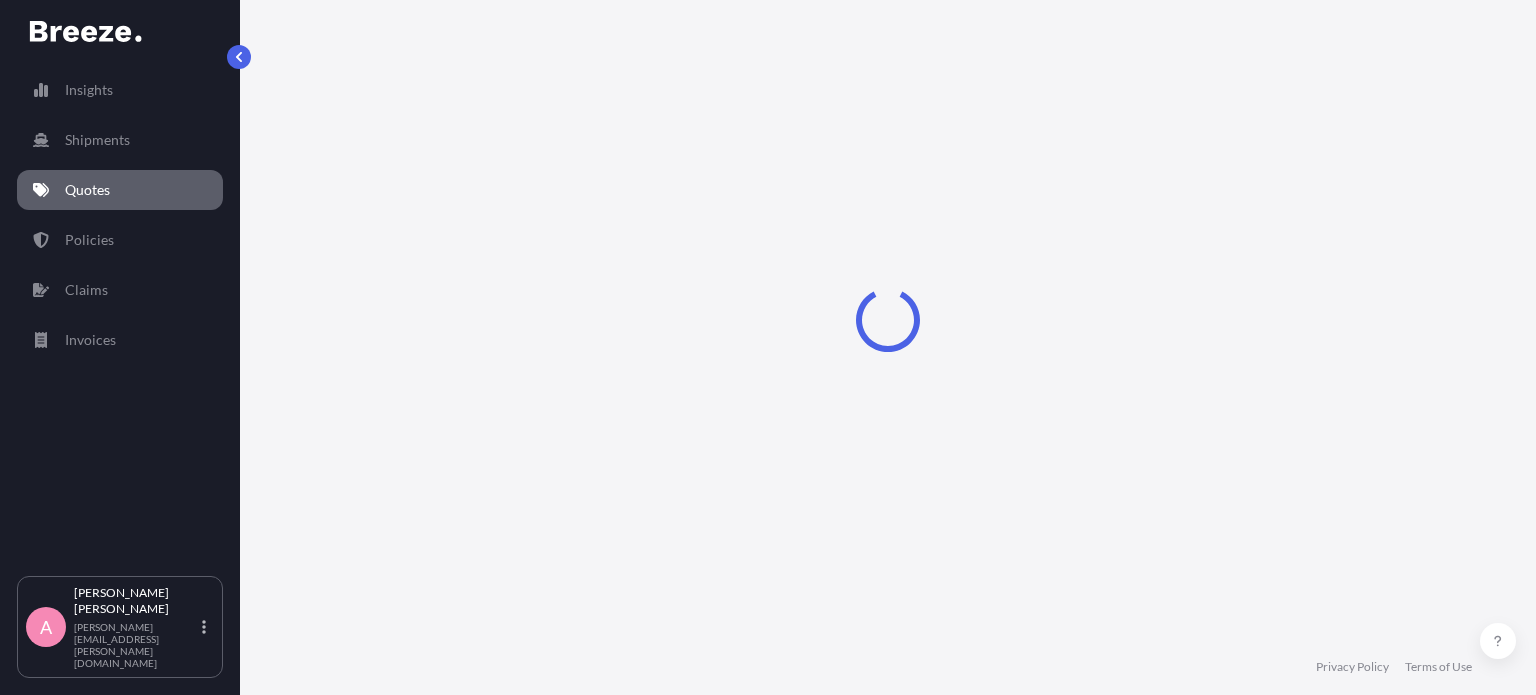 select on "Sea" 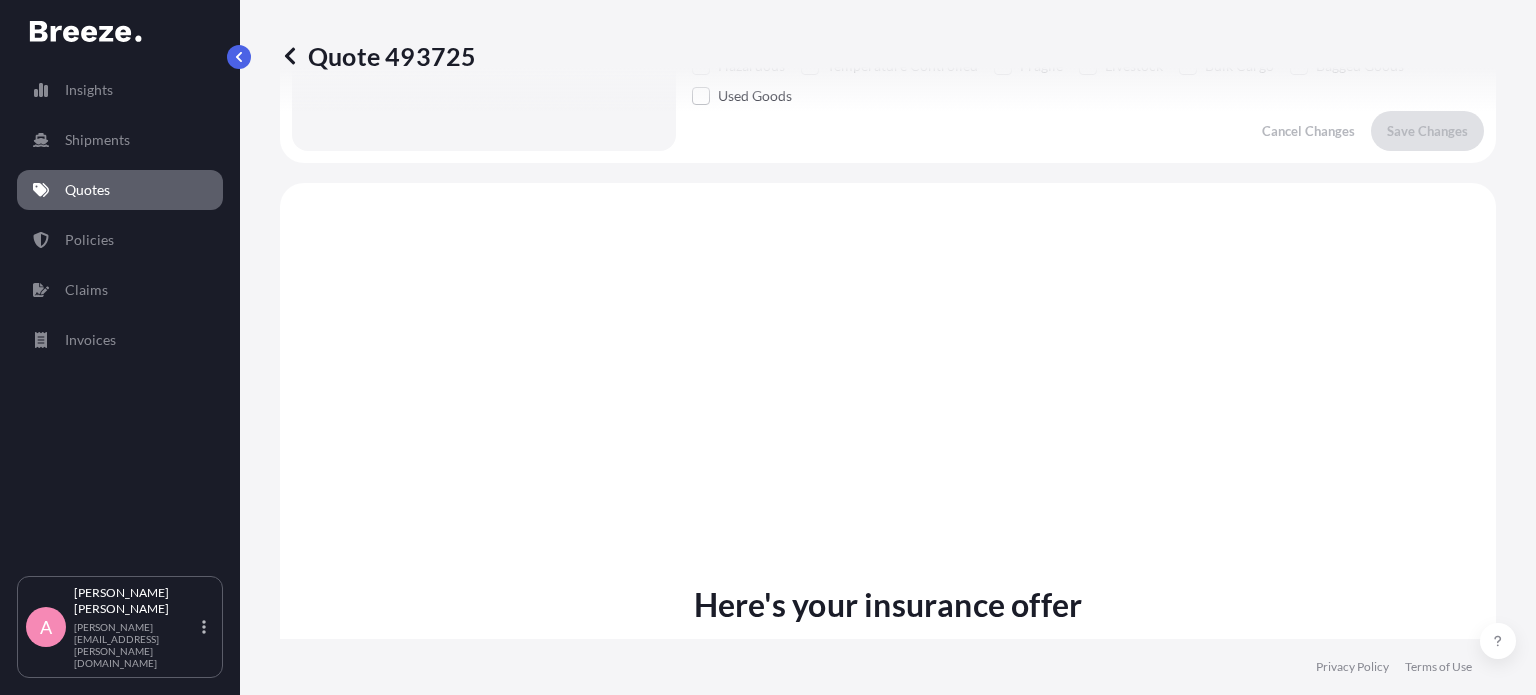 scroll, scrollTop: 771, scrollLeft: 0, axis: vertical 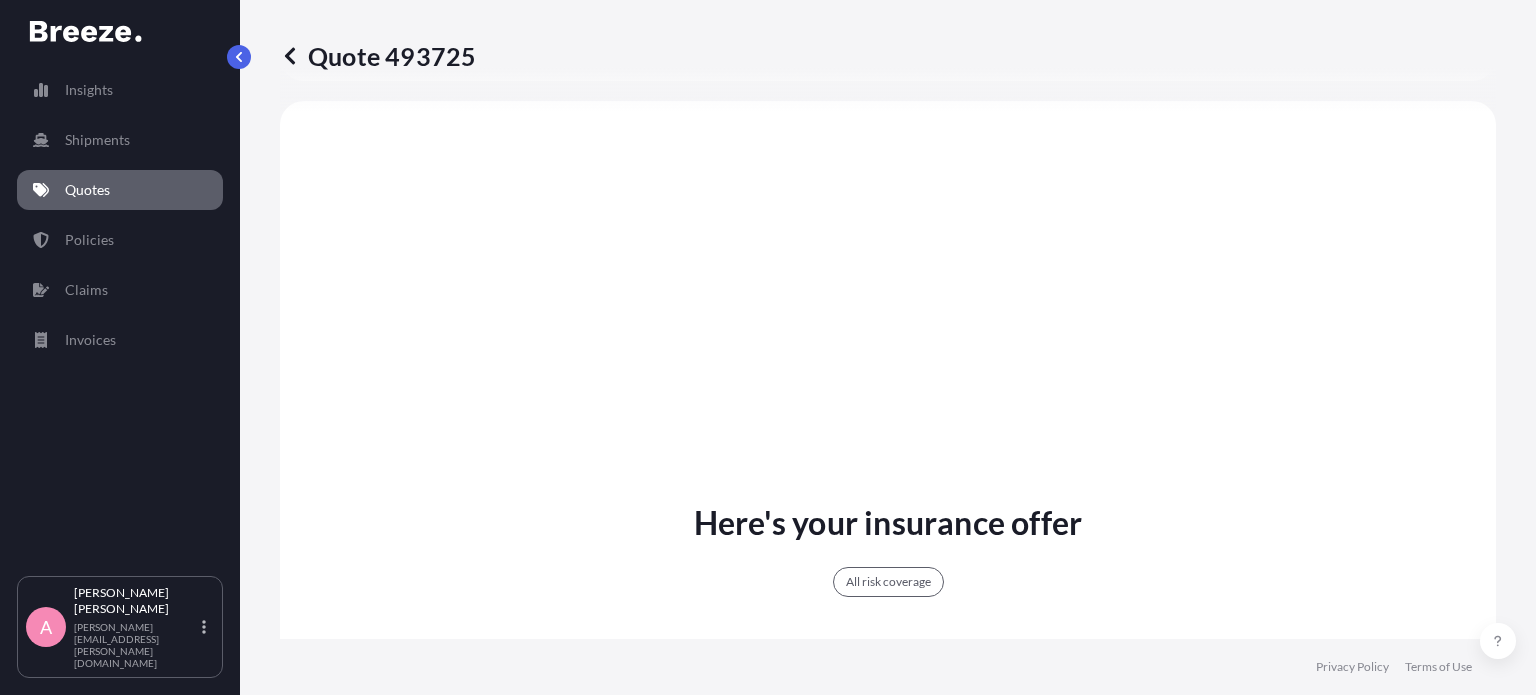 drag, startPoint x: 1532, startPoint y: 278, endPoint x: 1517, endPoint y: 561, distance: 283.39725 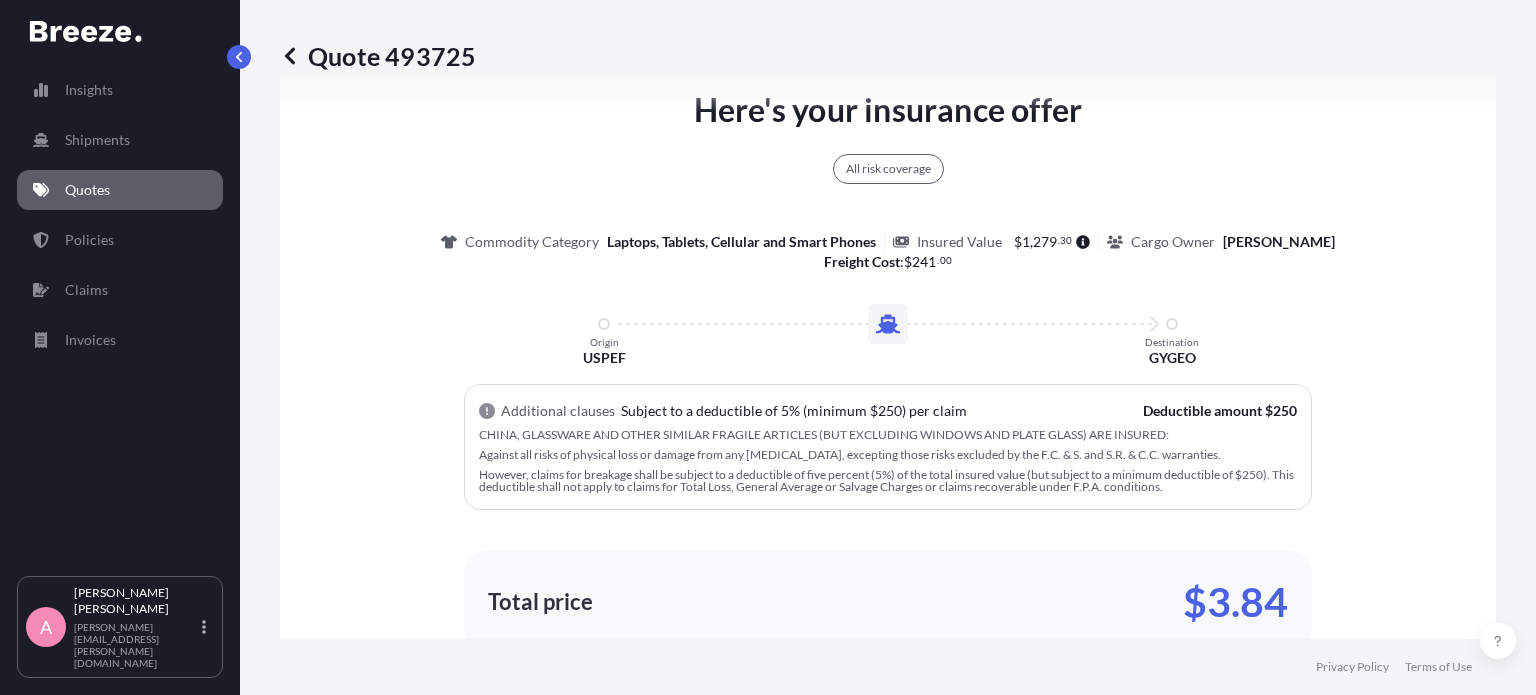 scroll, scrollTop: 1131, scrollLeft: 0, axis: vertical 